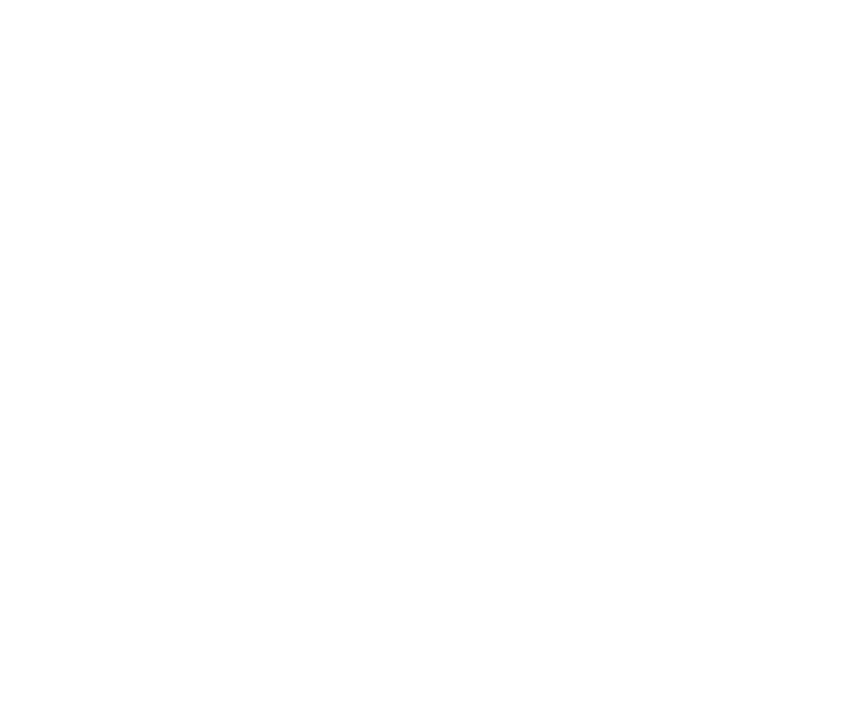 scroll, scrollTop: 0, scrollLeft: 0, axis: both 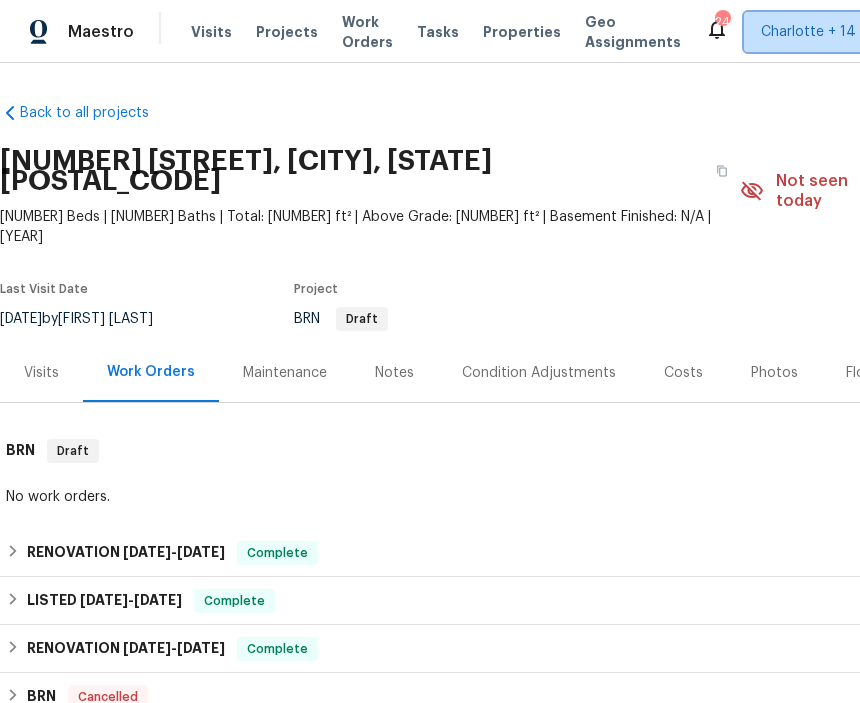 click 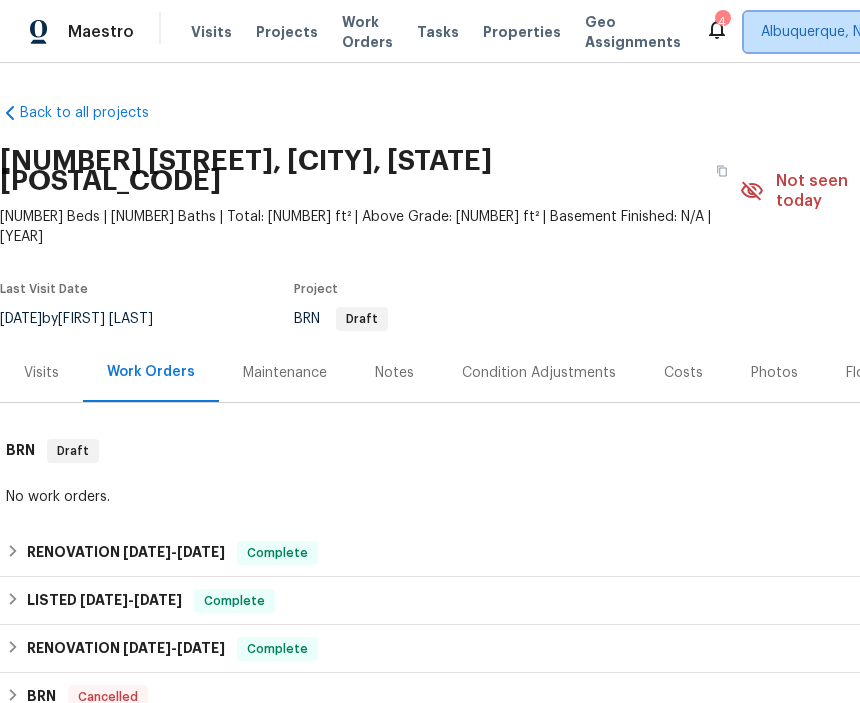click on "Albuquerque, NM" at bounding box center [817, 32] 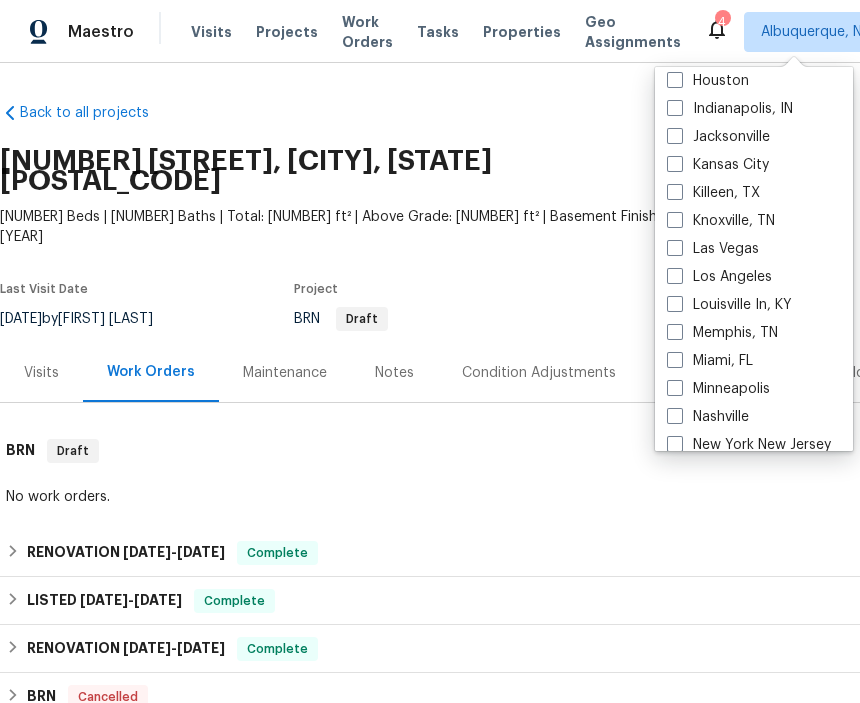 scroll, scrollTop: 687, scrollLeft: 0, axis: vertical 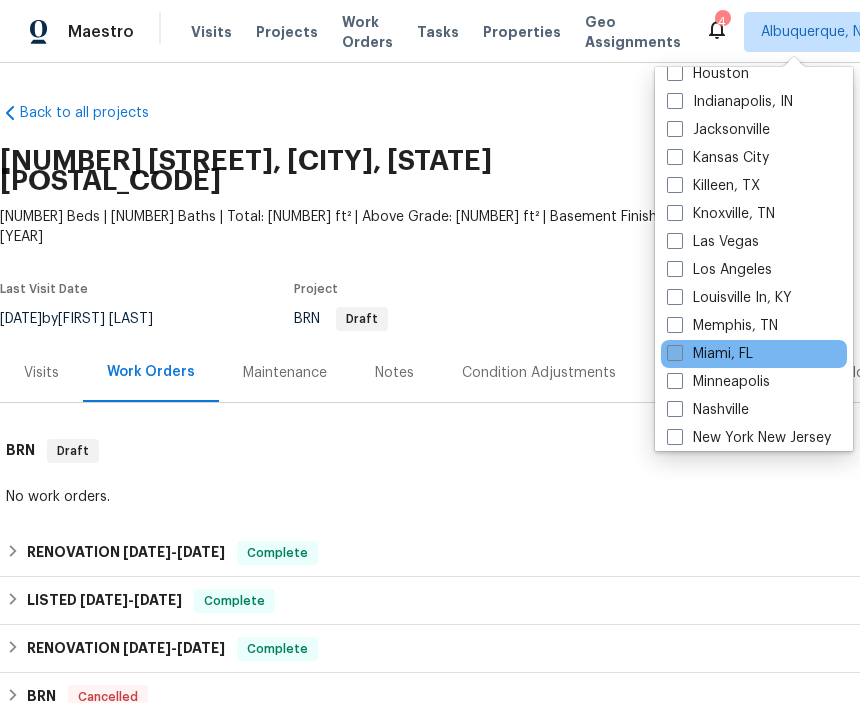 click at bounding box center (675, 353) 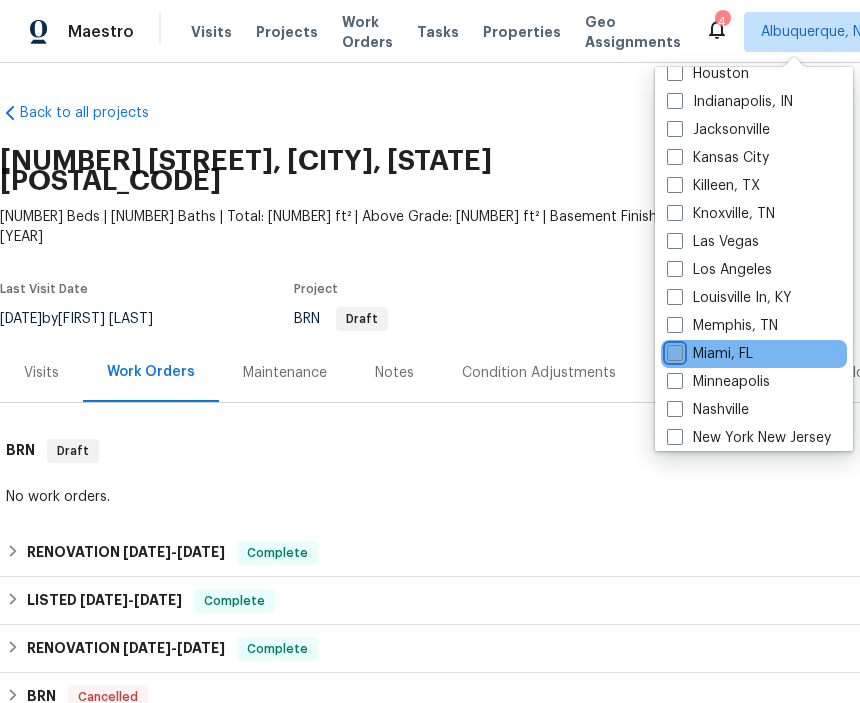 click on "Miami, FL" at bounding box center [673, 350] 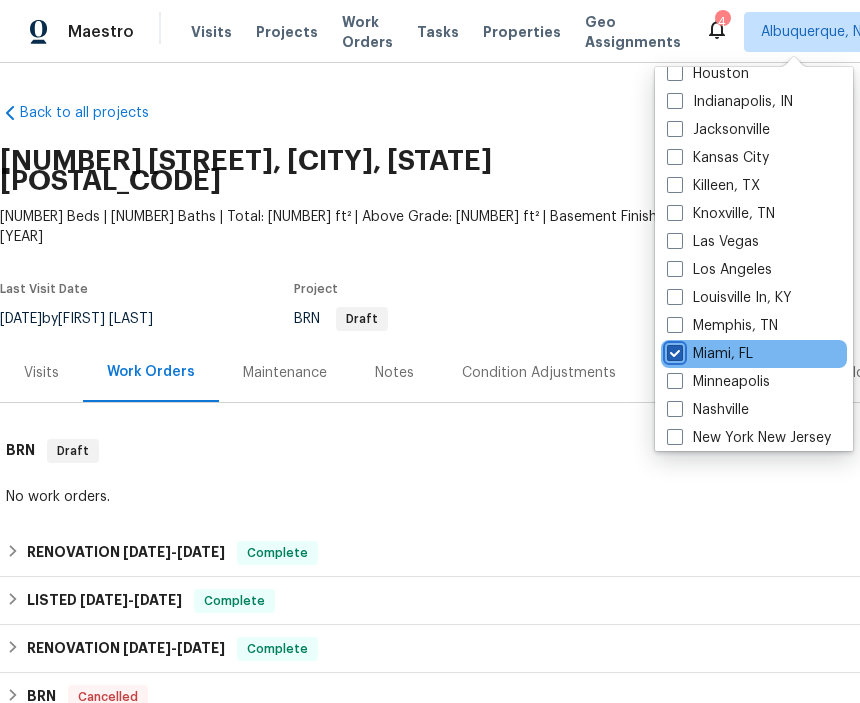 checkbox on "true" 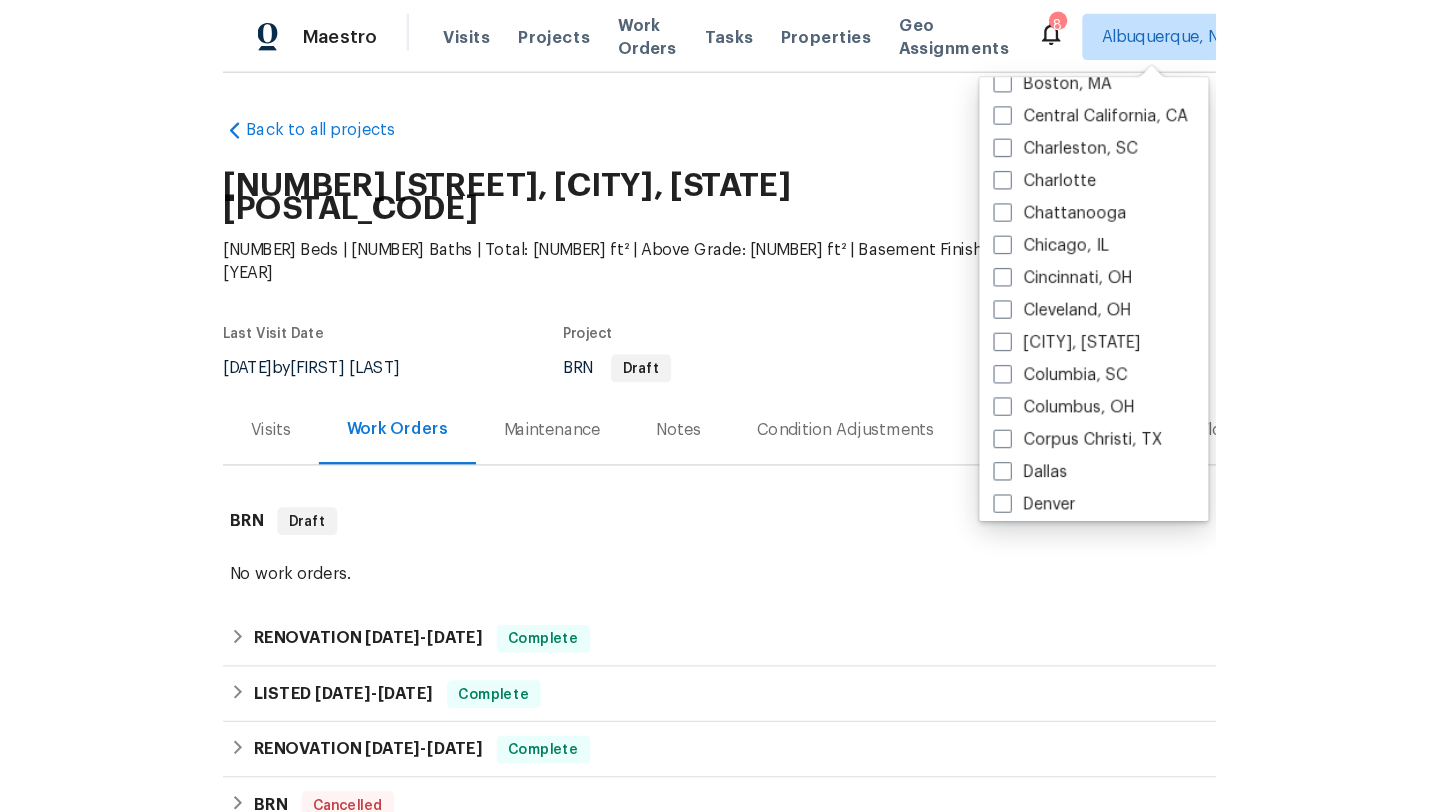 scroll, scrollTop: 0, scrollLeft: 0, axis: both 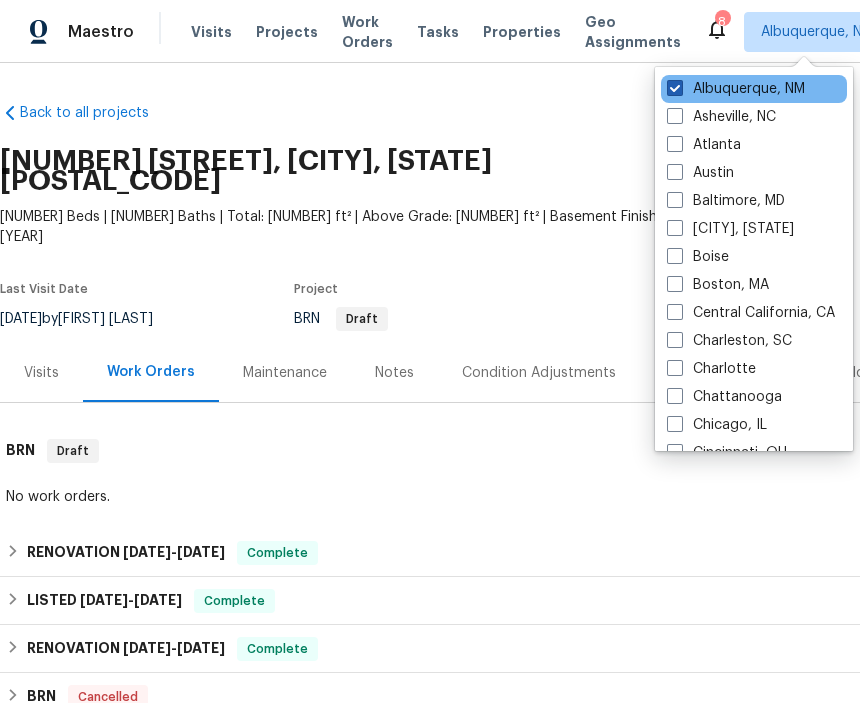 click at bounding box center (675, 88) 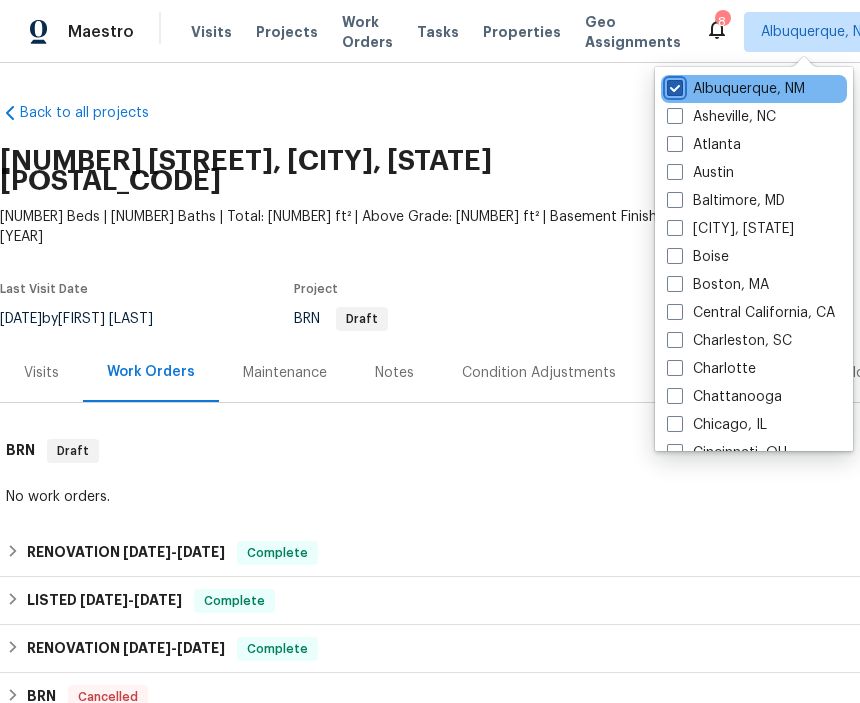 click on "Albuquerque, NM" at bounding box center [673, 85] 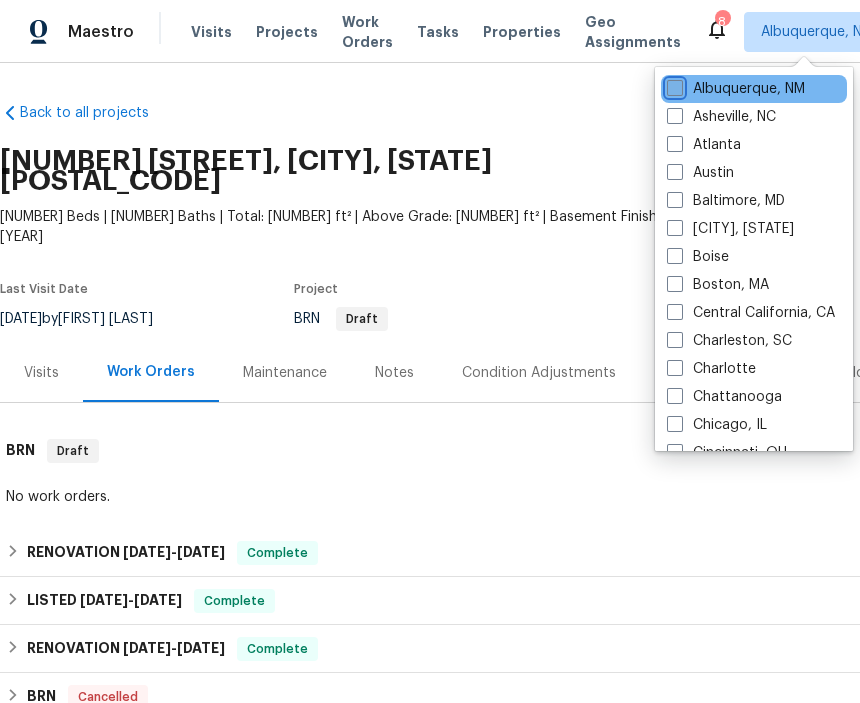 checkbox on "false" 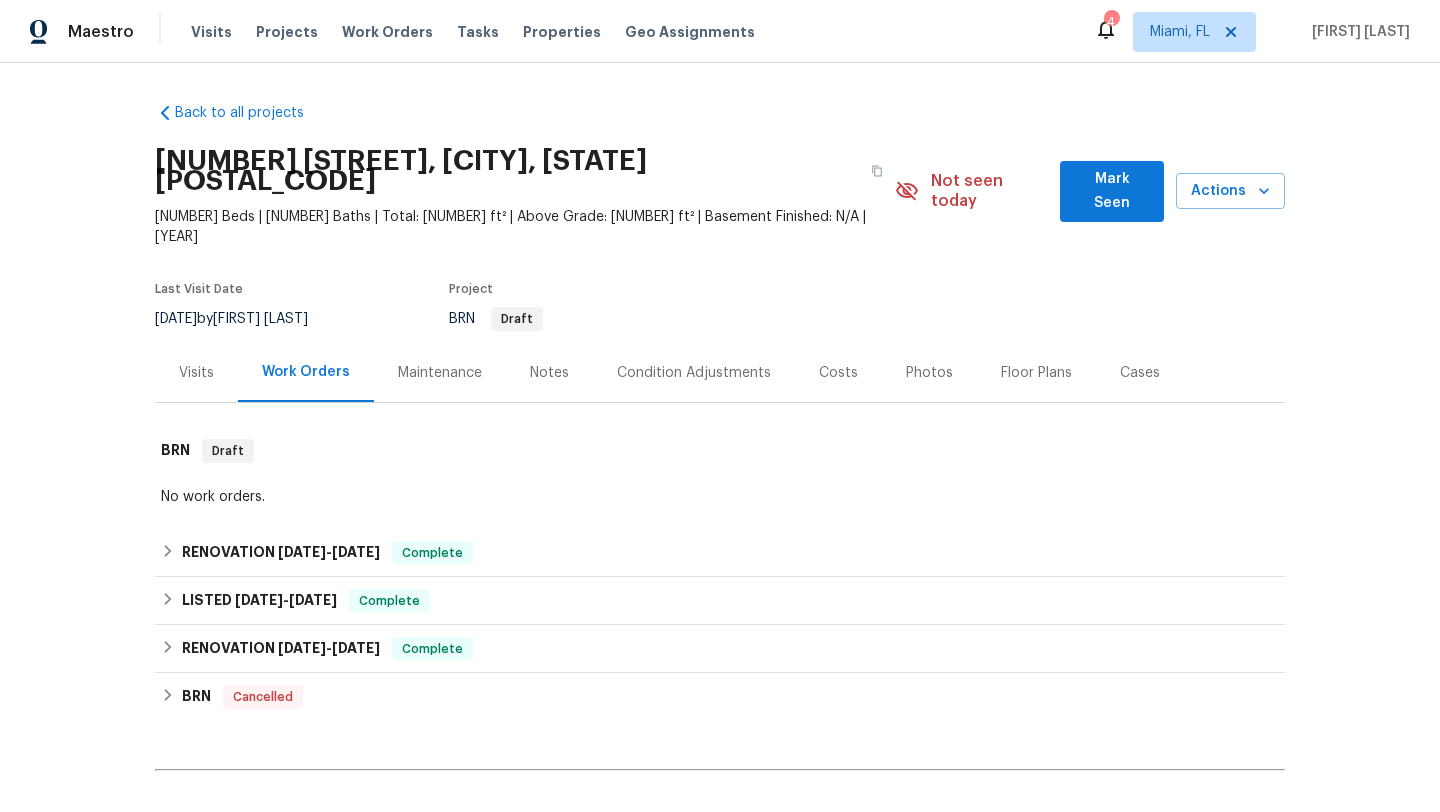 click on "BRN   Draft" at bounding box center [641, 319] 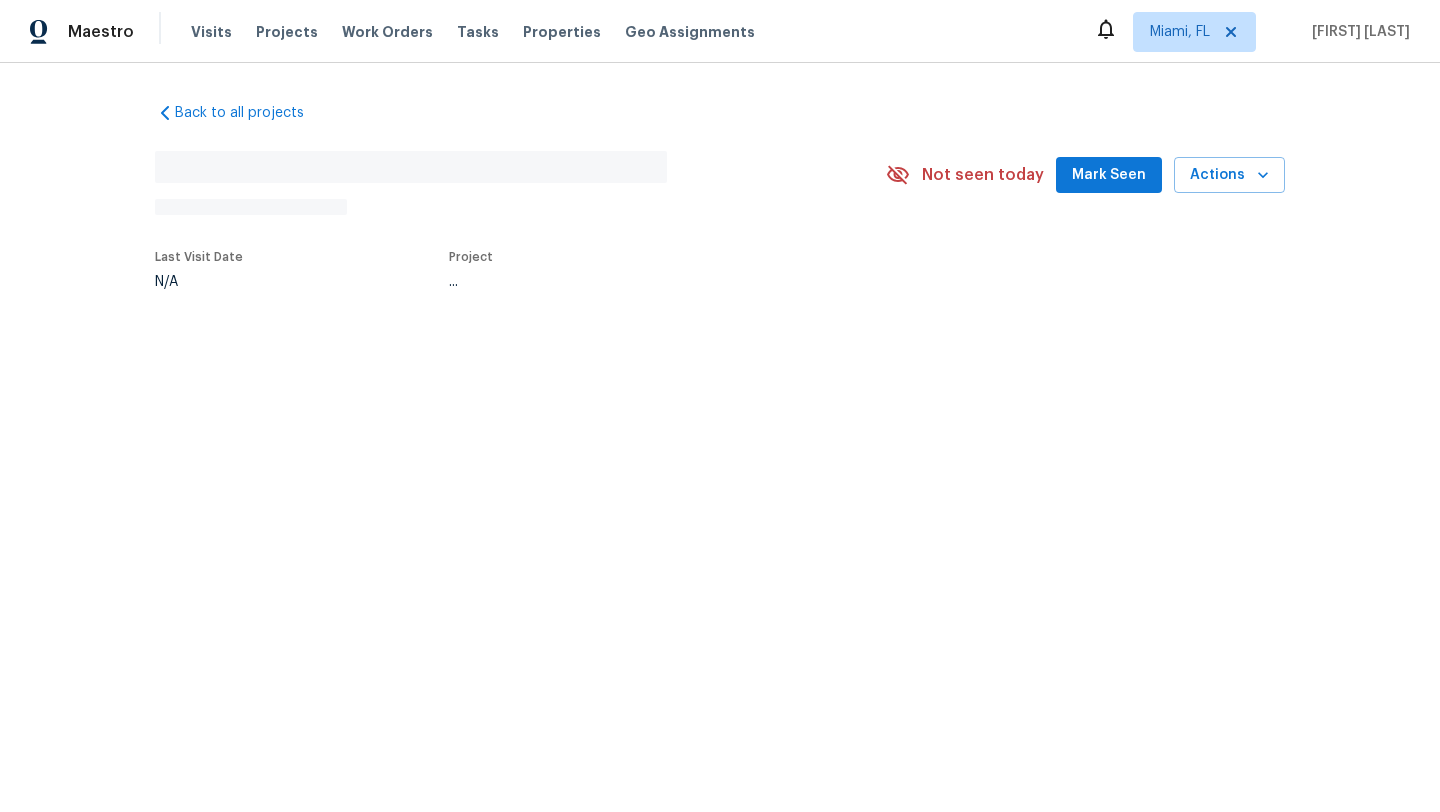scroll, scrollTop: 0, scrollLeft: 0, axis: both 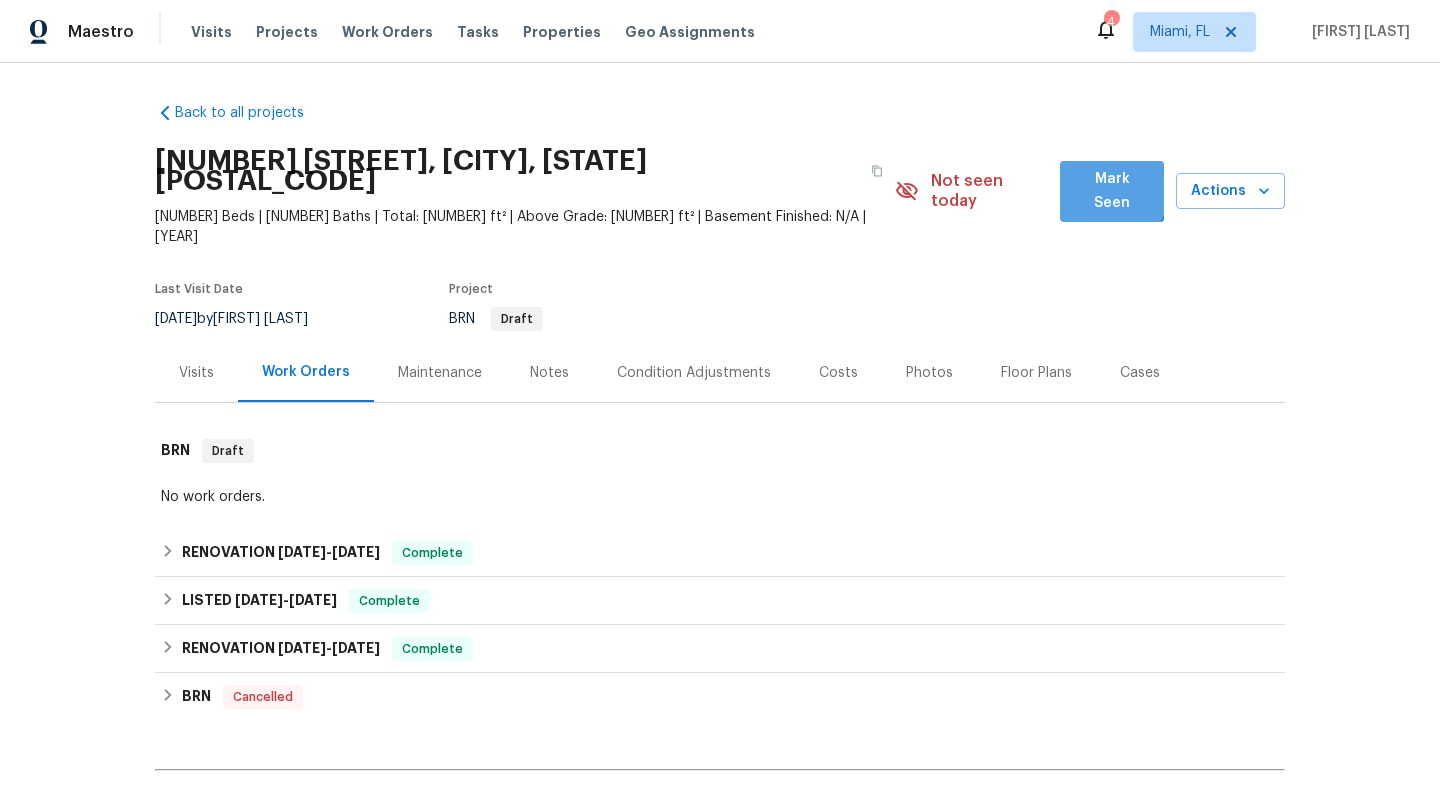 click on "Mark Seen" at bounding box center [1112, 191] 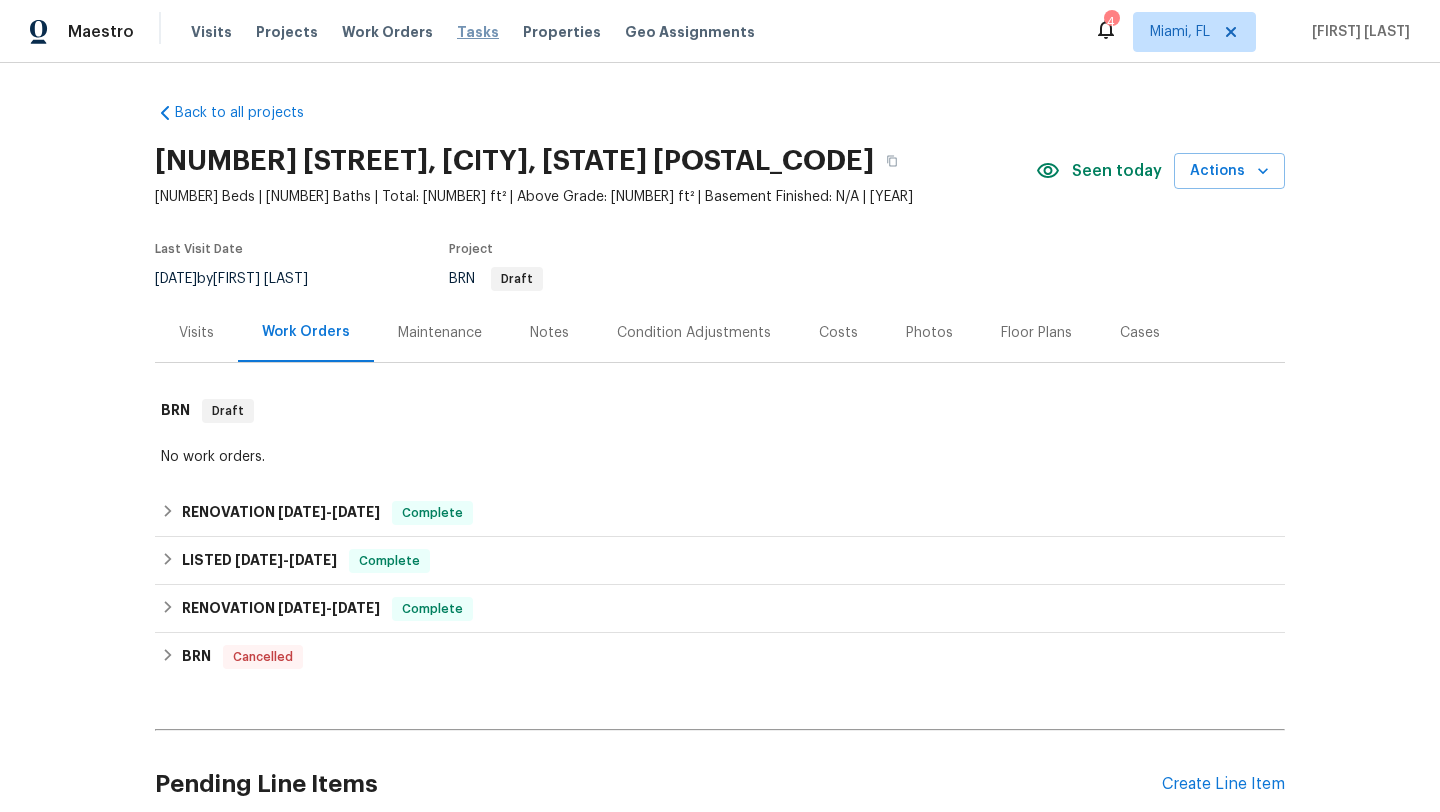 click on "Tasks" at bounding box center [478, 32] 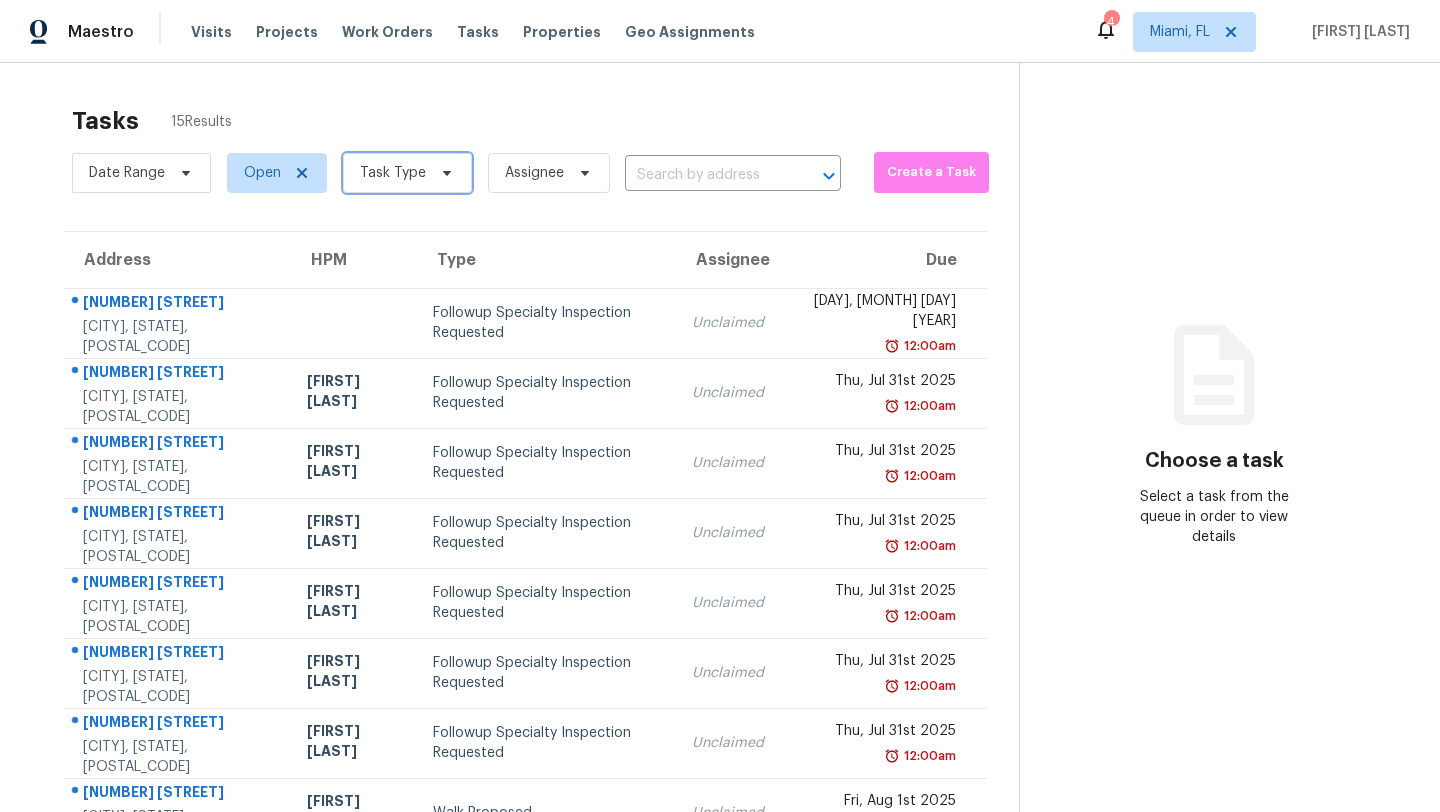 click on "Task Type" at bounding box center (393, 173) 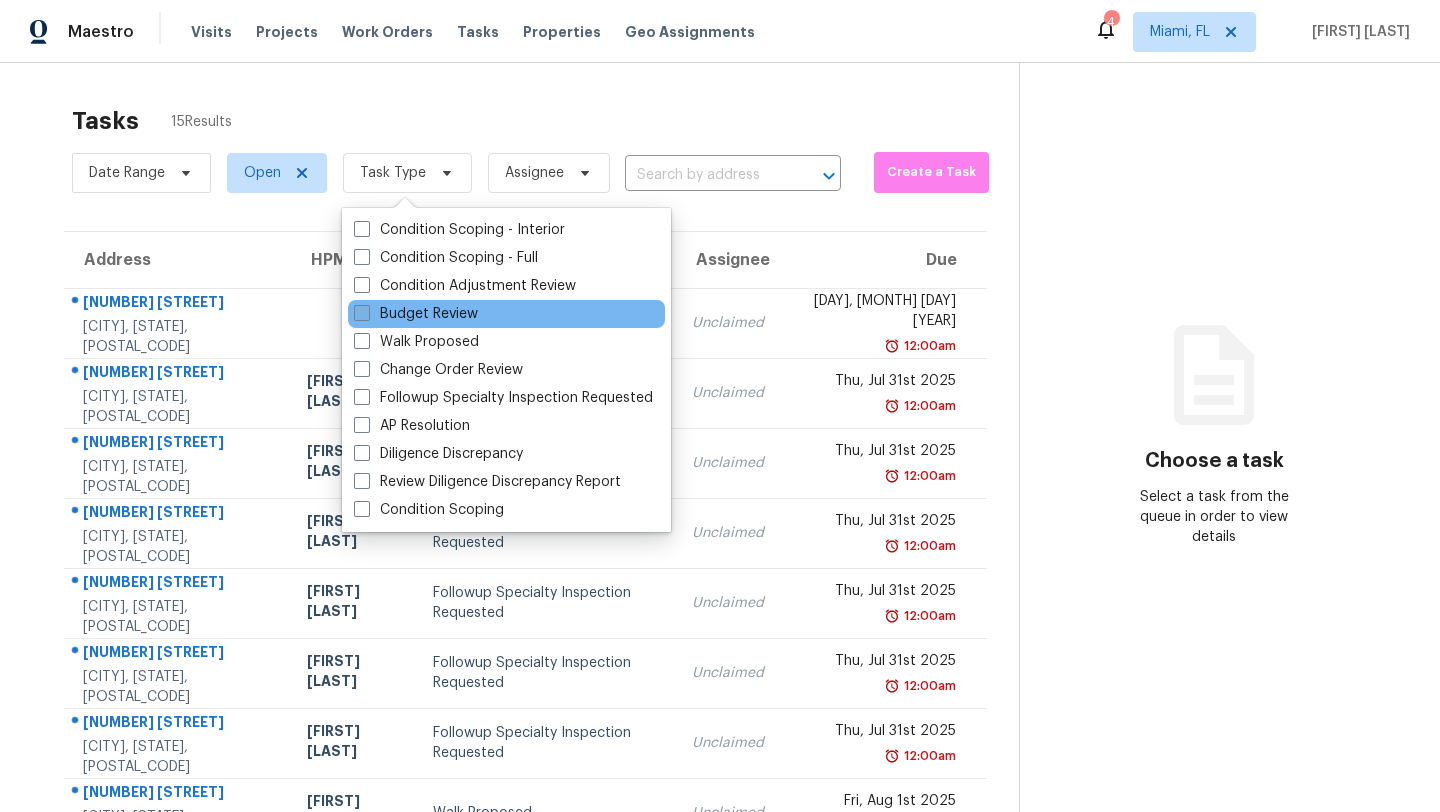 click on "Budget Review" at bounding box center (416, 314) 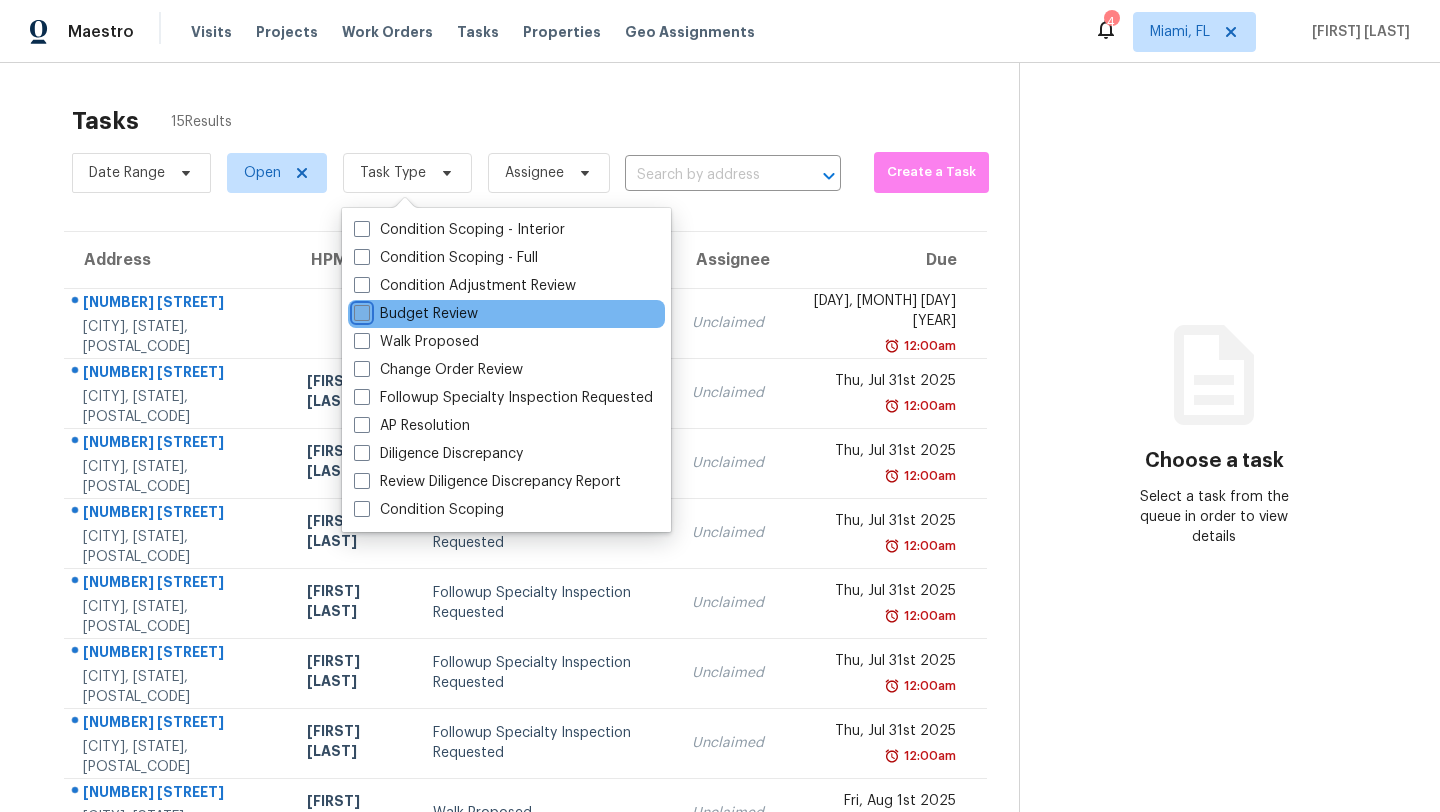 click on "Budget Review" at bounding box center [360, 310] 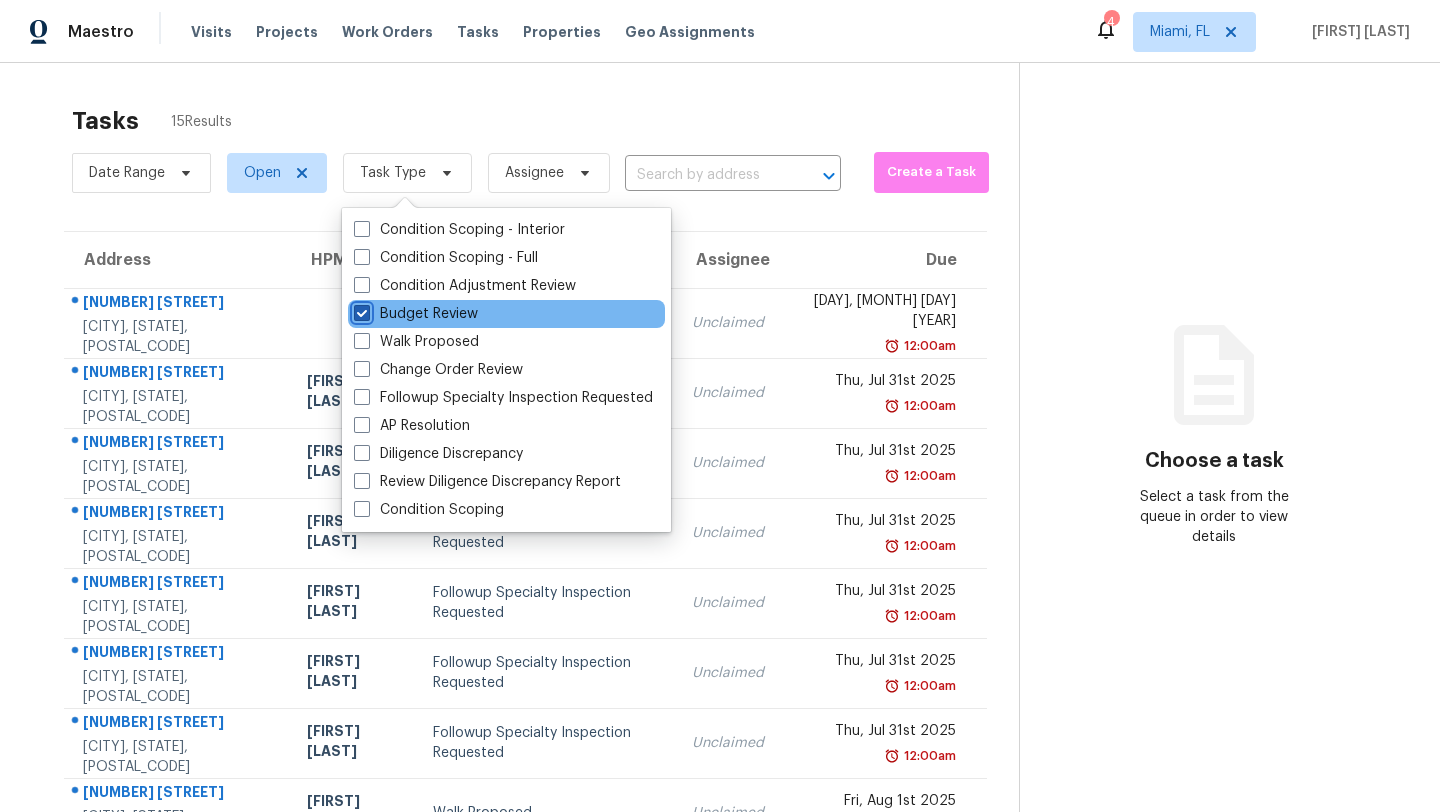 checkbox on "true" 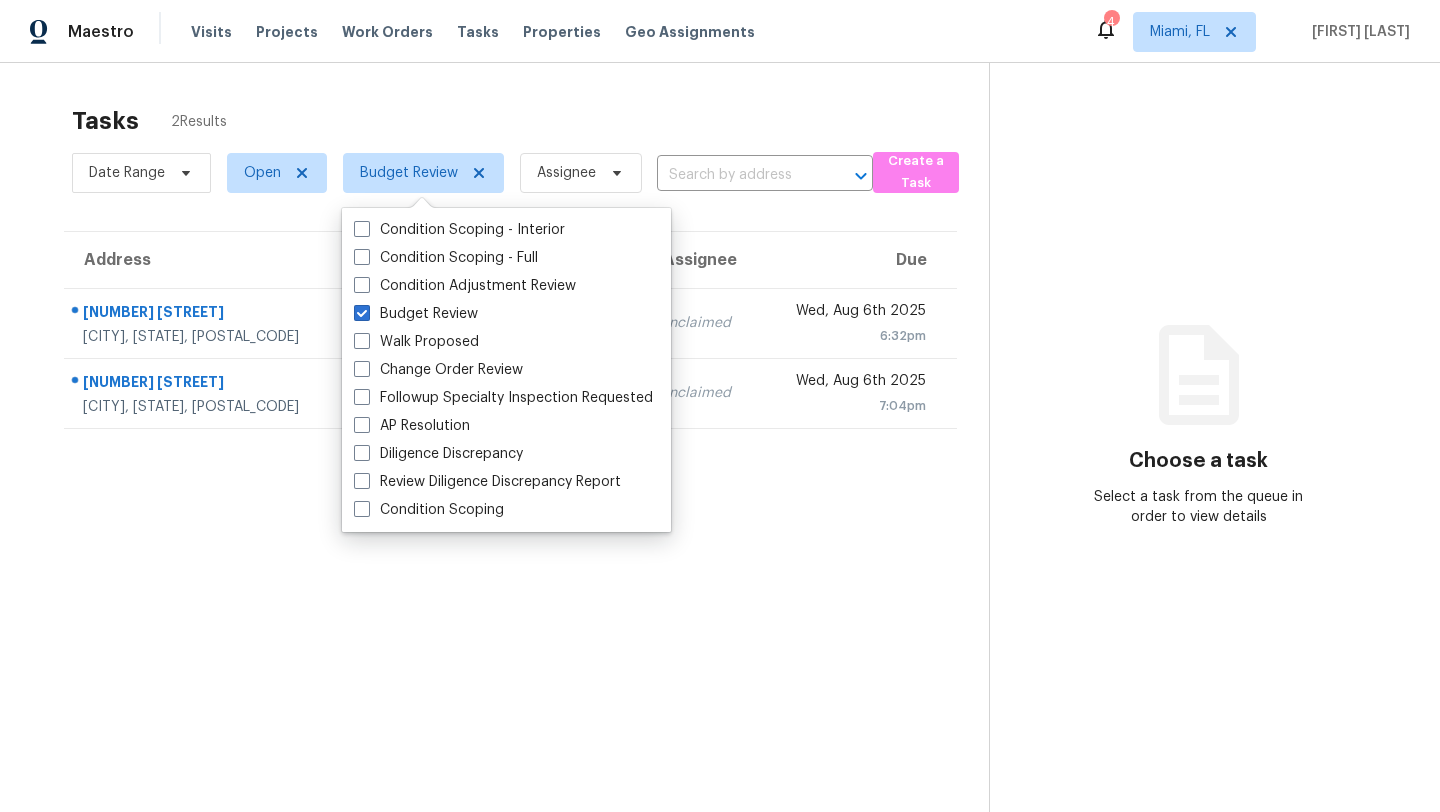 click on "Tasks 2  Results Date Range Open Budget Review Assignee ​ Create a Task Address HPM Type Assignee Due 13087 82nd Ln N   West Palm Beach, FL, 33412 Jeff Aniello Budget Review Unclaimed Wed, Aug 6th 2025 6:32pm 22226 SW 65th Ter   Boca Raton, FL, 33428 Alex Baquerizo Budget Review Unclaimed Wed, Aug 6th 2025 7:04pm" at bounding box center (510, 485) 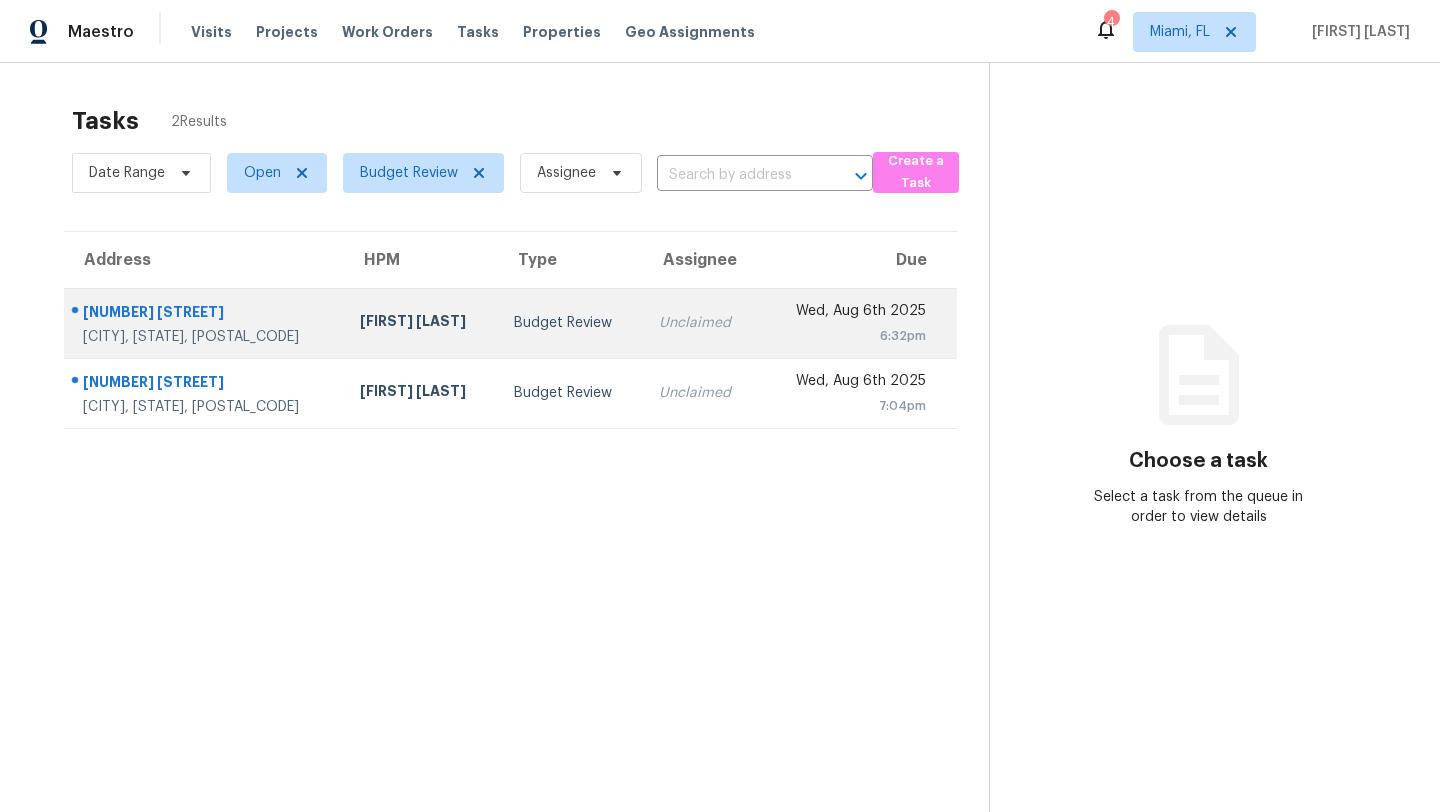 click on "13087 82nd Ln N" at bounding box center (205, 314) 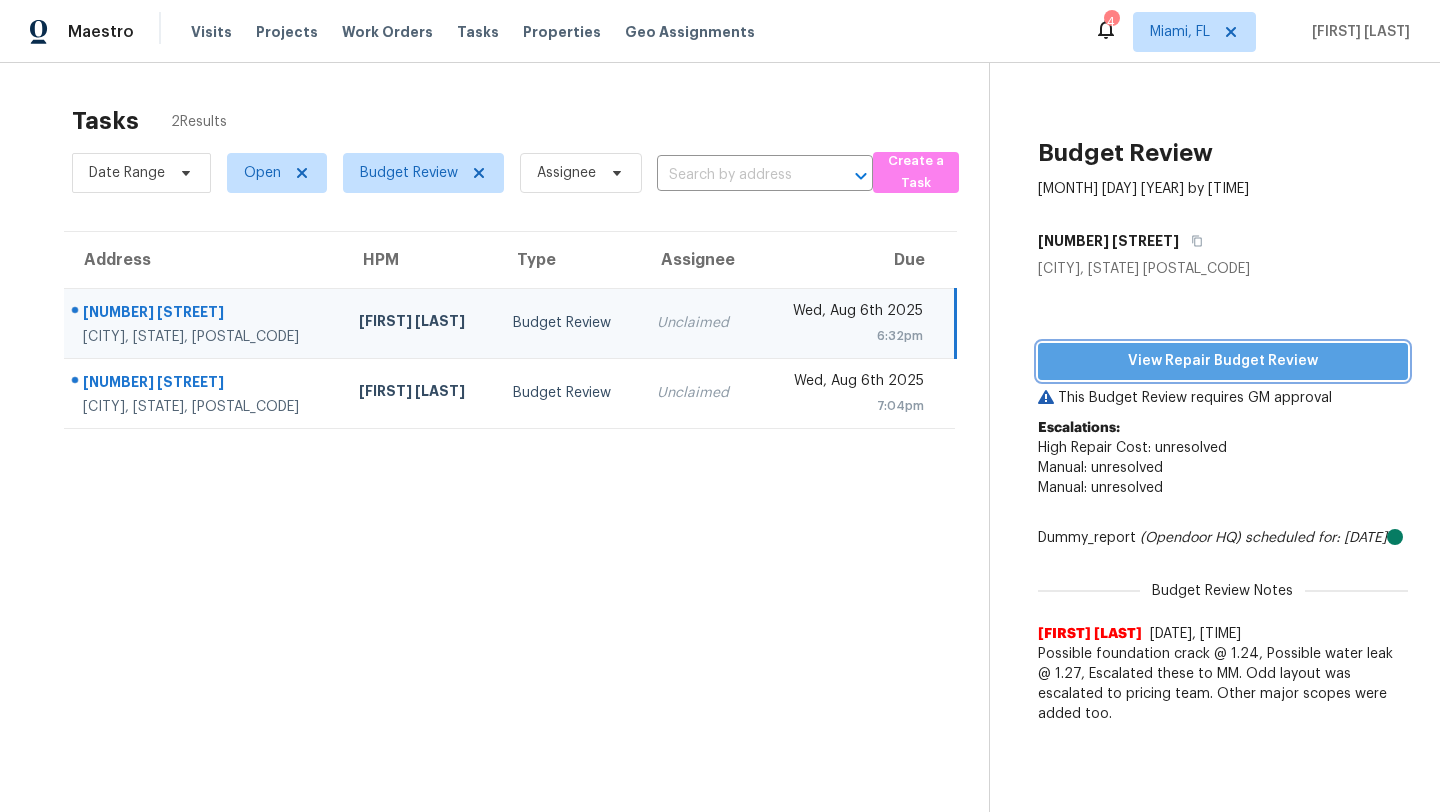 click on "View Repair Budget Review" at bounding box center (1223, 361) 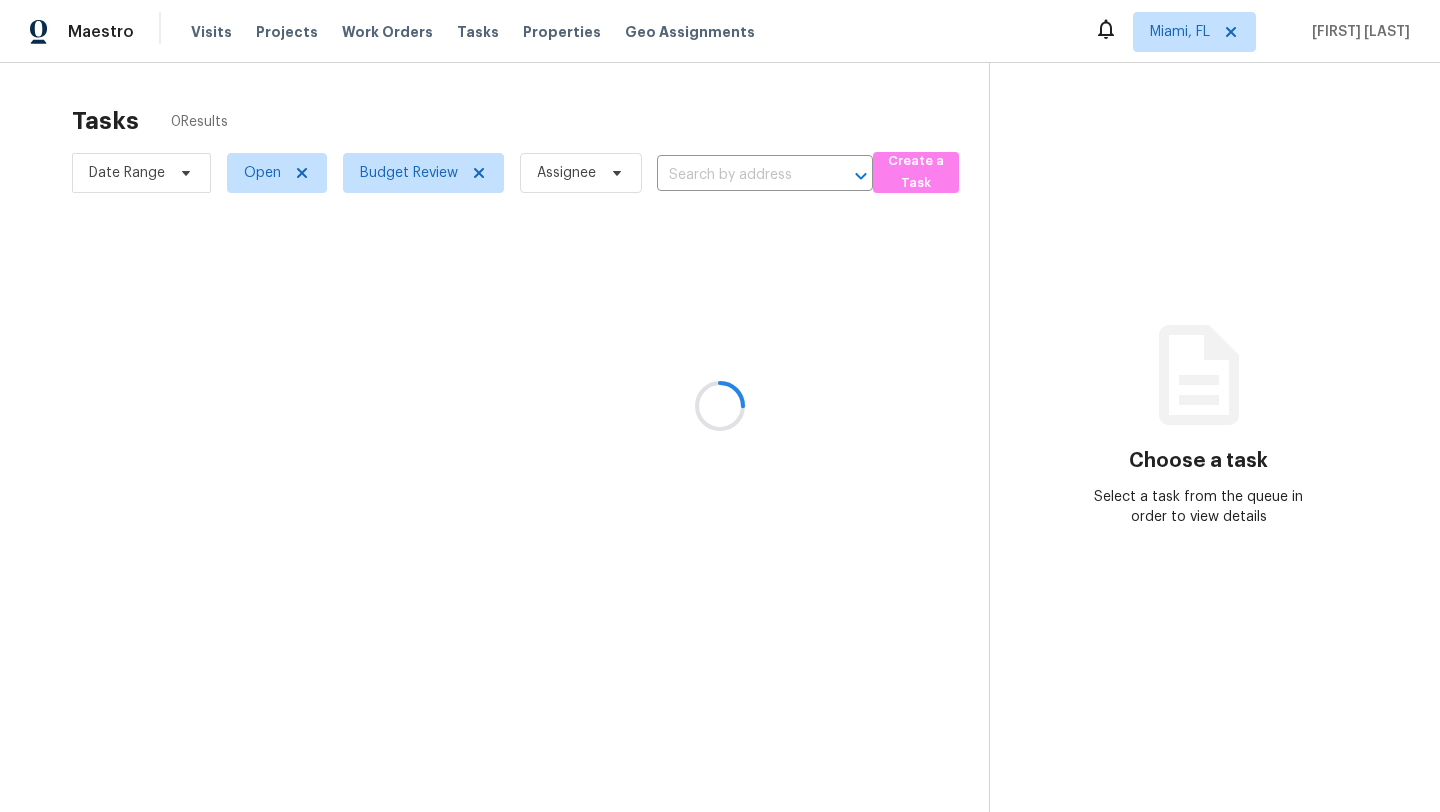 scroll, scrollTop: 0, scrollLeft: 0, axis: both 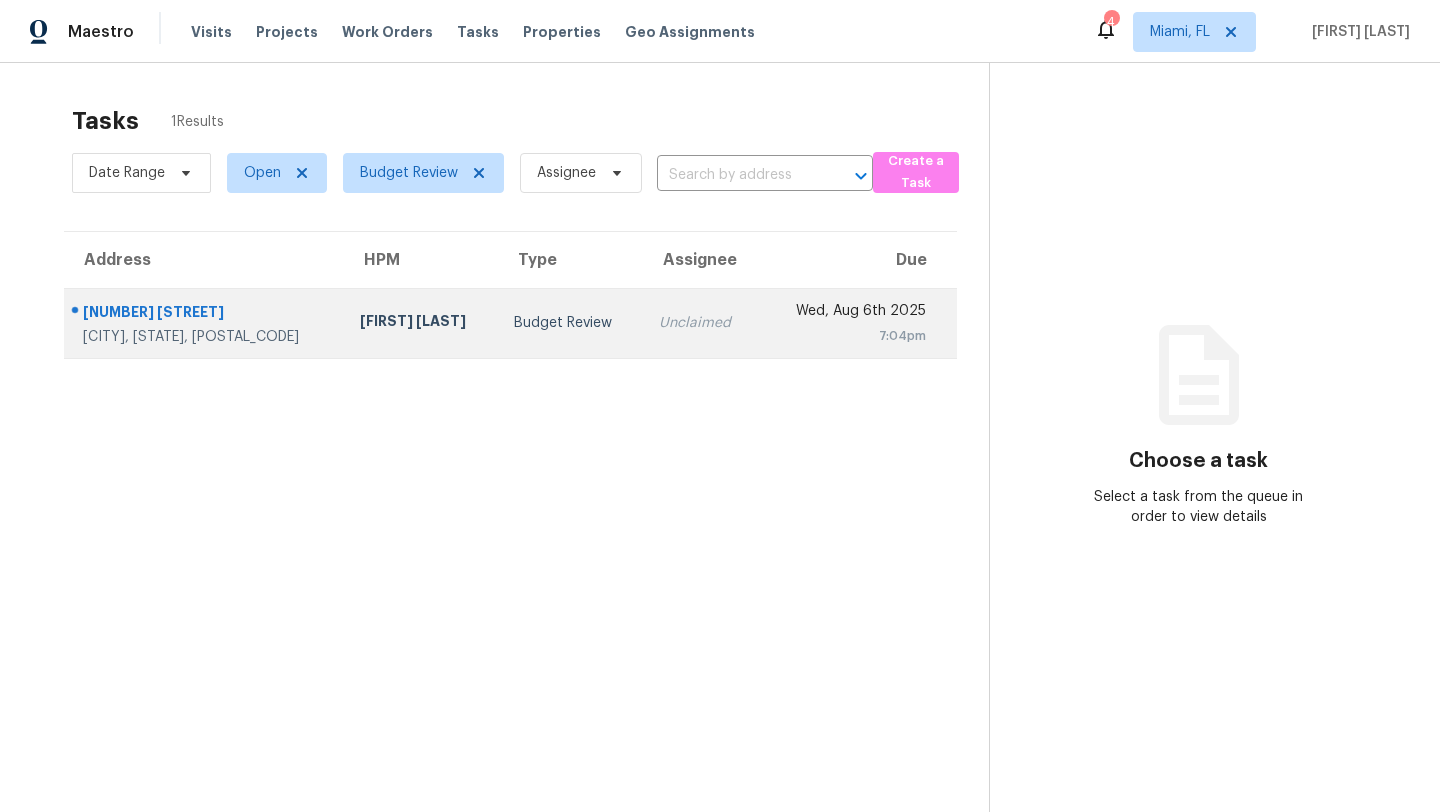 click at bounding box center [196, 313] 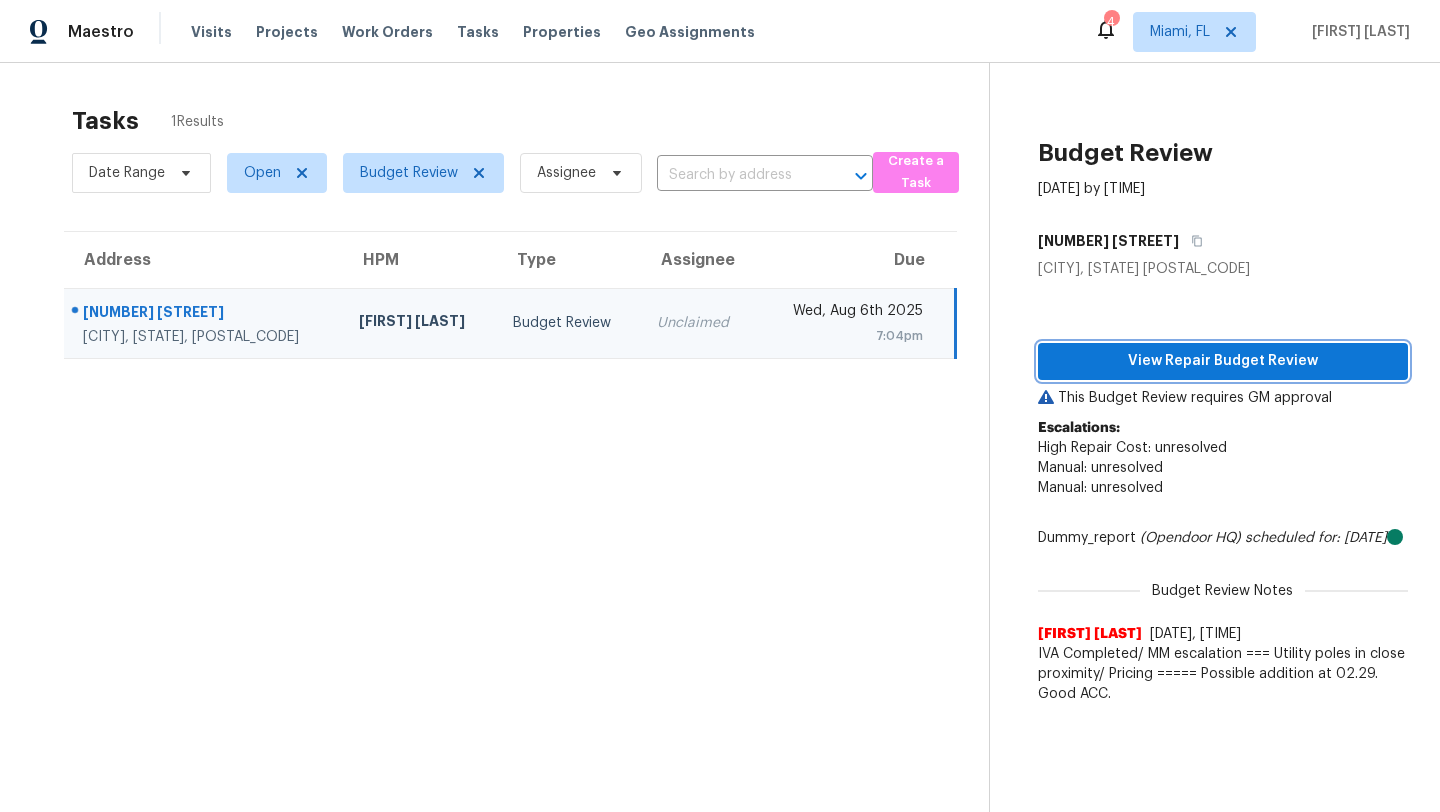 click on "View Repair Budget Review" at bounding box center [1223, 361] 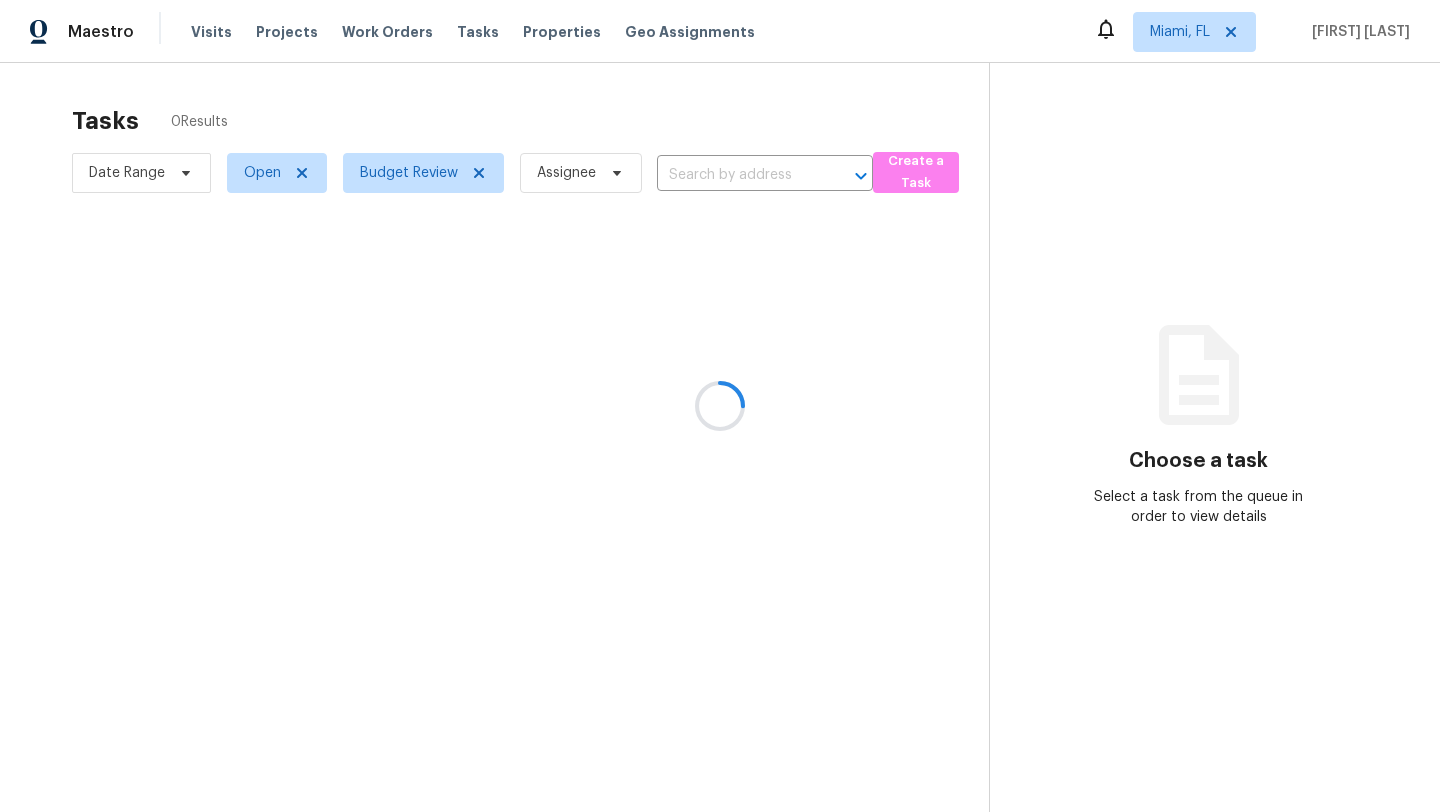 scroll, scrollTop: 0, scrollLeft: 0, axis: both 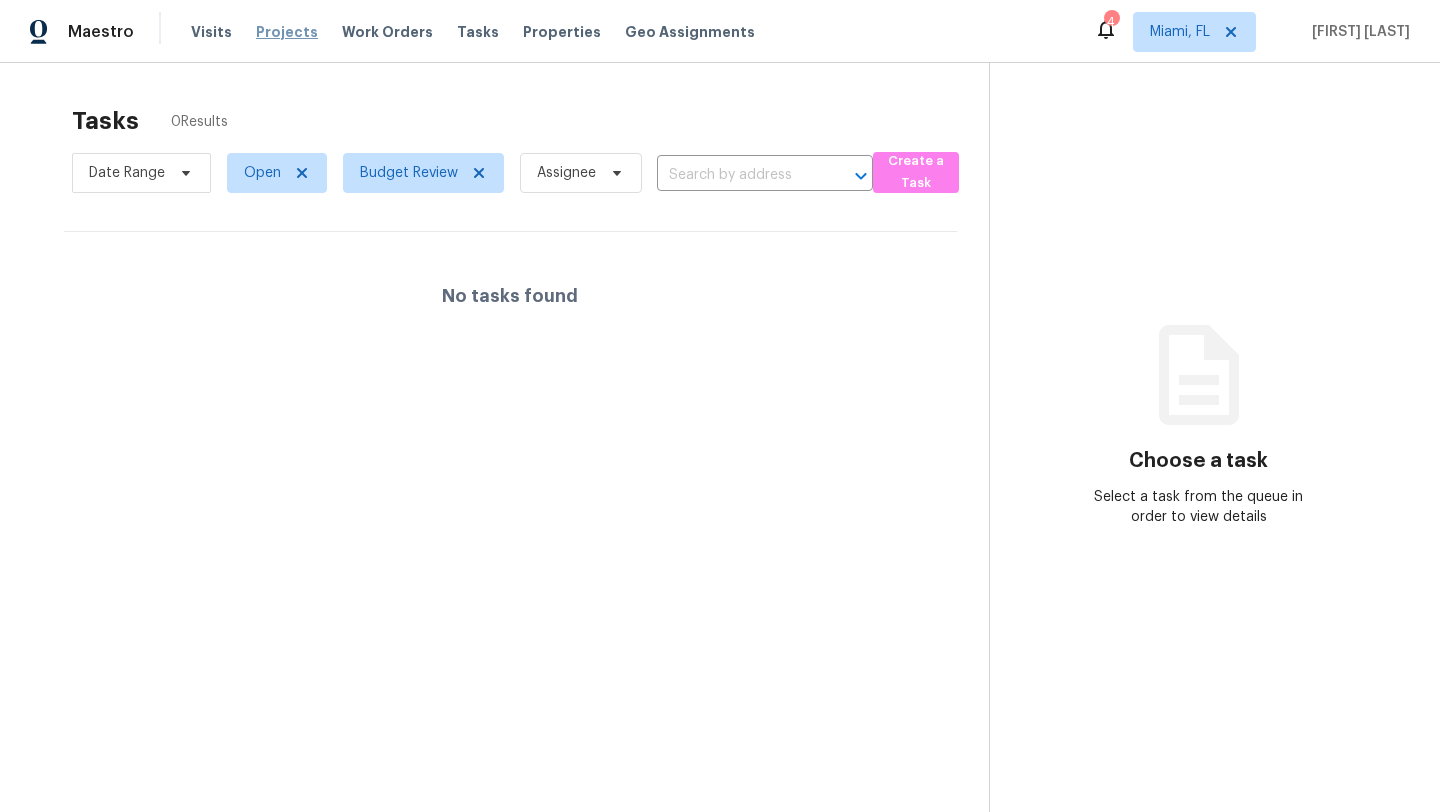 click on "Projects" at bounding box center [287, 32] 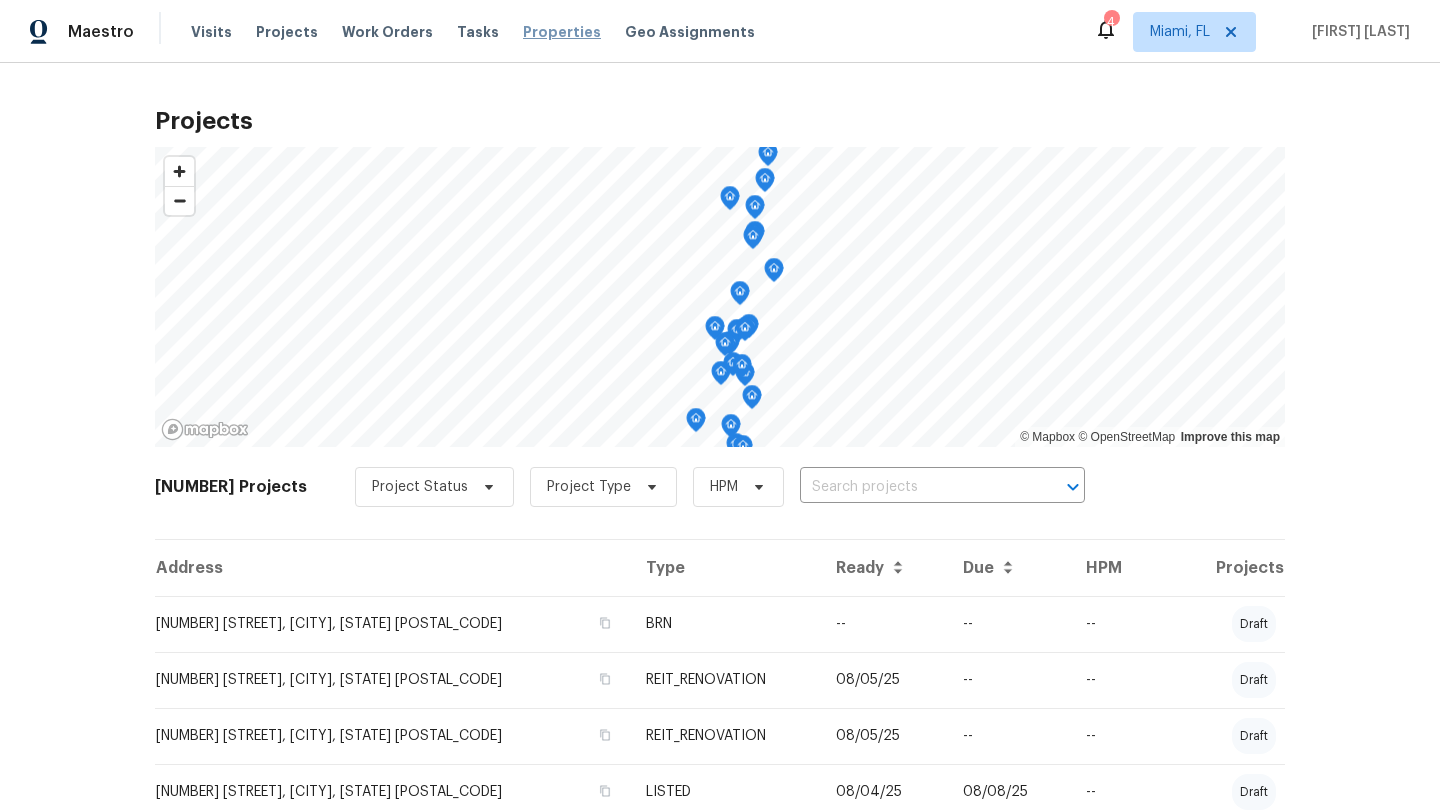 click on "Properties" at bounding box center (562, 32) 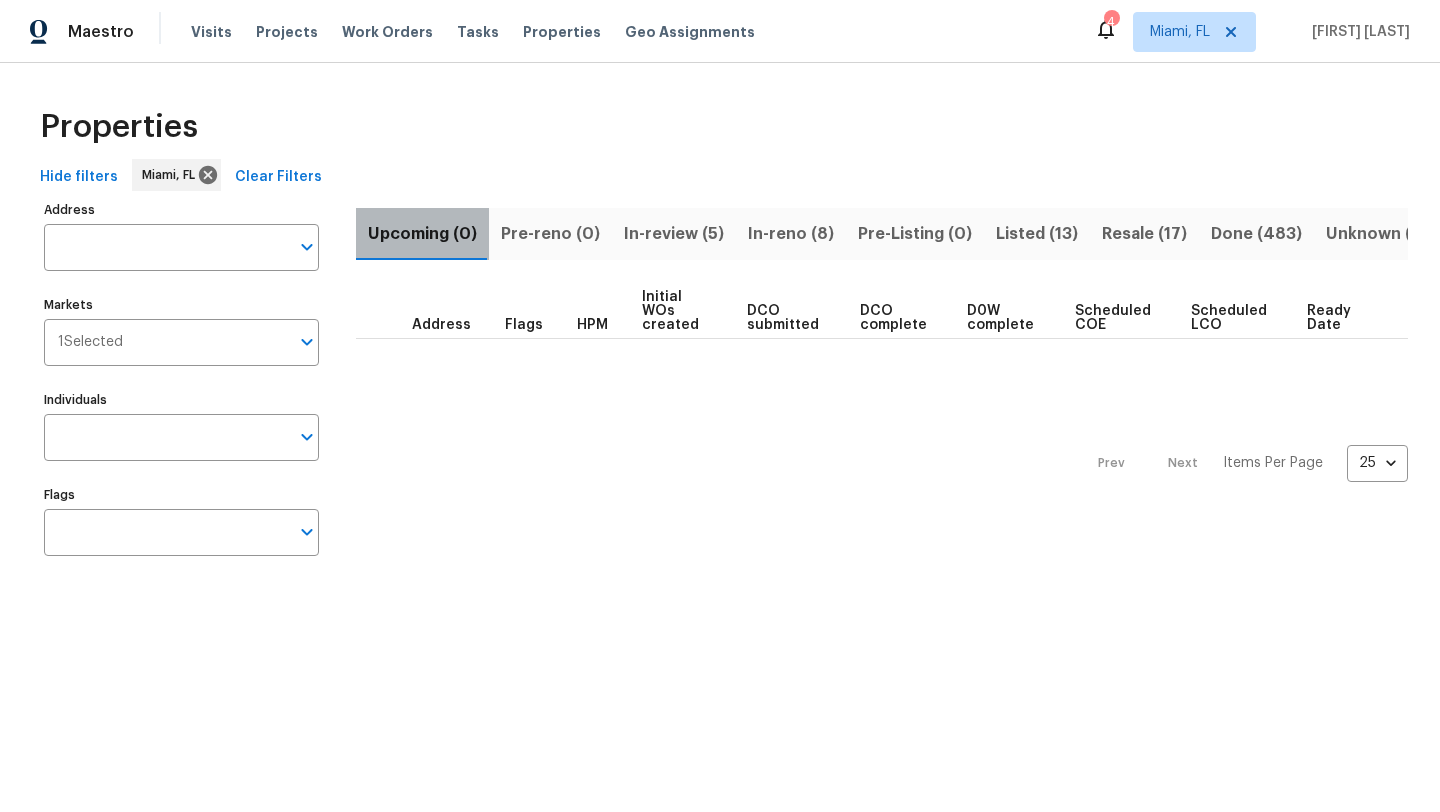 click on "Upcoming (0)" at bounding box center [422, 234] 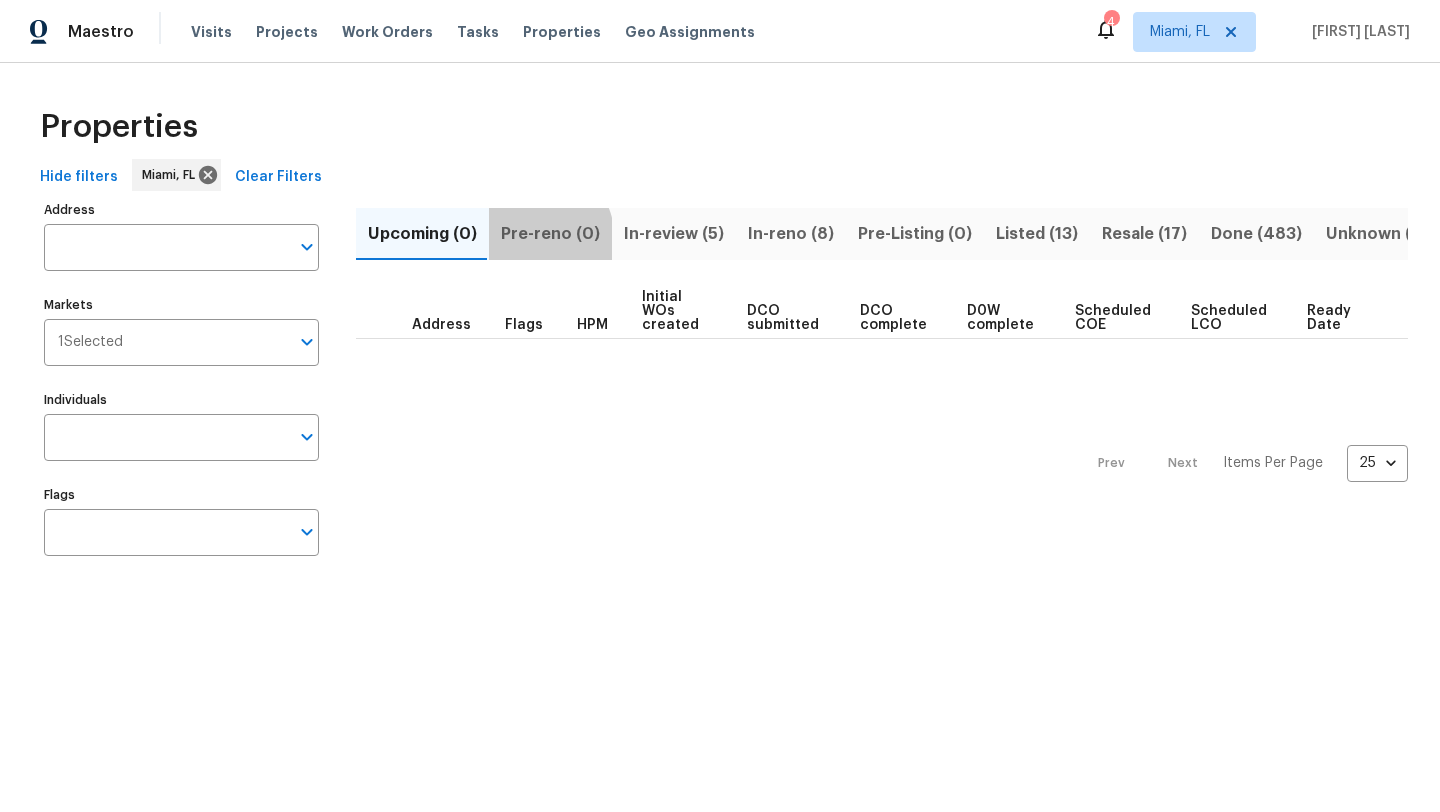 click on "Pre-reno (0)" at bounding box center [550, 234] 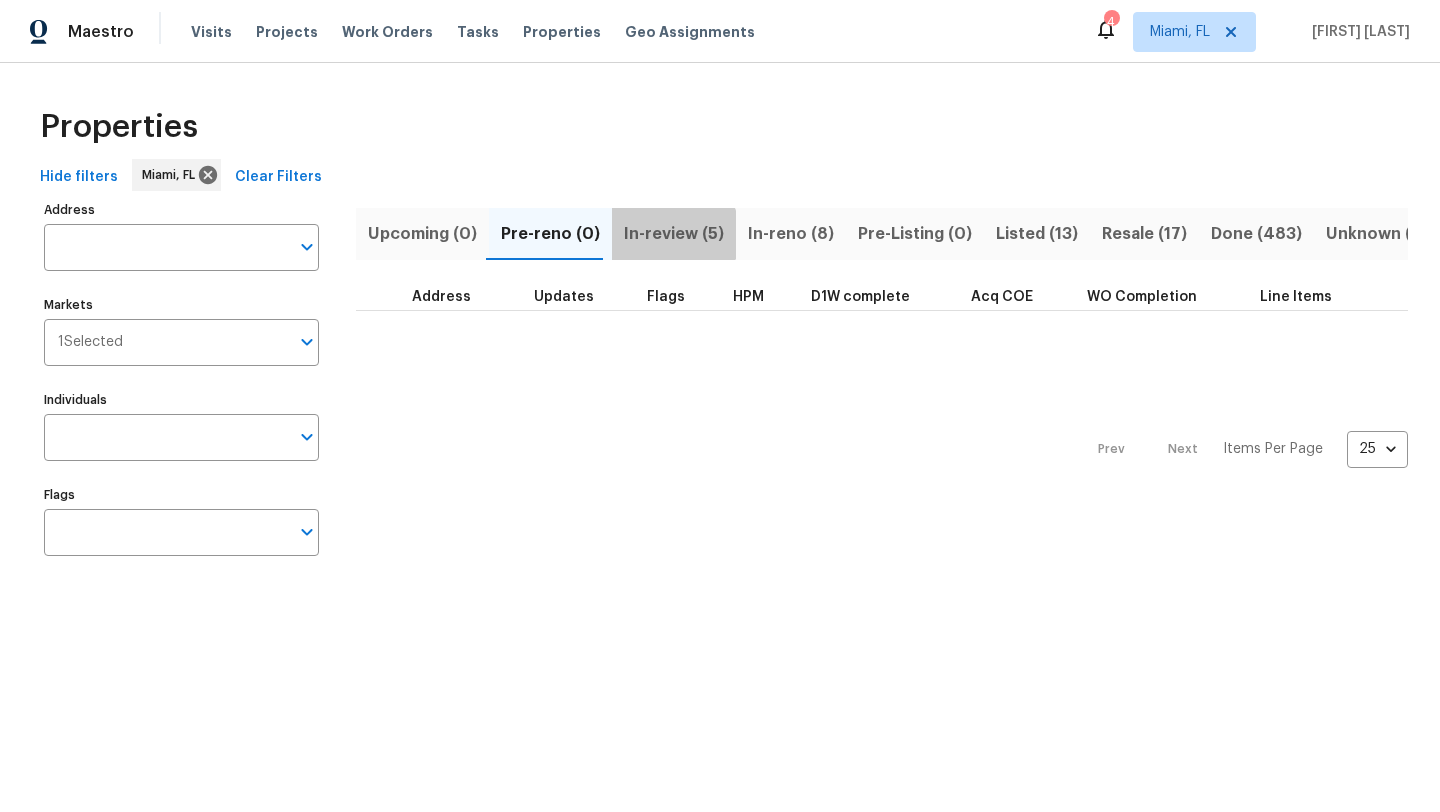 click on "In-review (5)" at bounding box center (674, 234) 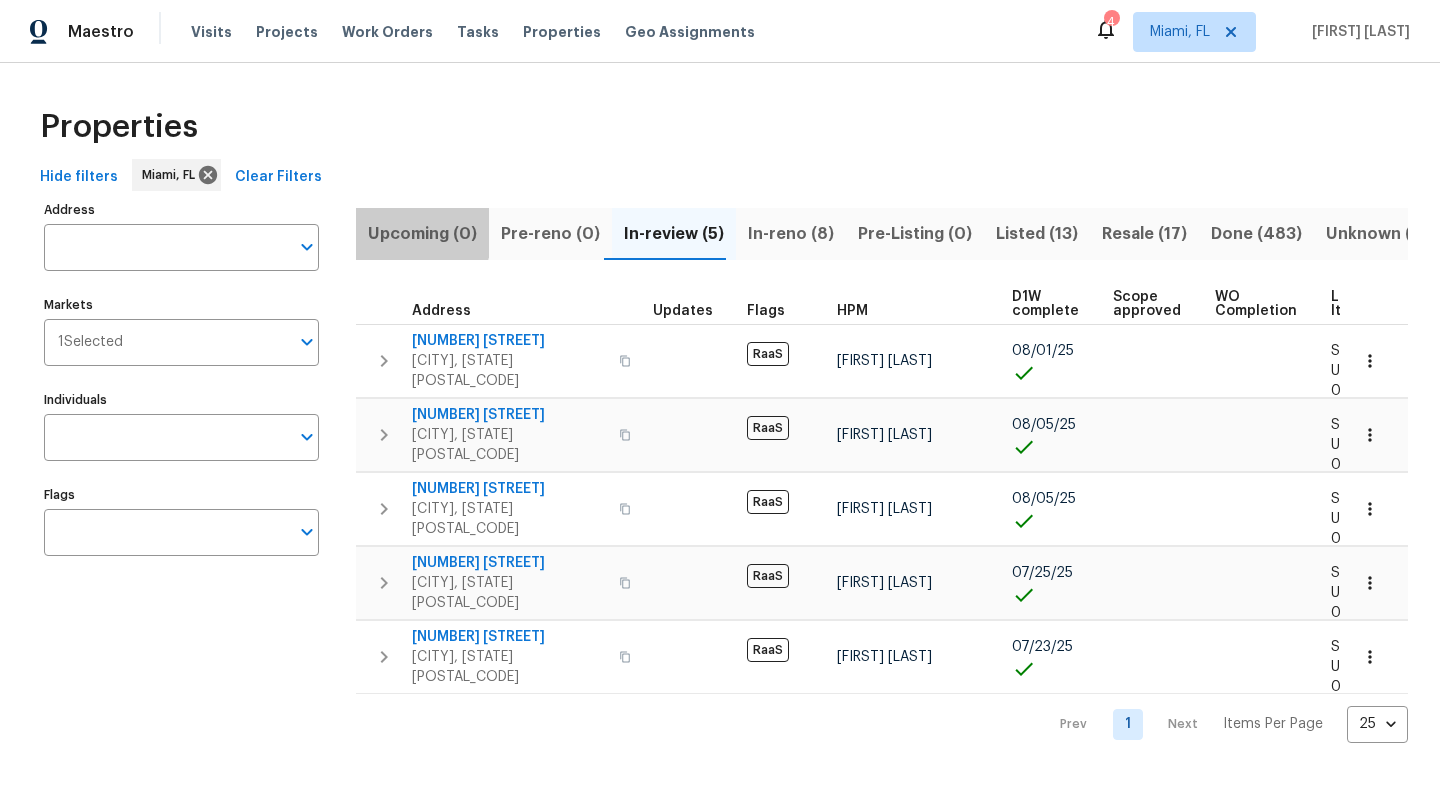 click on "Upcoming (0)" at bounding box center (422, 234) 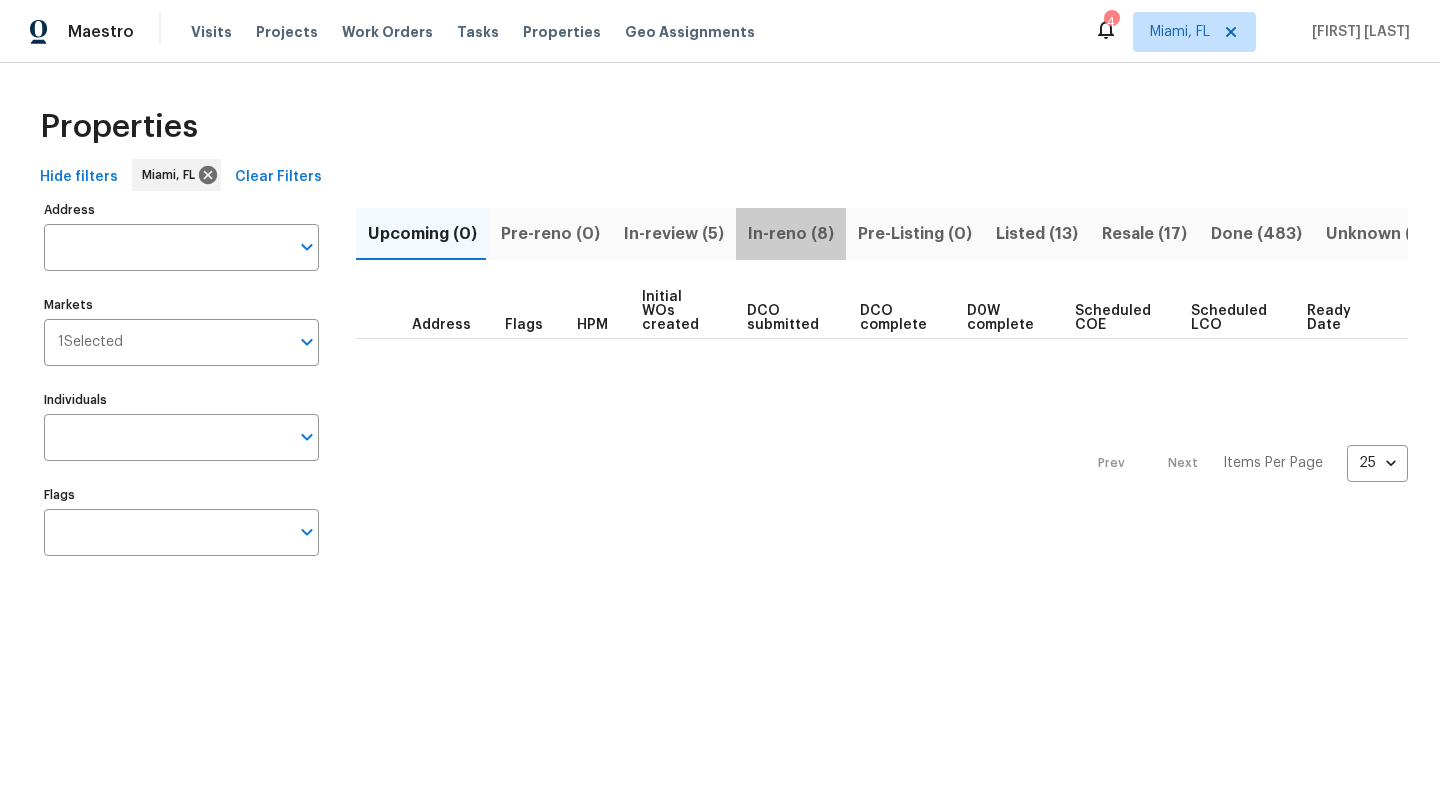 click on "In-reno (8)" at bounding box center (791, 234) 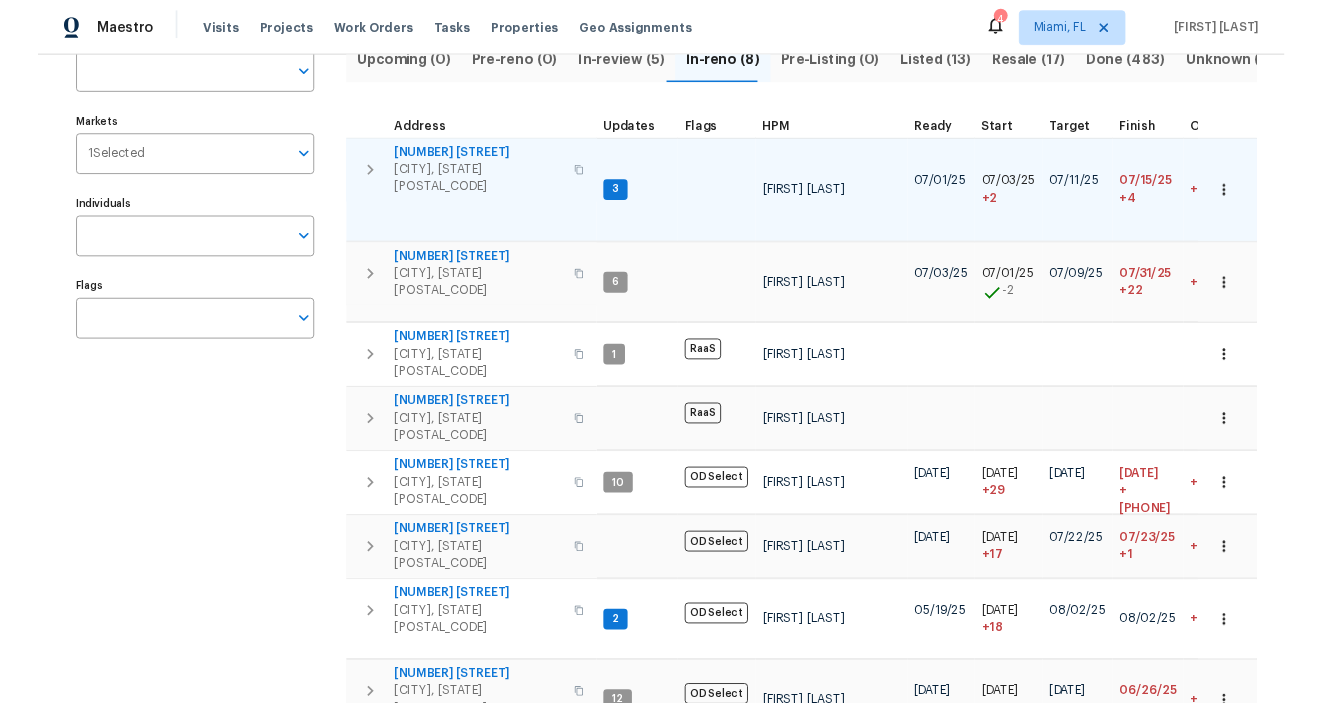 scroll, scrollTop: 160, scrollLeft: 0, axis: vertical 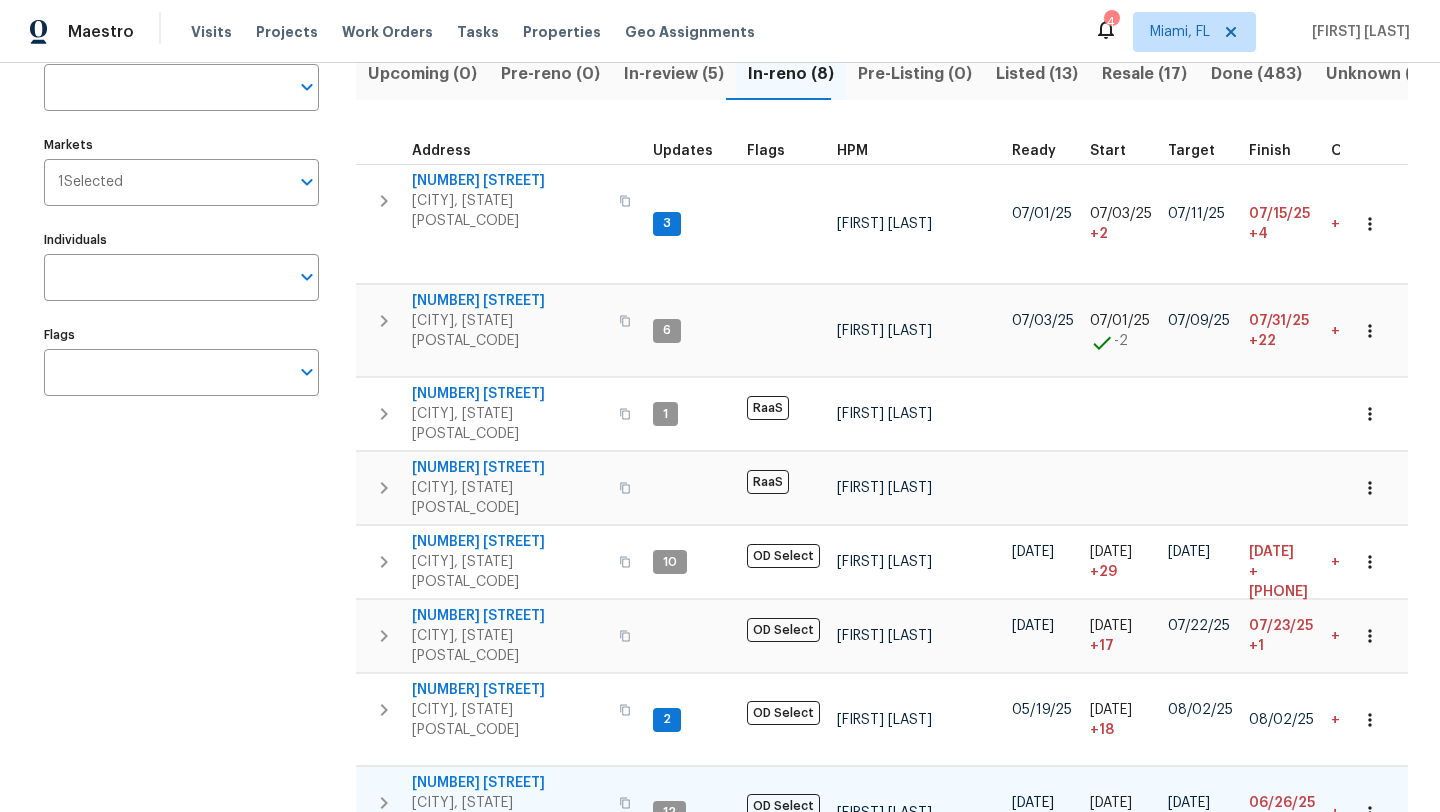 click on "20411 NW 4th St" at bounding box center [509, 783] 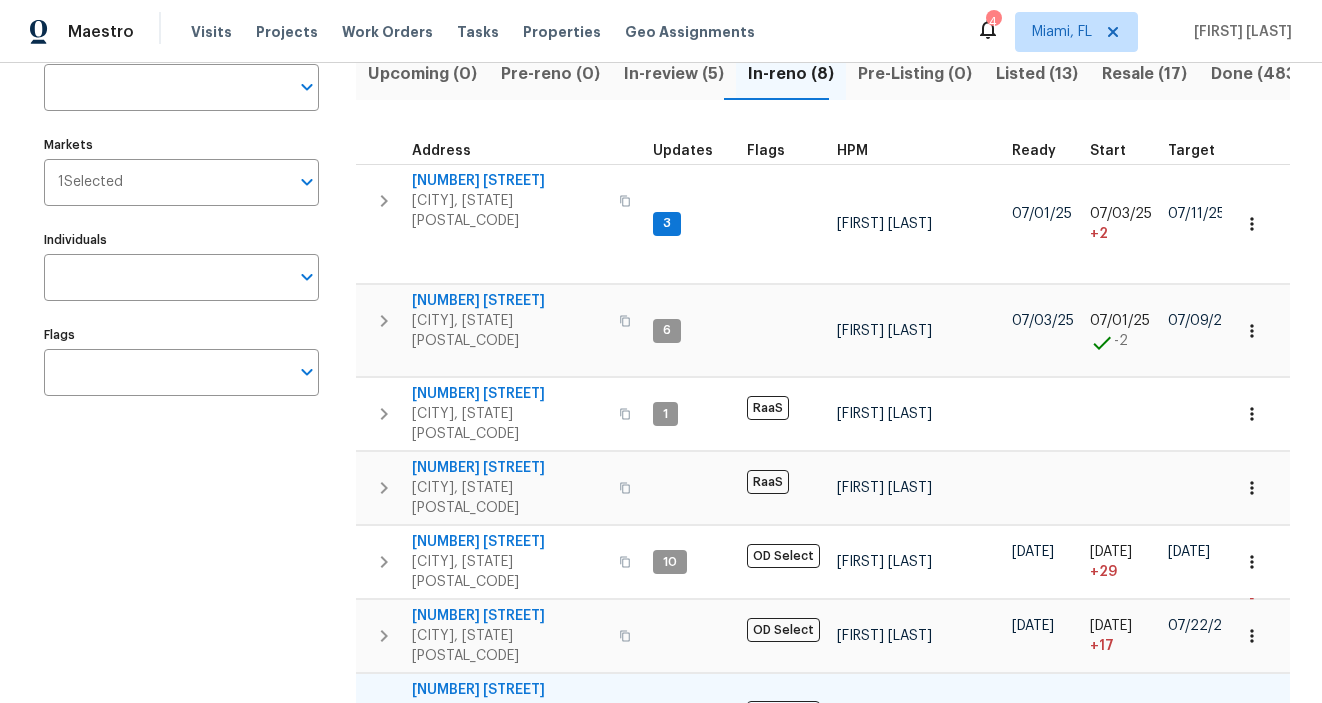 click on "12785 Meadowbreeze Dr" at bounding box center (509, 690) 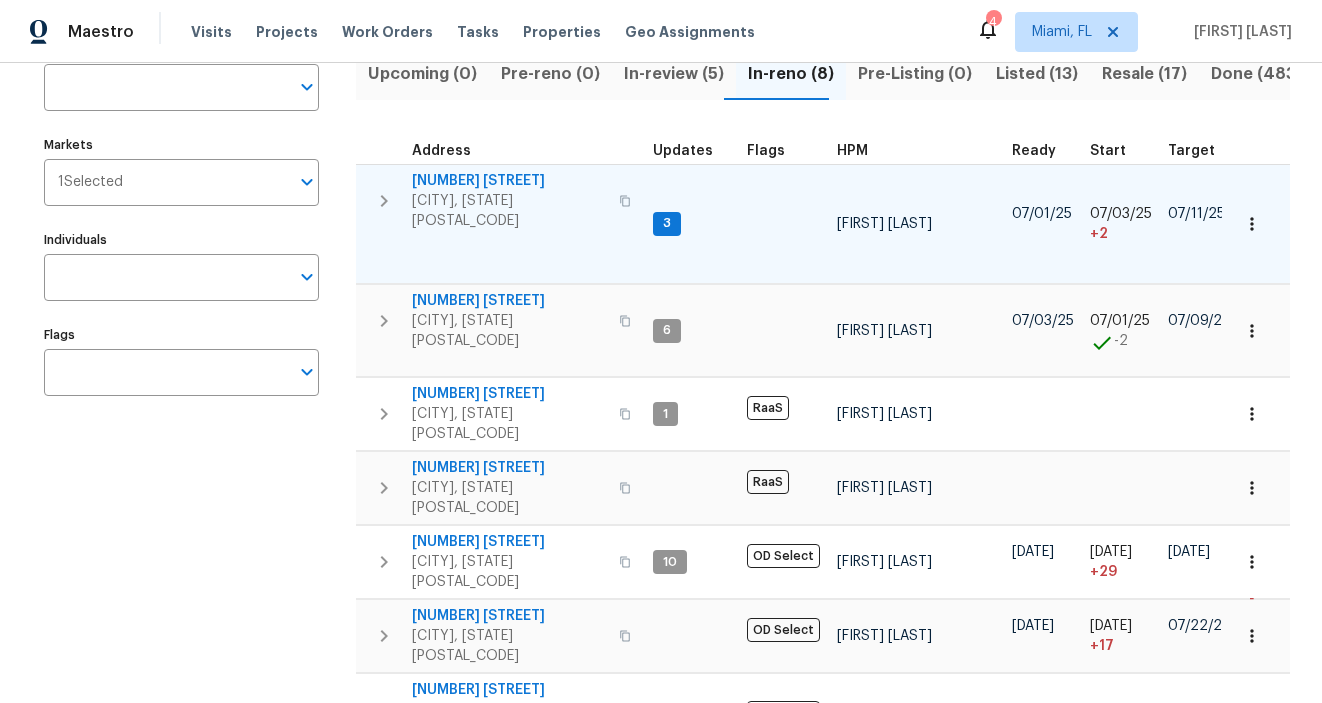 click on "11087 NW 46th Dr" at bounding box center (509, 181) 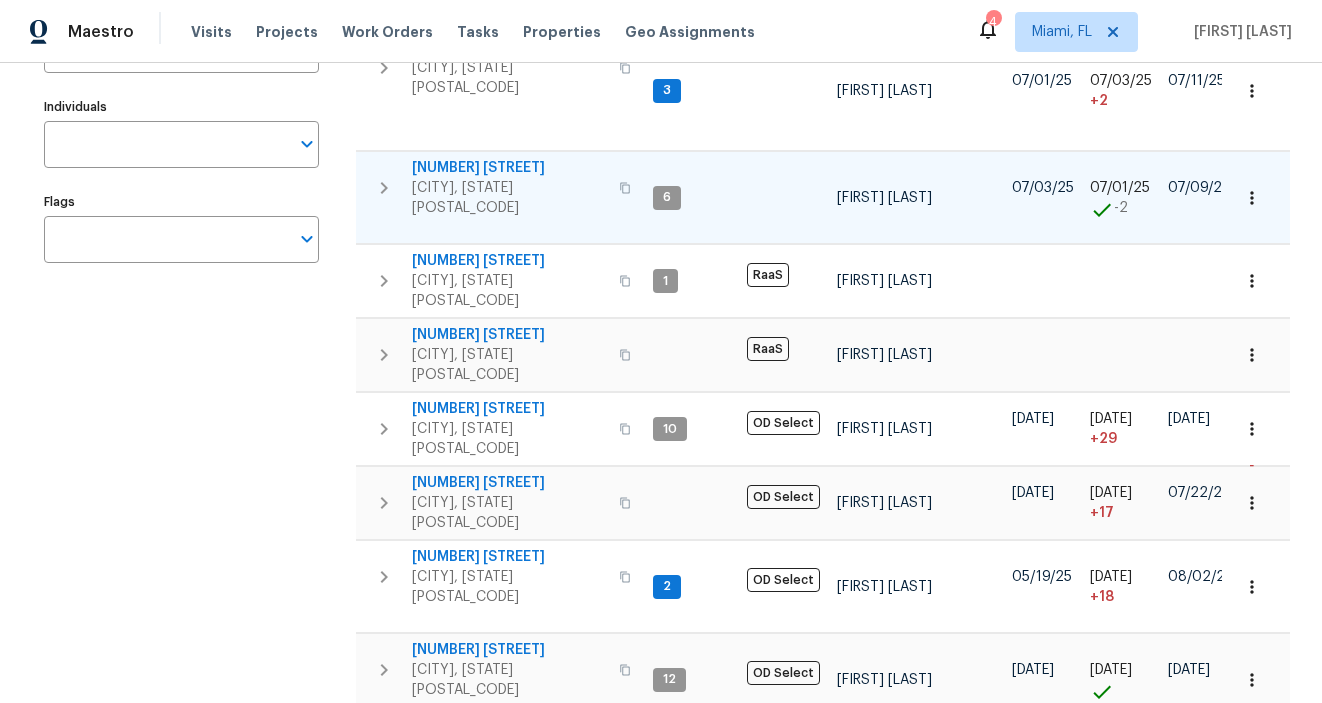 scroll, scrollTop: 0, scrollLeft: 0, axis: both 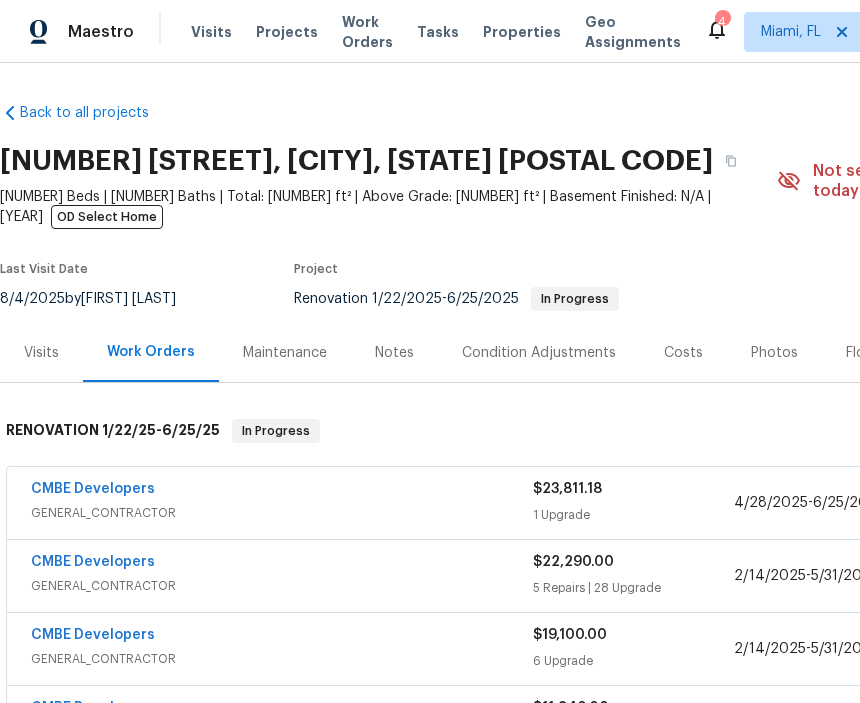 click on "Notes" at bounding box center (394, 353) 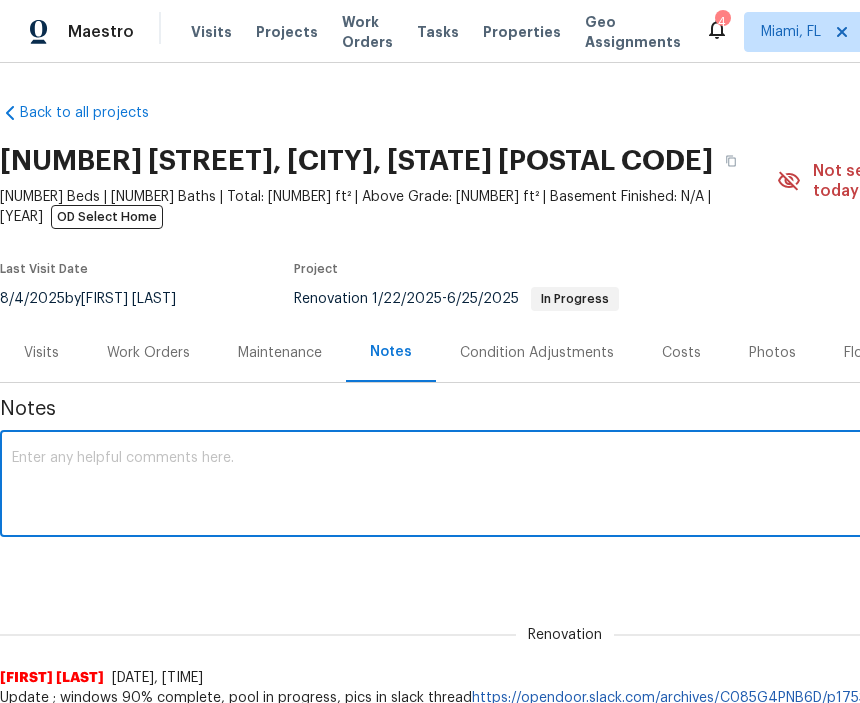 click at bounding box center (565, 486) 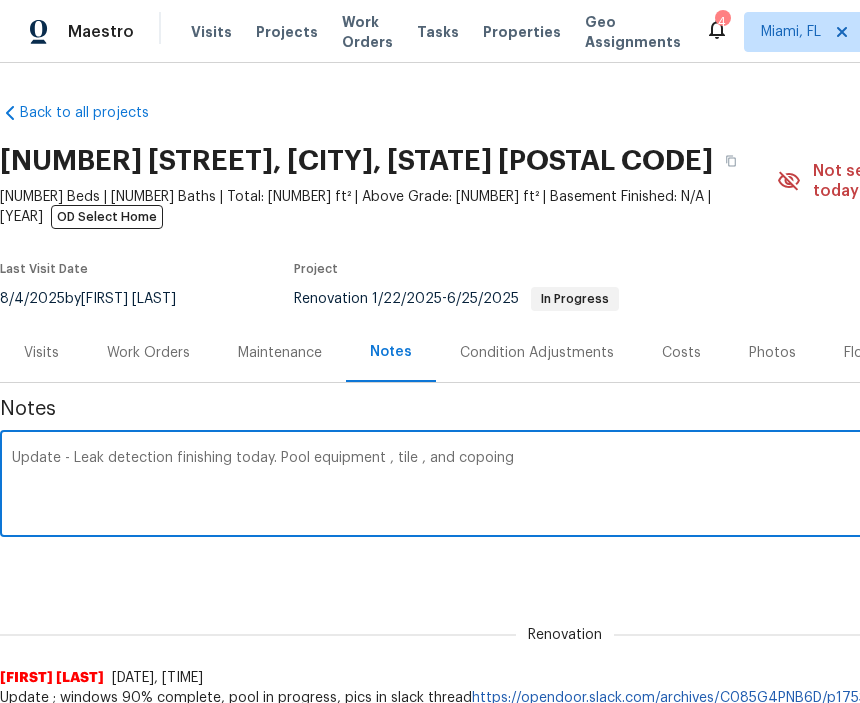 click on "Update - Leak detection finishing today. Pool equipment , tile , and copoing" at bounding box center [565, 486] 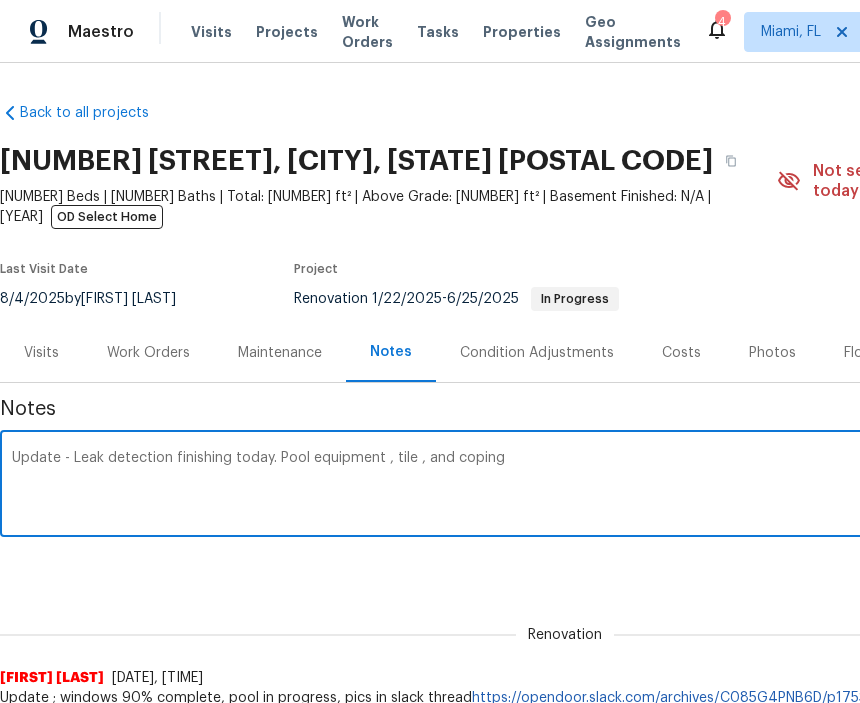 click on "Update - Leak detection finishing today. Pool equipment , tile , and coping" at bounding box center (565, 486) 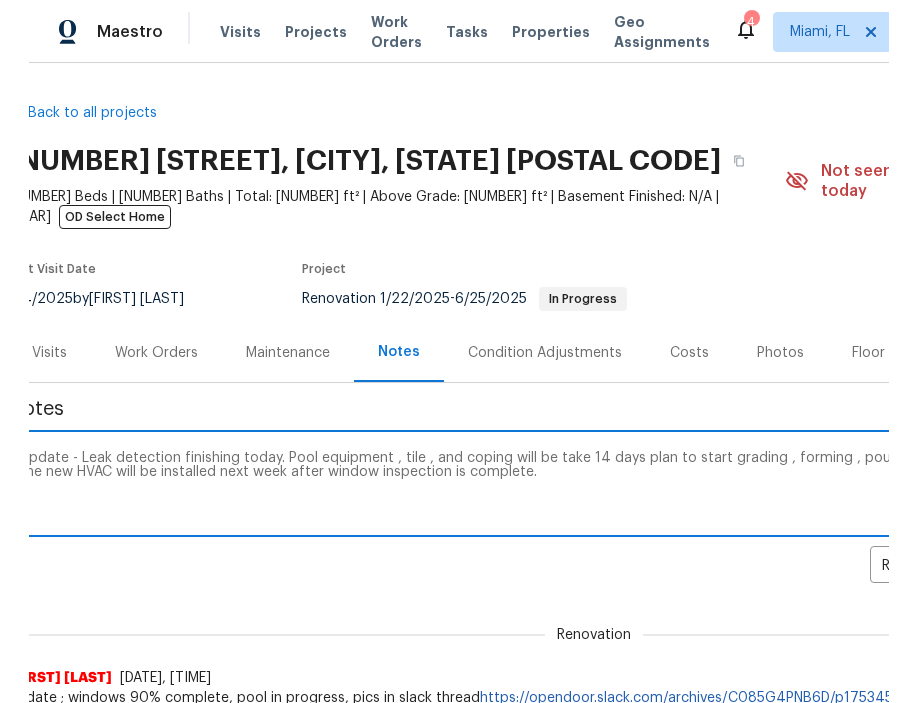 scroll, scrollTop: 0, scrollLeft: 270, axis: horizontal 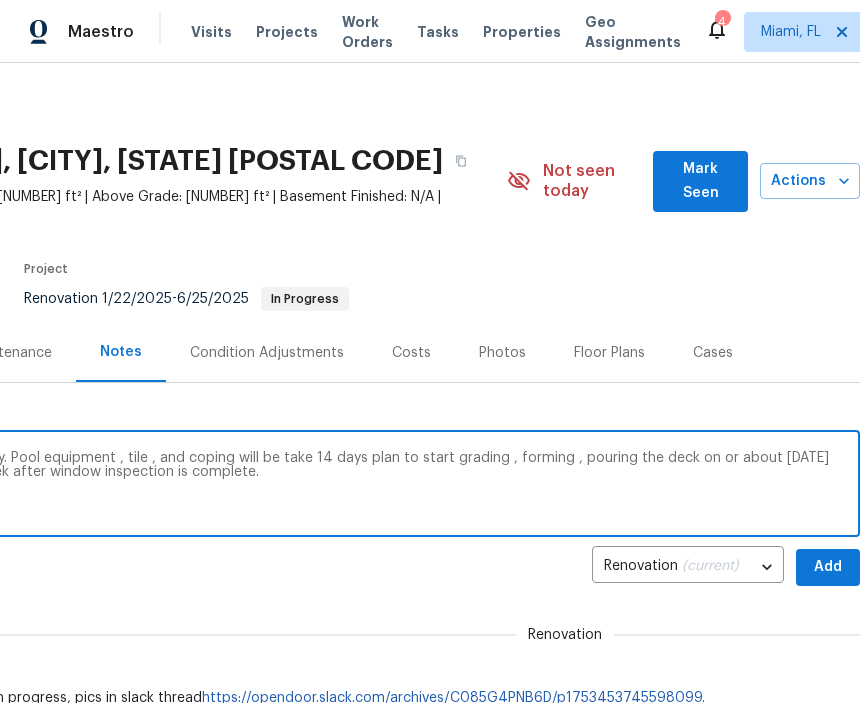 type on "Update - Leak detection finishing today. Pool equipment , tile , and coping will be take 14 days plan to start grading , forming , pouring the deck on or about [DATE] the new HVAC will be installed next week after window inspection is complete." 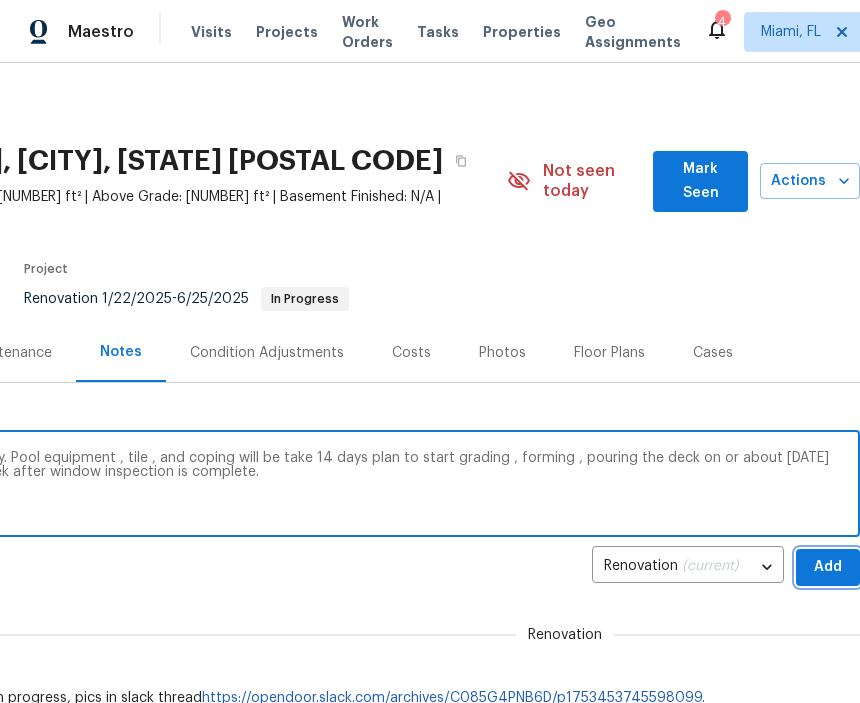 click on "Add" at bounding box center (828, 567) 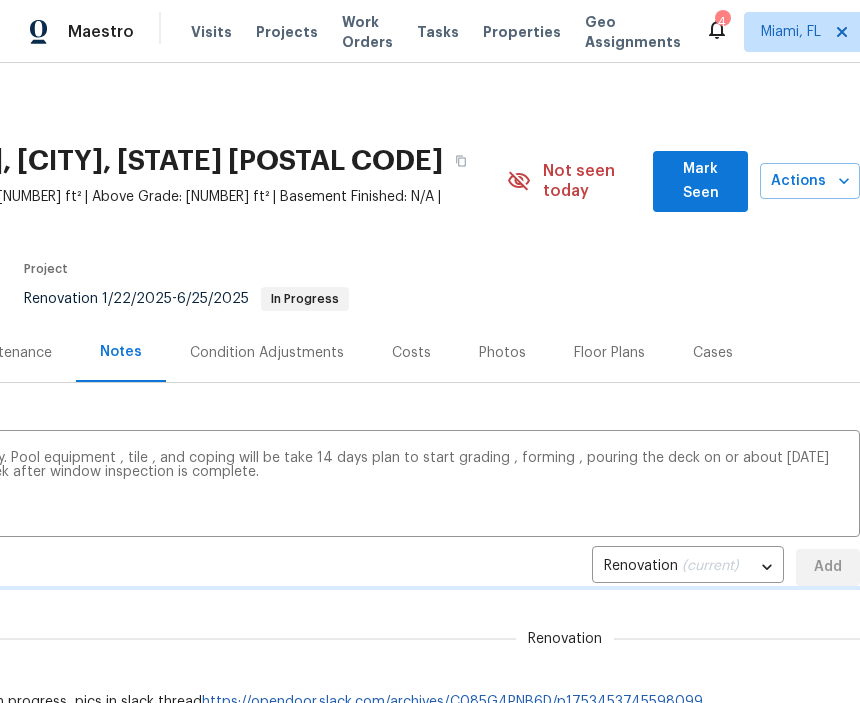 type 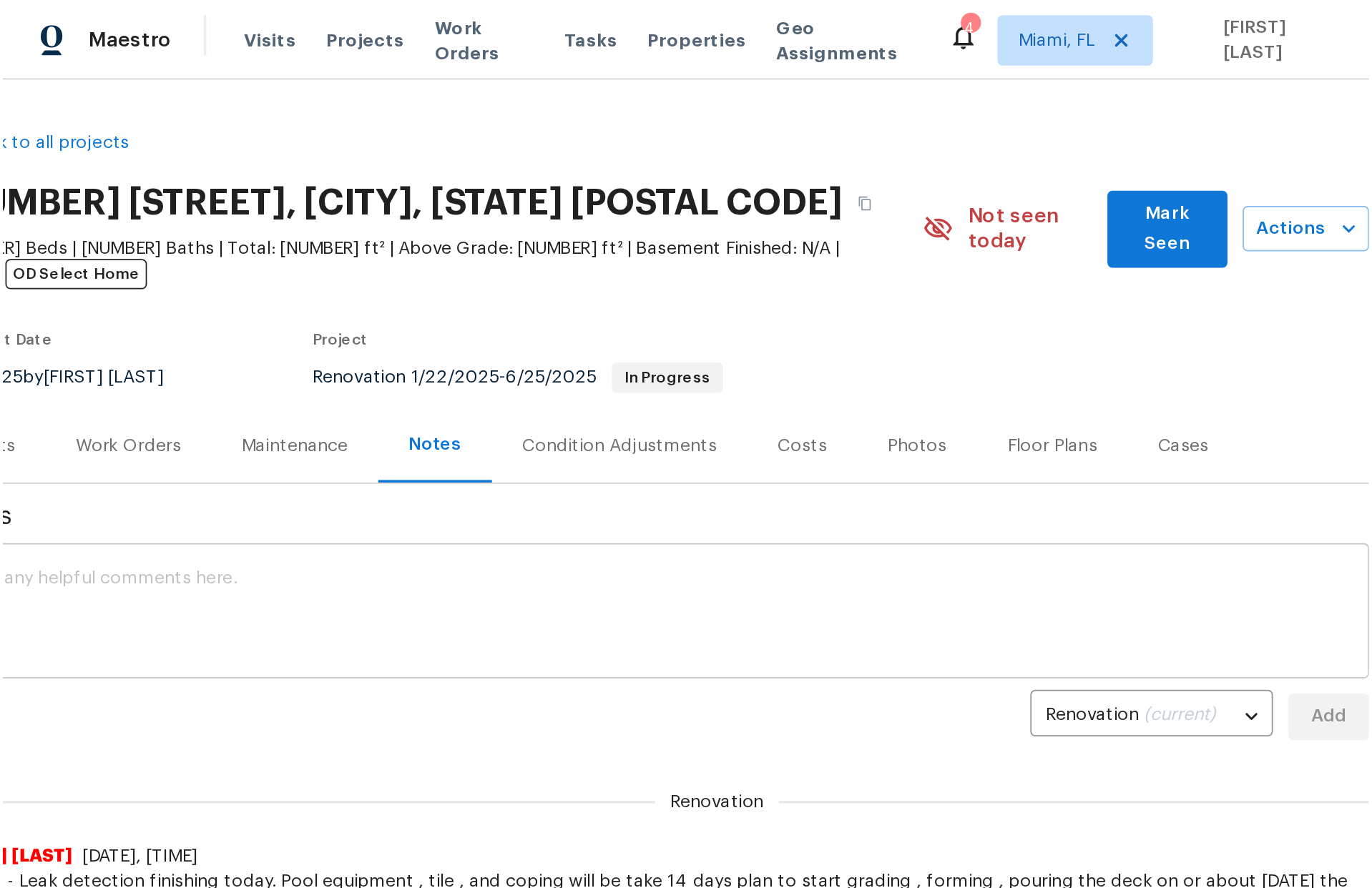 scroll, scrollTop: 0, scrollLeft: 0, axis: both 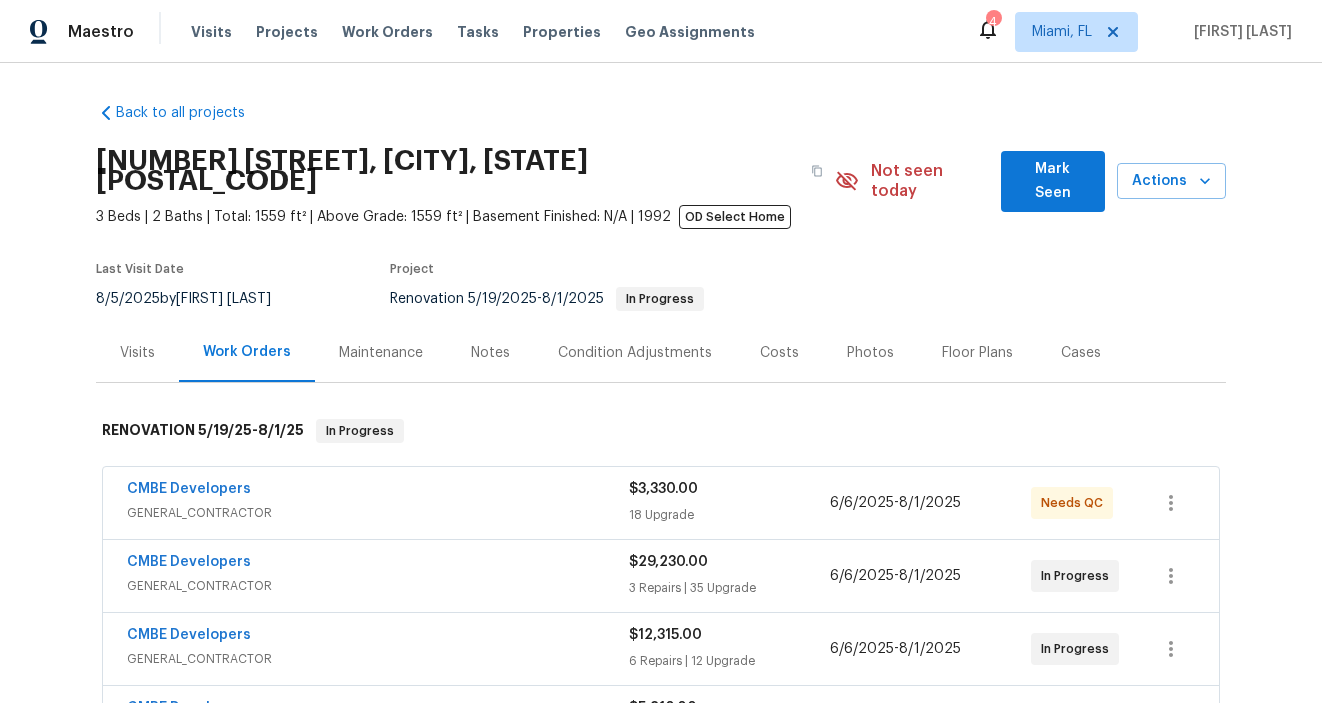click on "Notes" at bounding box center (490, 353) 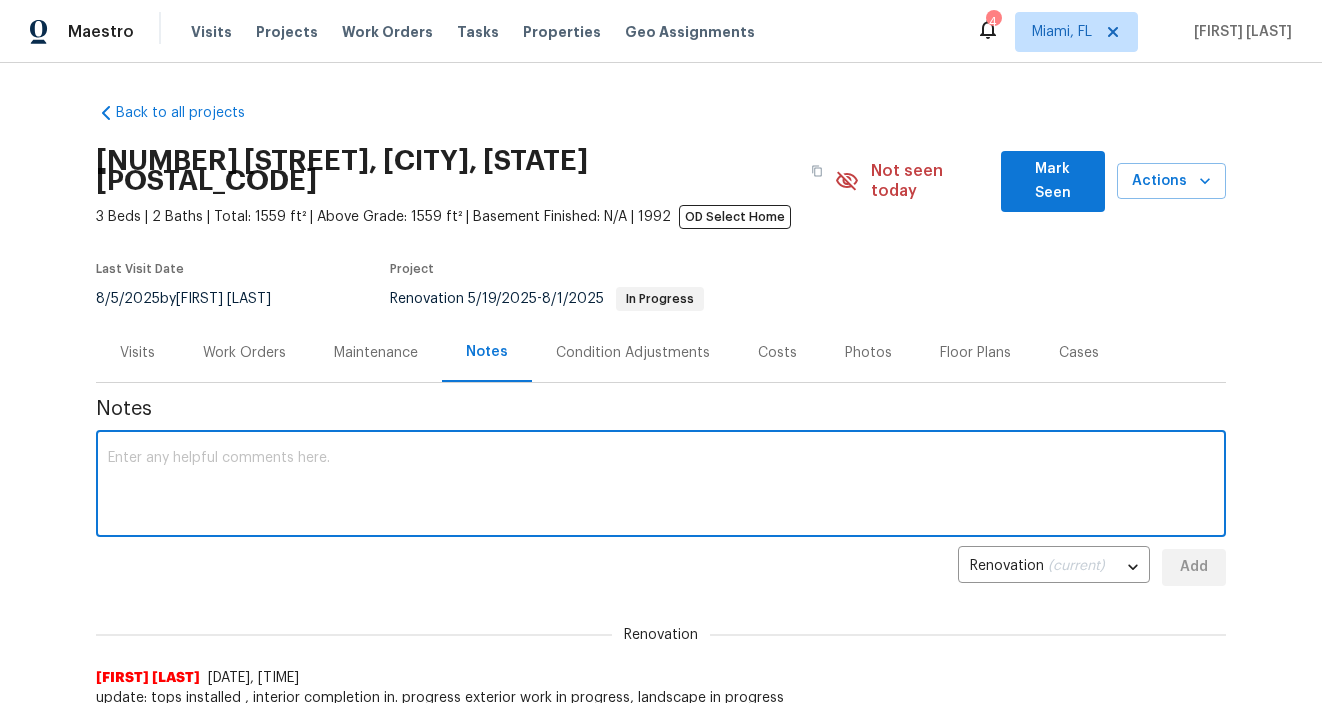 click at bounding box center [661, 486] 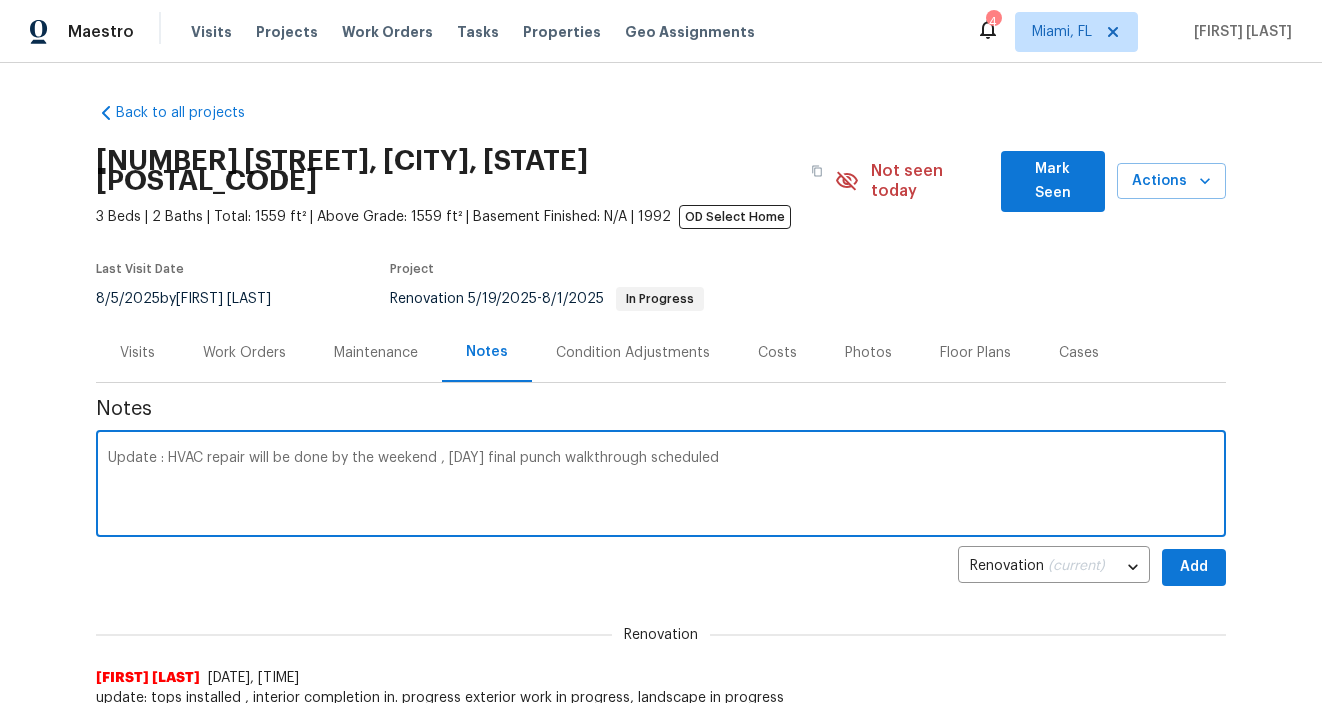 click on "Update : HVAC repair will be done by the weekend , Monday final punch walkthrough scheduled" at bounding box center [661, 486] 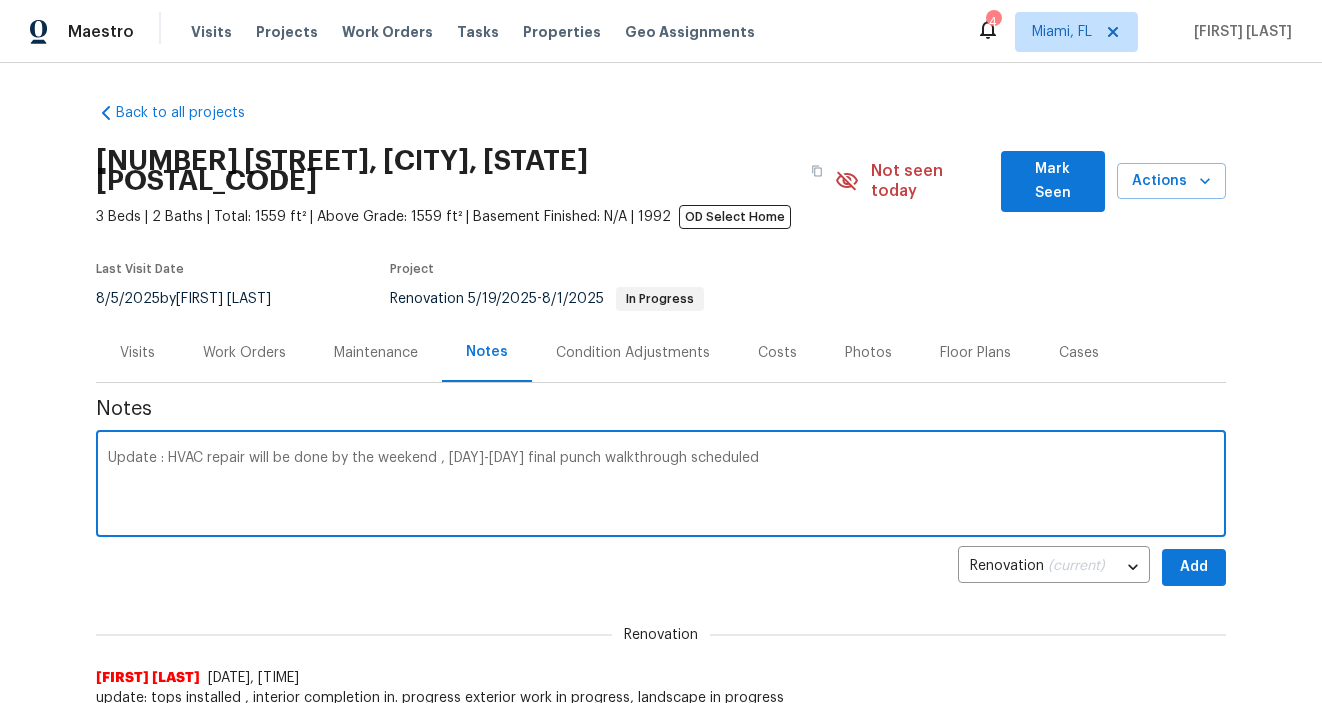 click on "Update : HVAC repair will be done by the weekend , Monday-Tuesday final punch walkthrough scheduled" at bounding box center (661, 486) 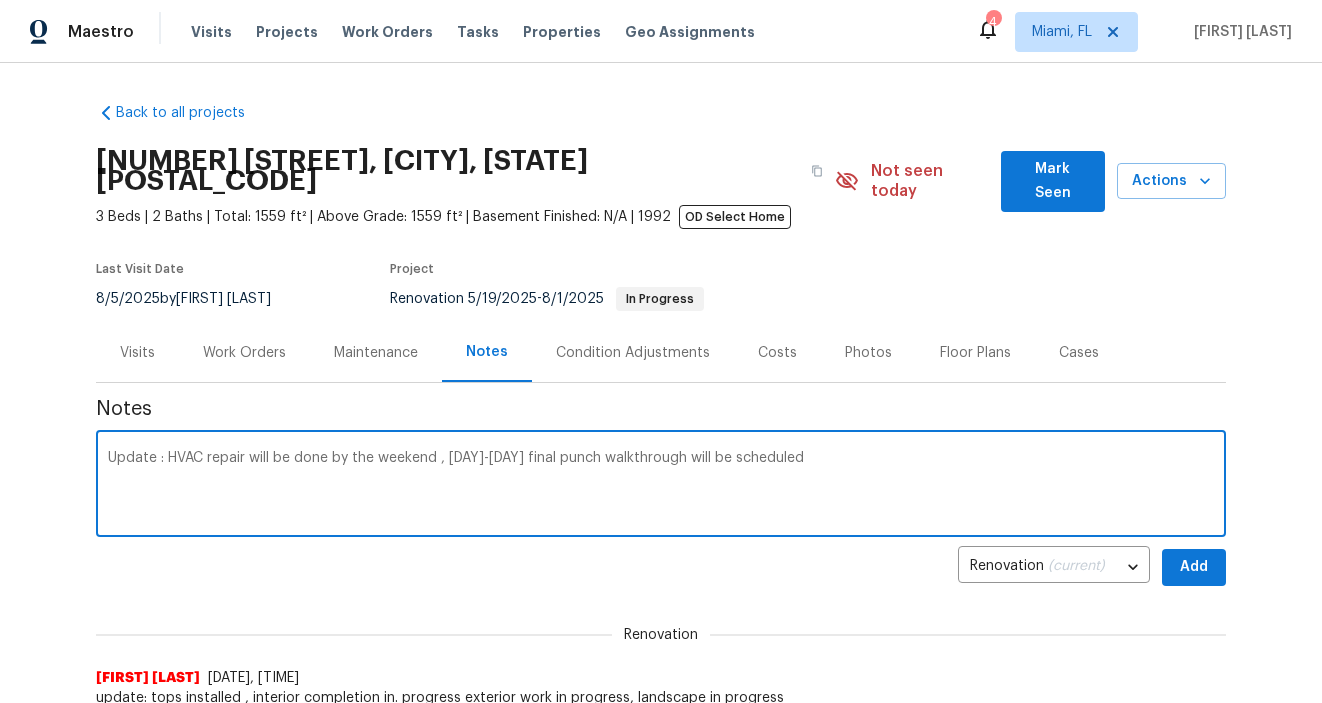 click on "Update : HVAC repair will be done by the weekend , Monday-Tuesday final punch walkthrough will be scheduled" at bounding box center (661, 486) 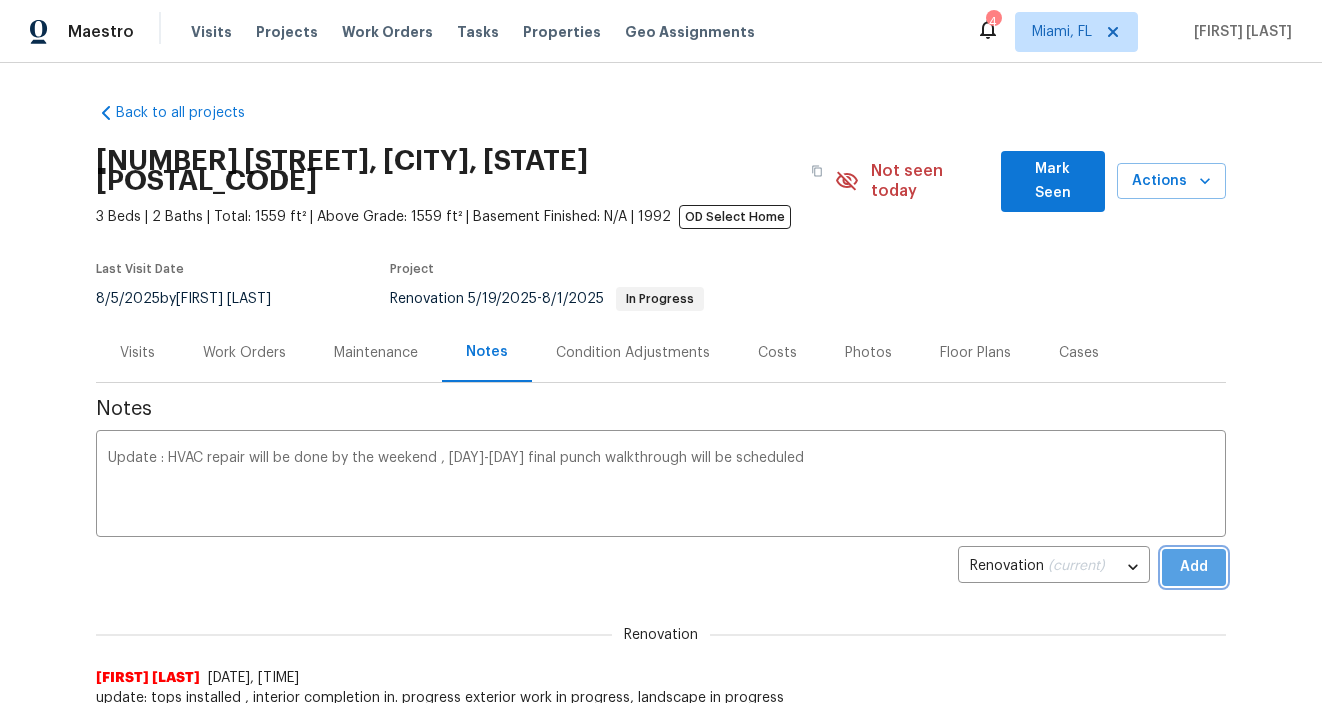 click on "Add" at bounding box center [1194, 567] 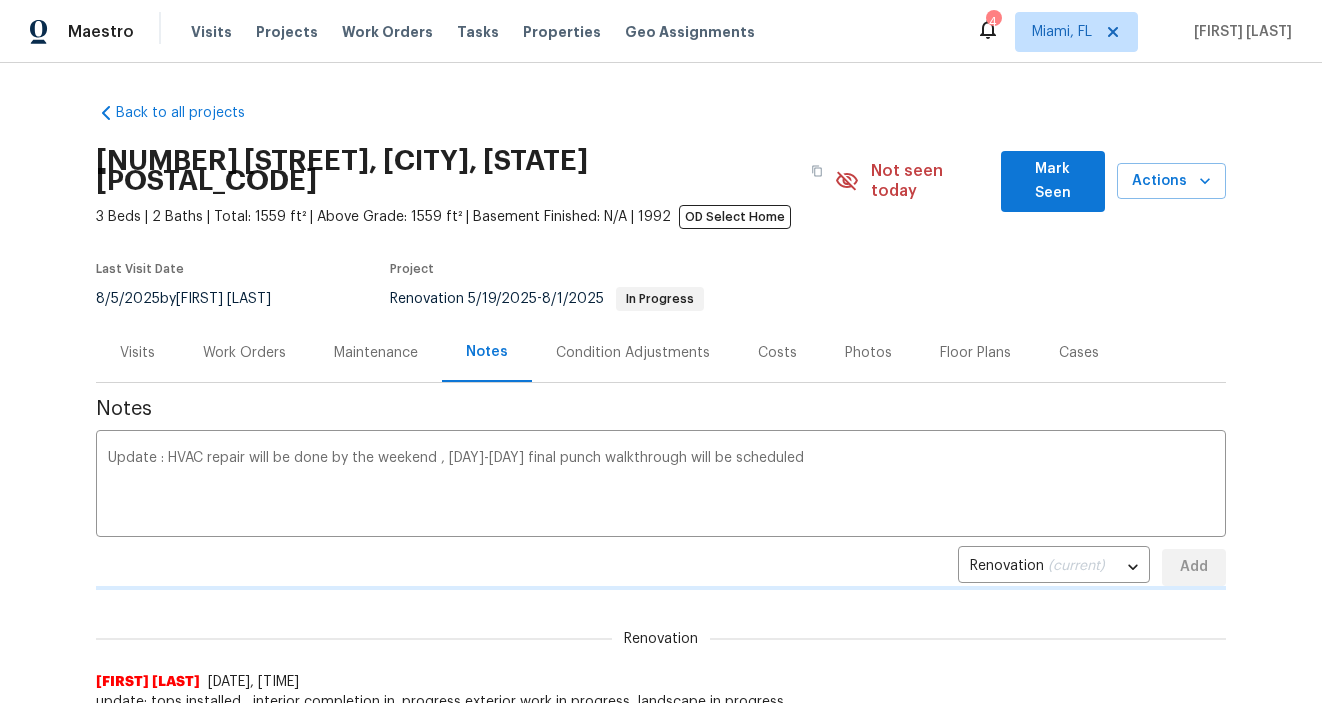 type 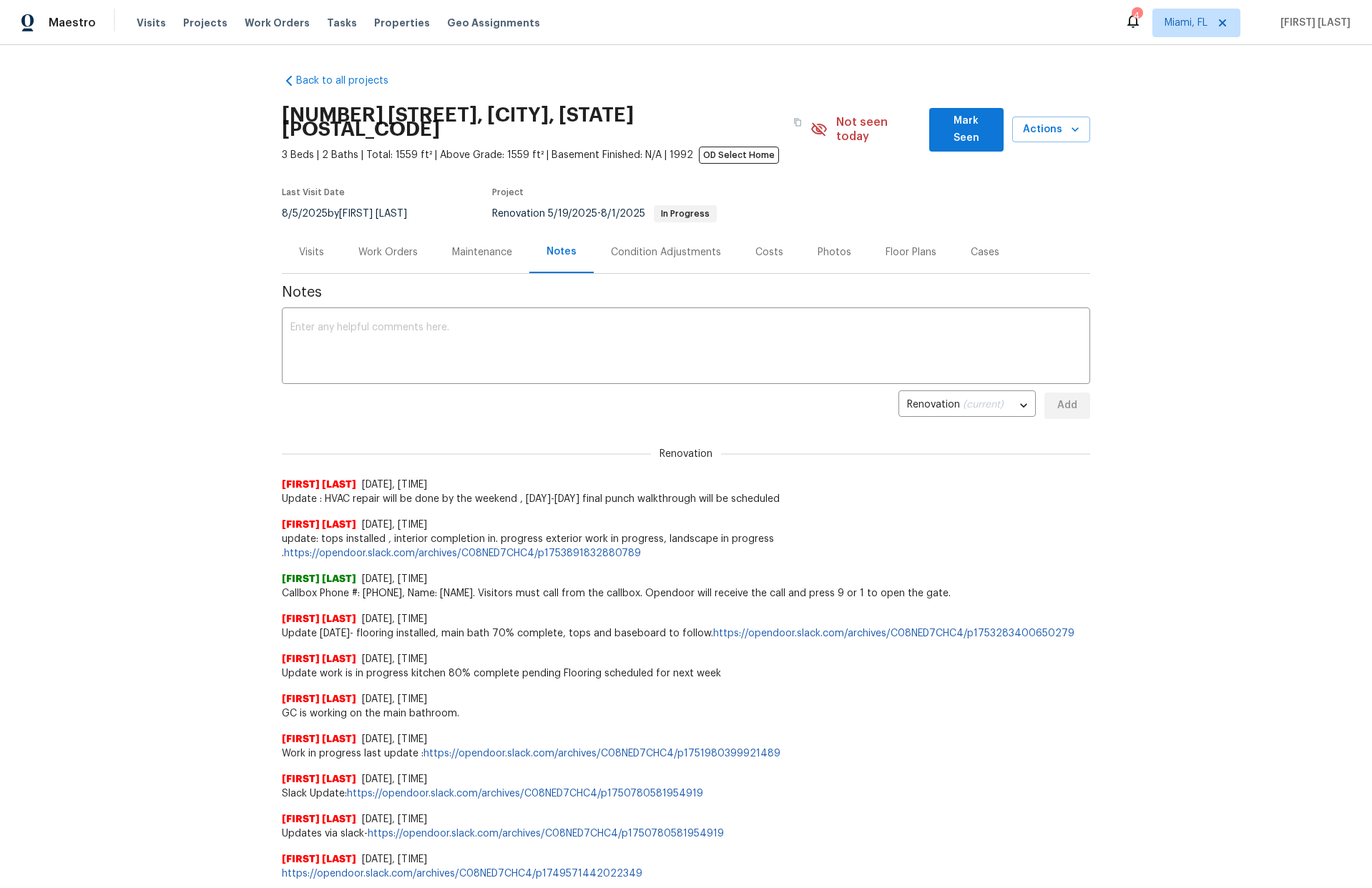drag, startPoint x: 276, startPoint y: 484, endPoint x: 805, endPoint y: 484, distance: 529 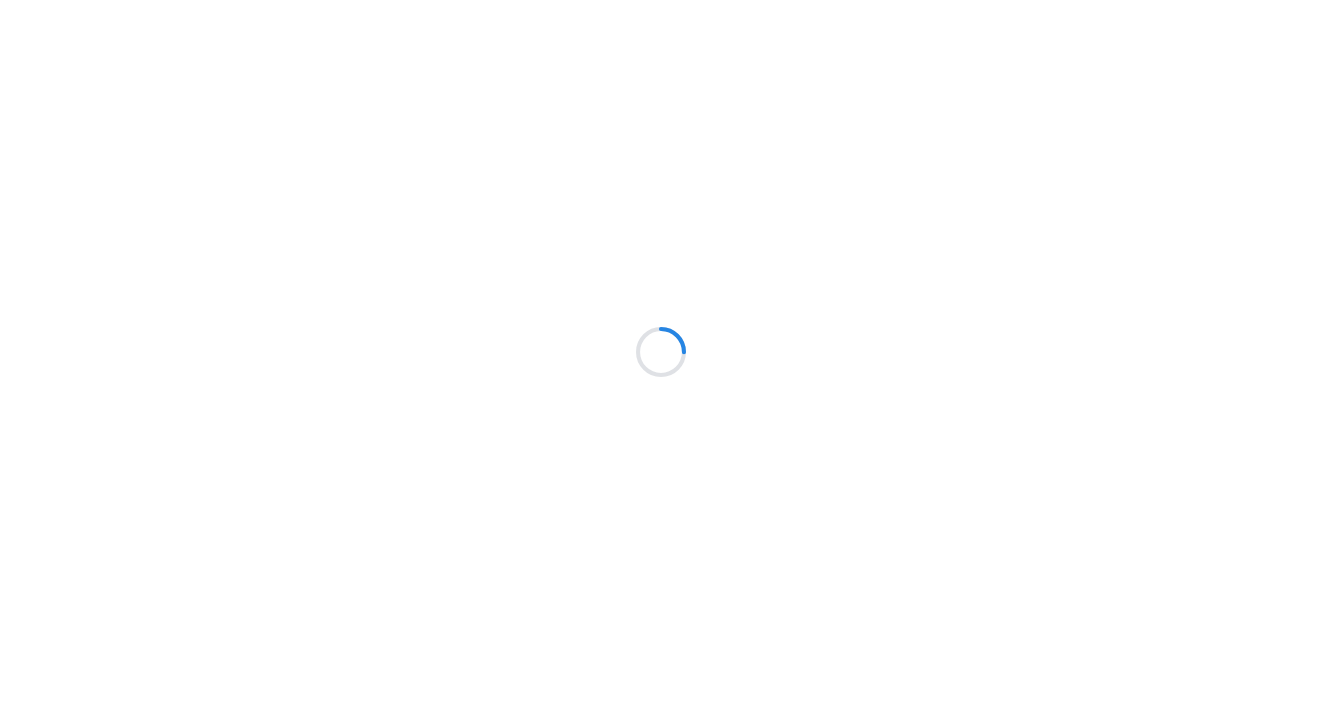 scroll, scrollTop: 0, scrollLeft: 0, axis: both 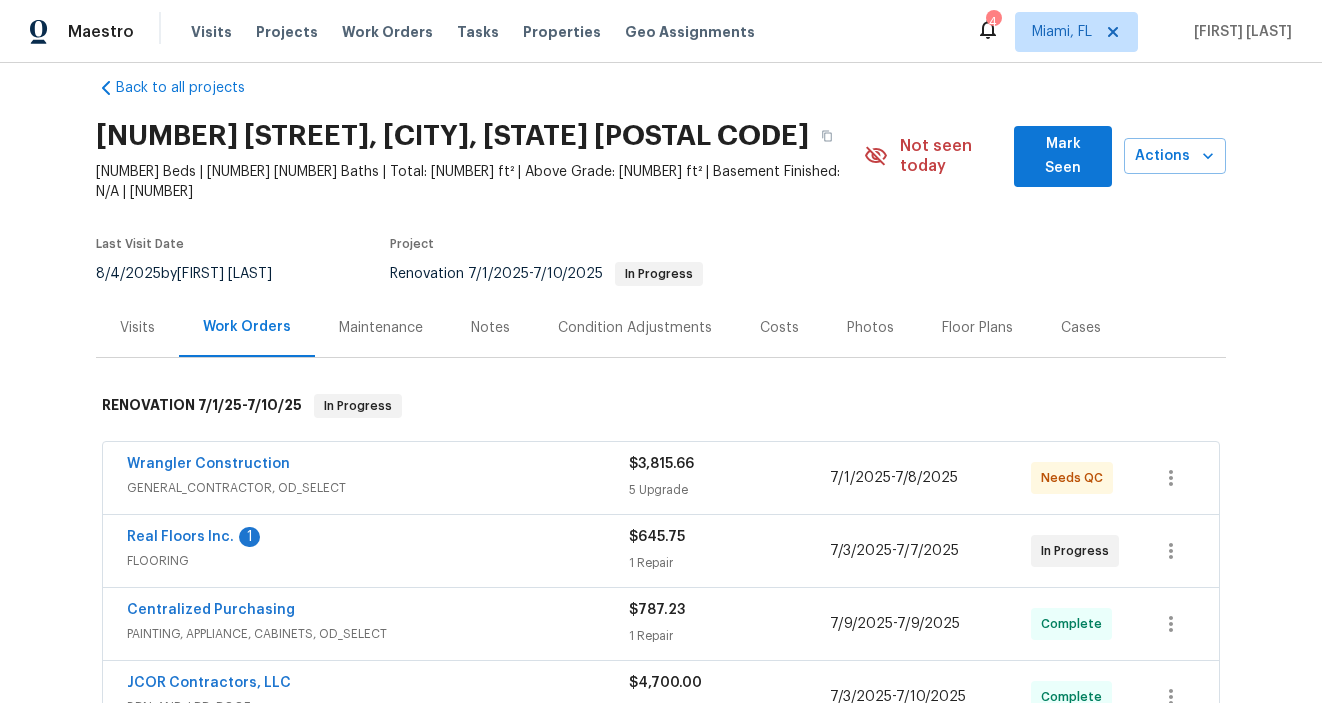 click on "Notes" at bounding box center (490, 328) 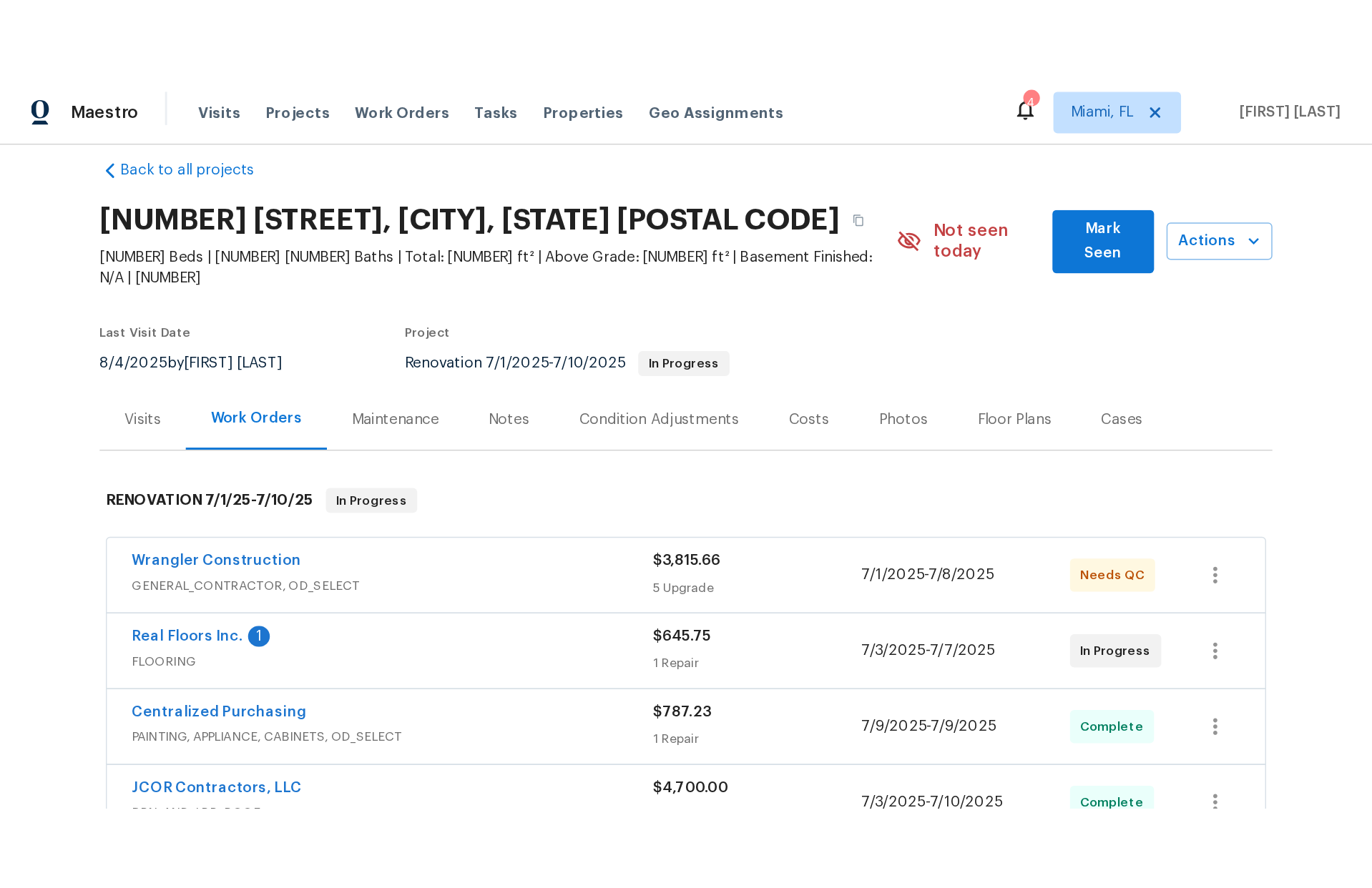 scroll, scrollTop: 0, scrollLeft: 0, axis: both 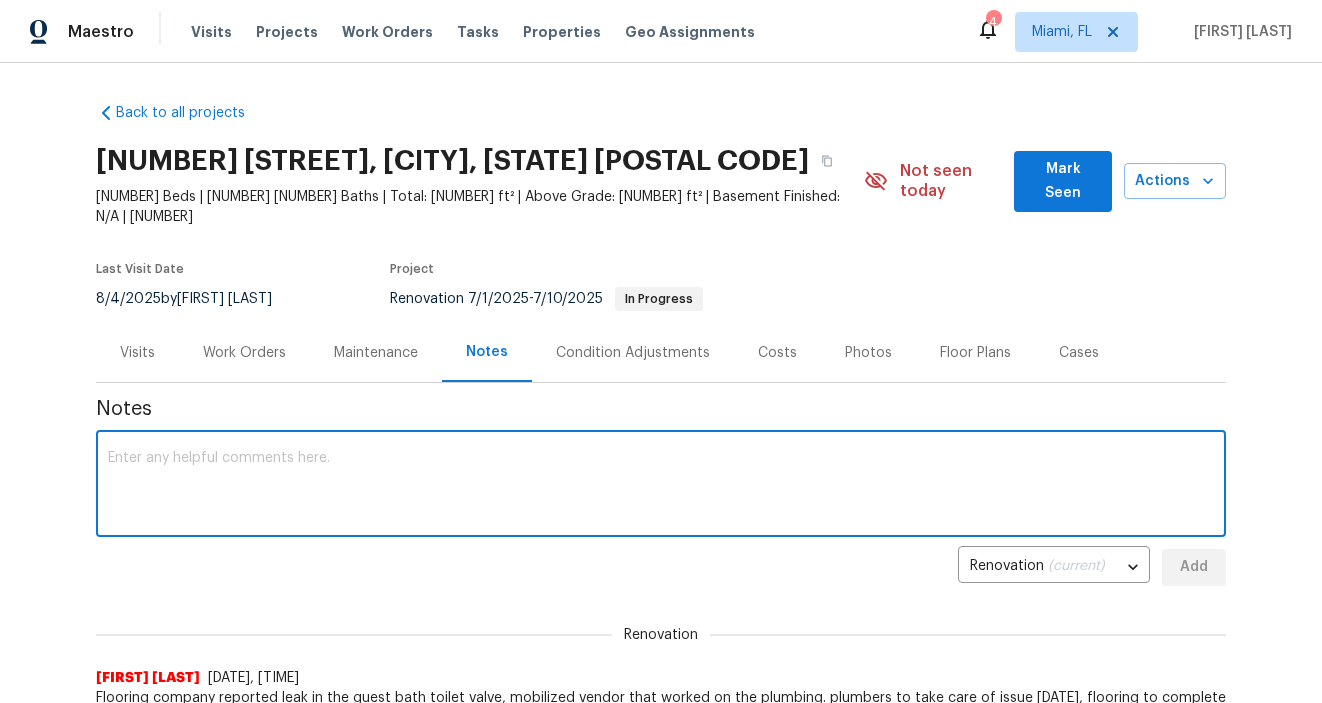 click at bounding box center (661, 486) 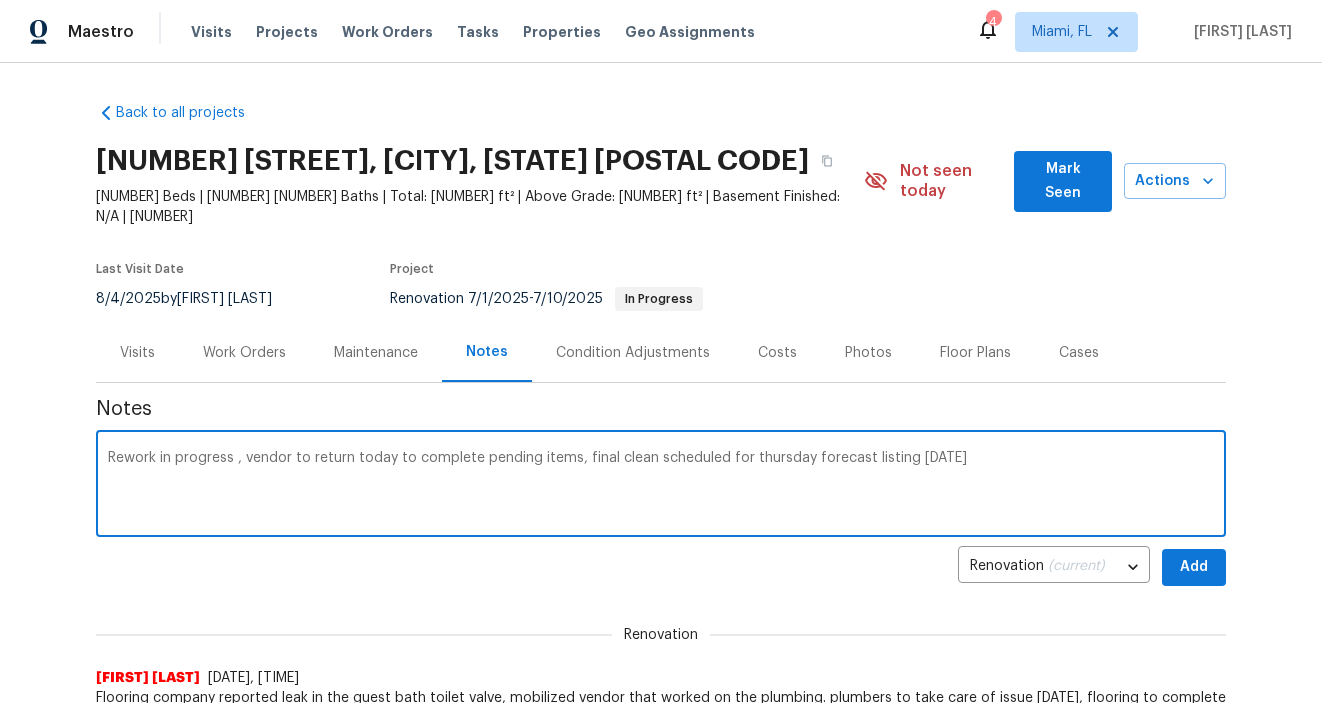 type on "Rework in progress , vendor to return today to complete pending items, final clean scheduled for thursday forecast listing 8/7" 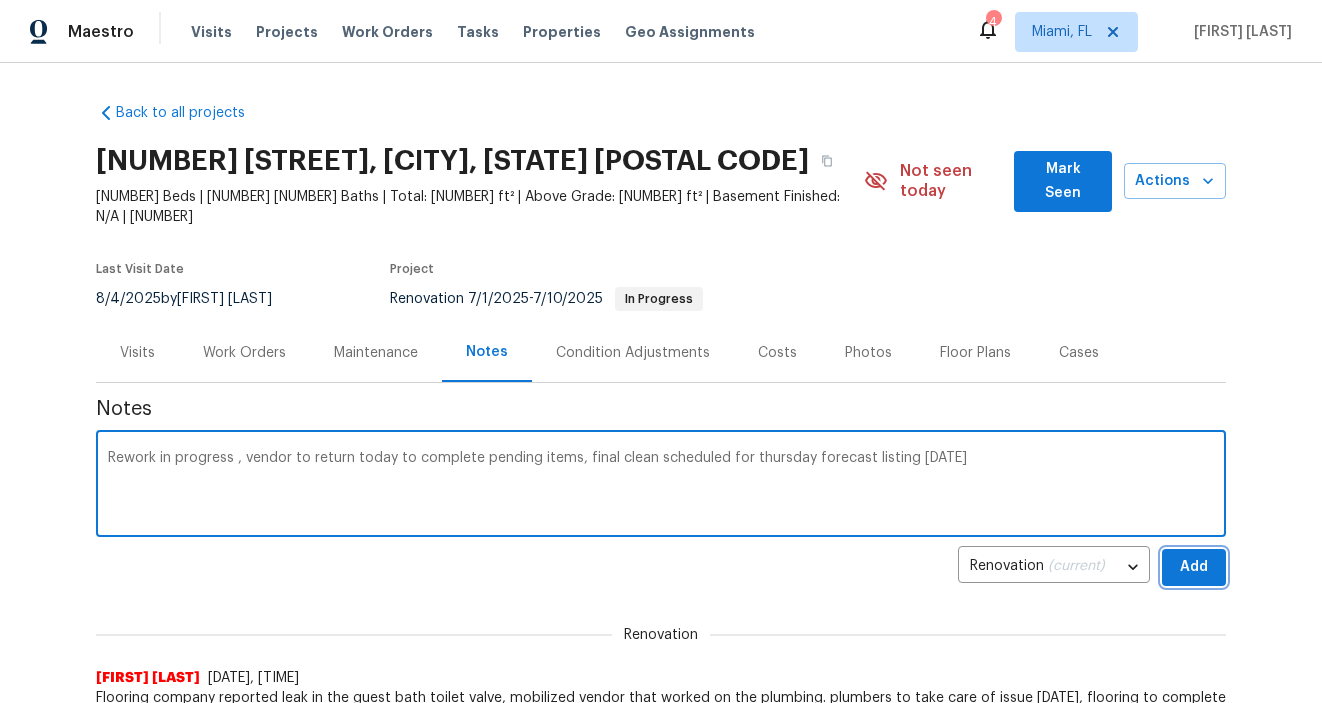 click on "Add" at bounding box center [1194, 567] 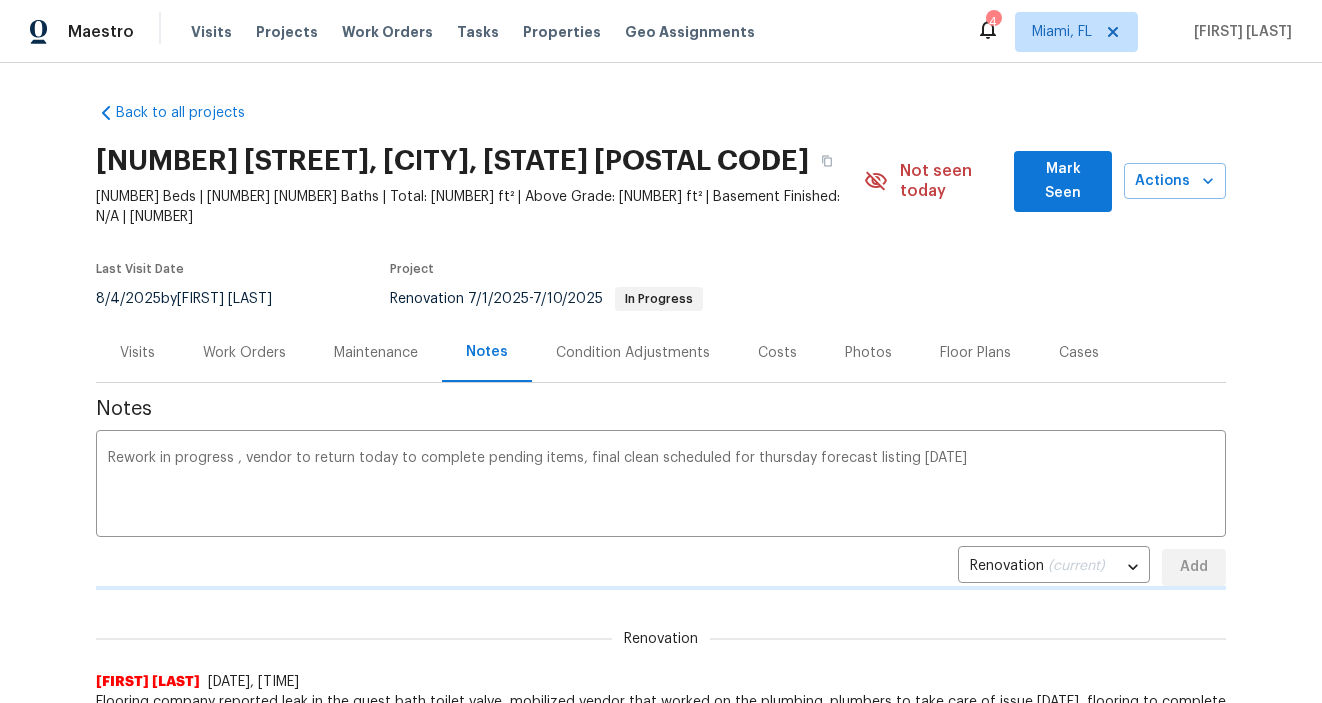 type 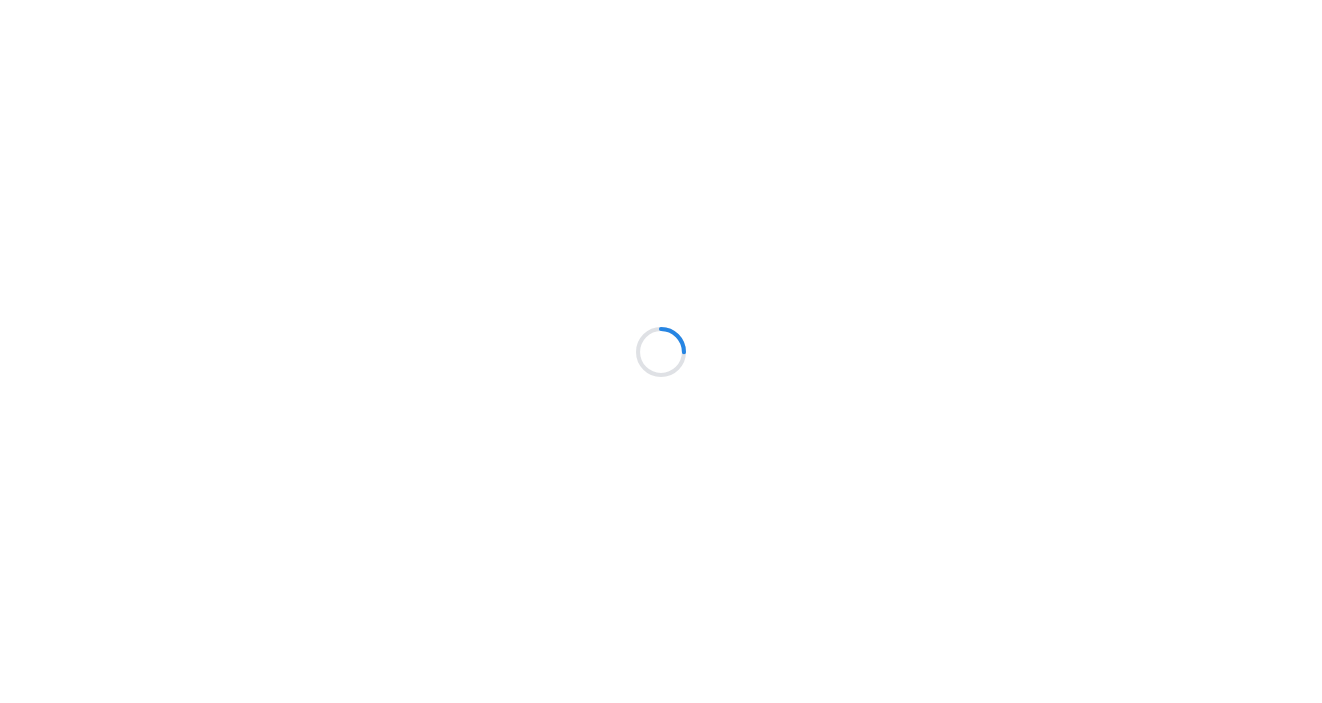 scroll, scrollTop: 0, scrollLeft: 0, axis: both 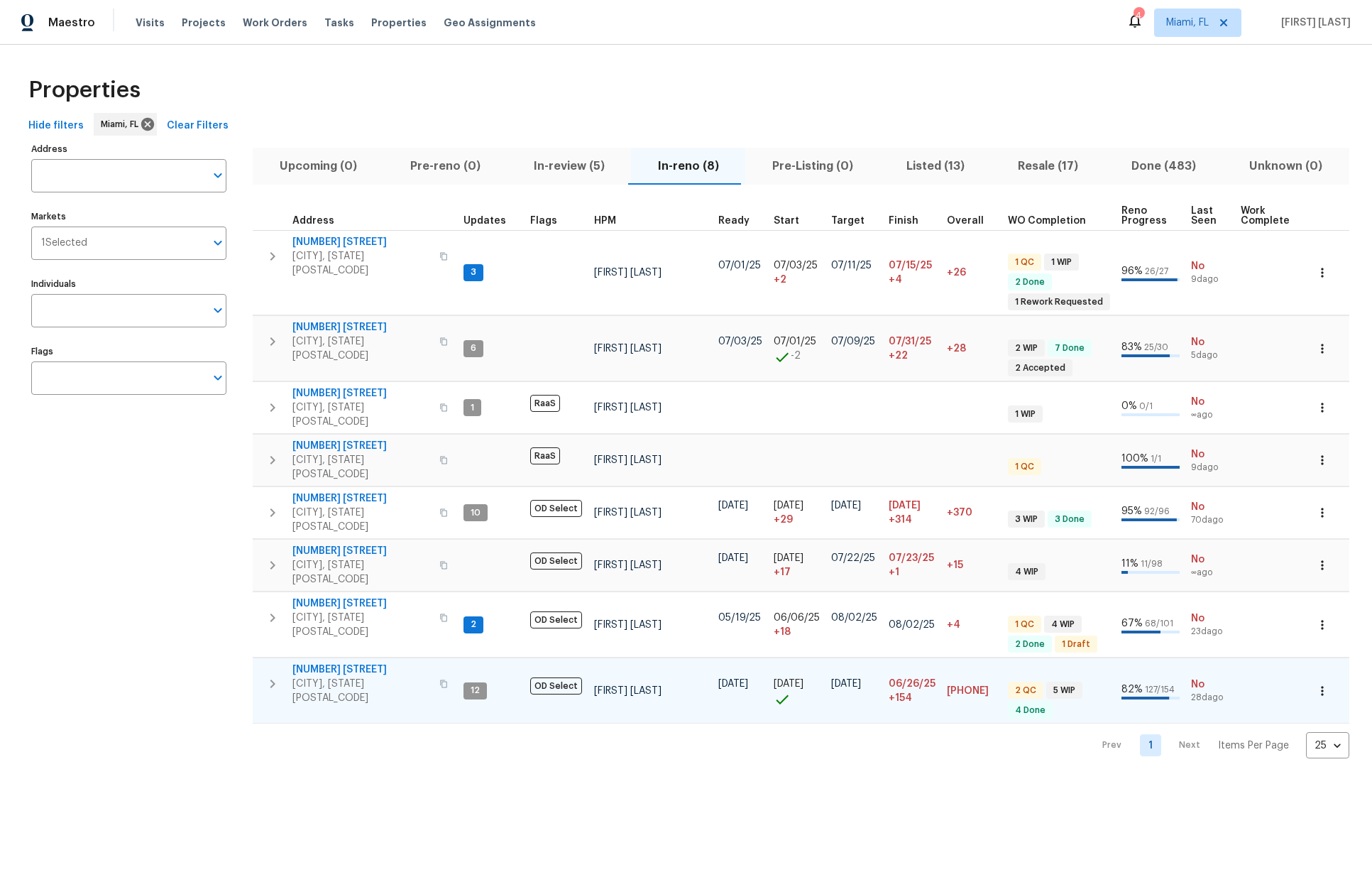 click on "20411 NW 4th St" at bounding box center [361, 670] 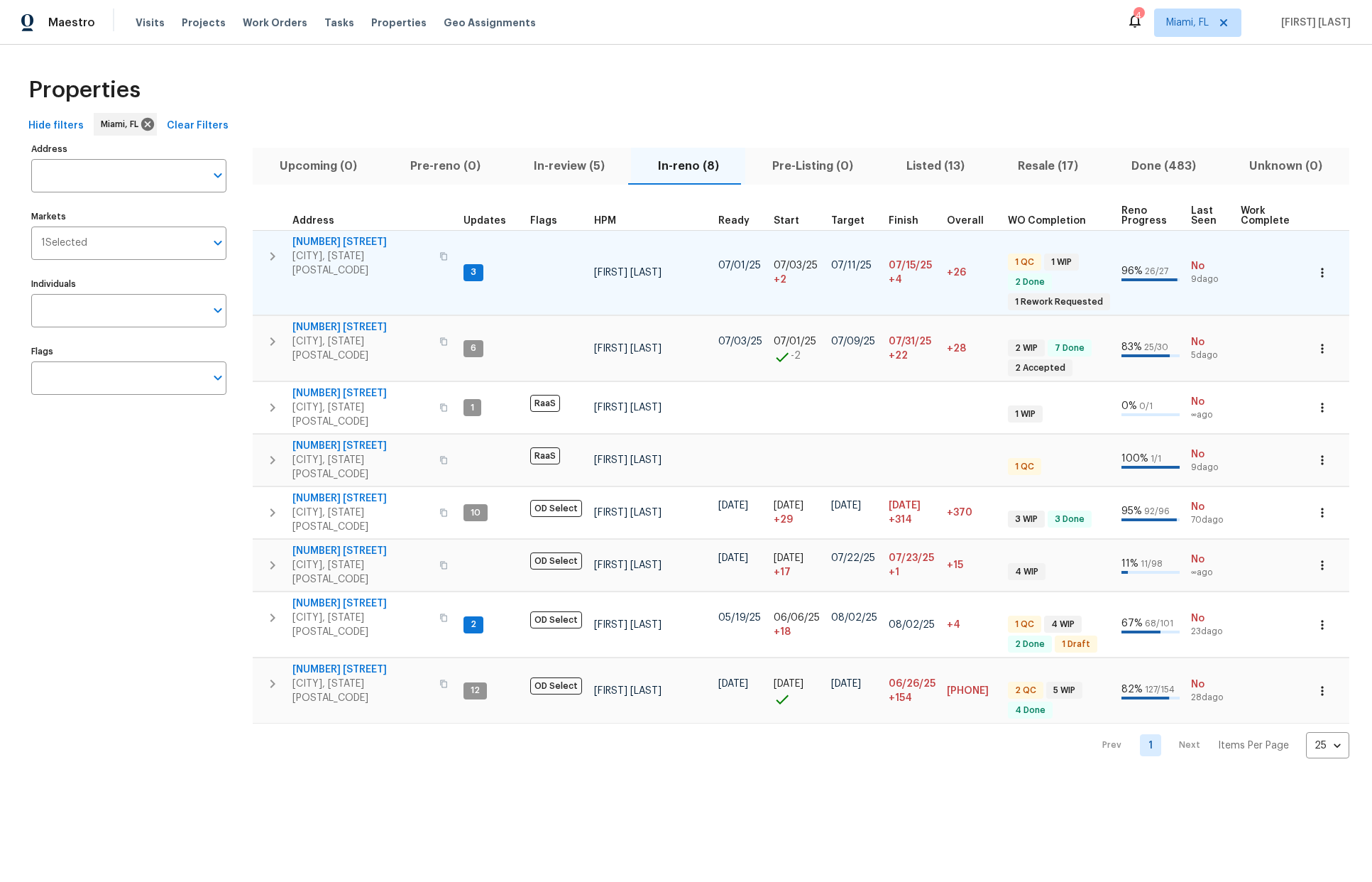 click on "Coral Springs, FL 33076" at bounding box center (361, 263) 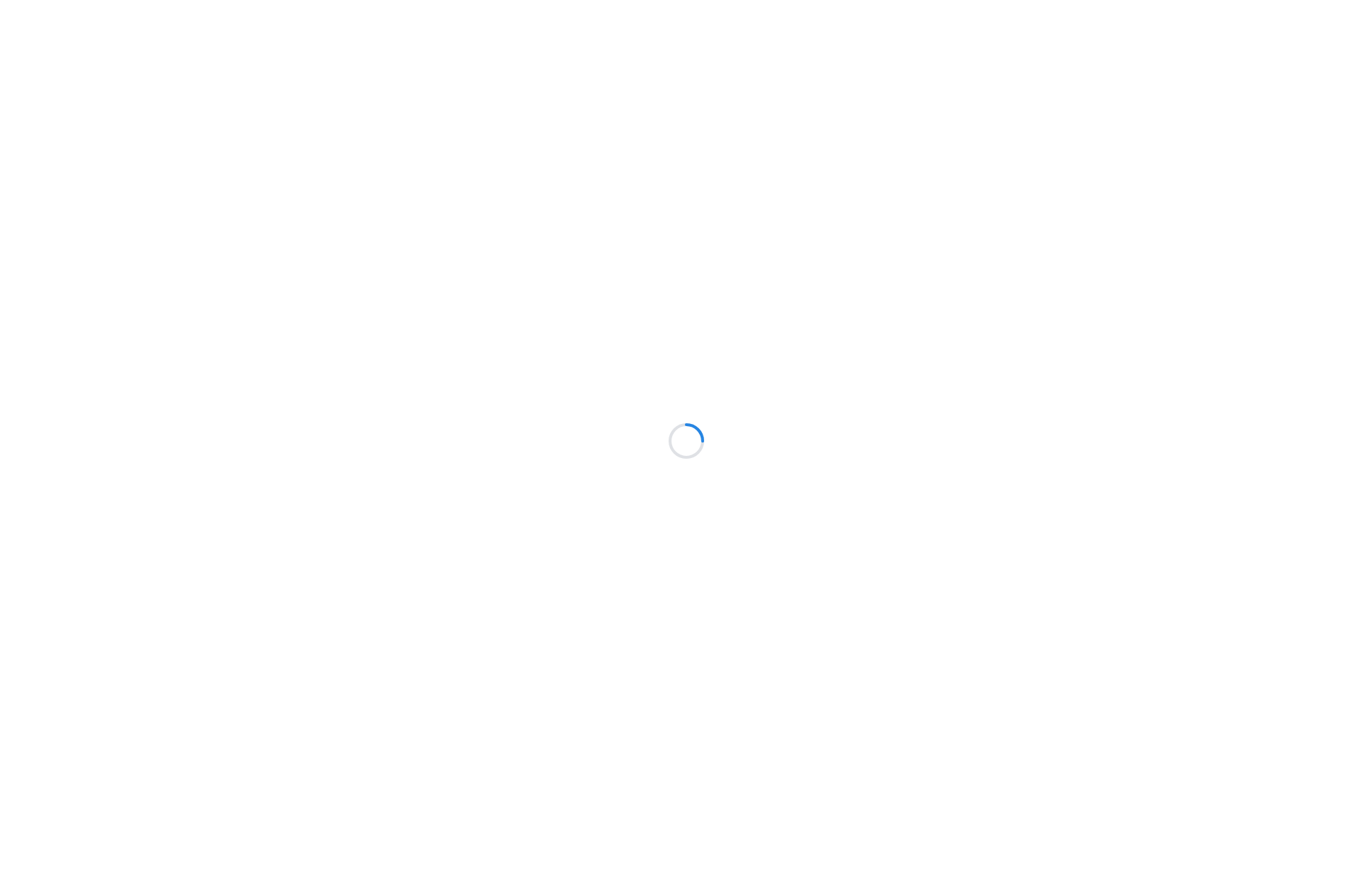 scroll, scrollTop: 0, scrollLeft: 0, axis: both 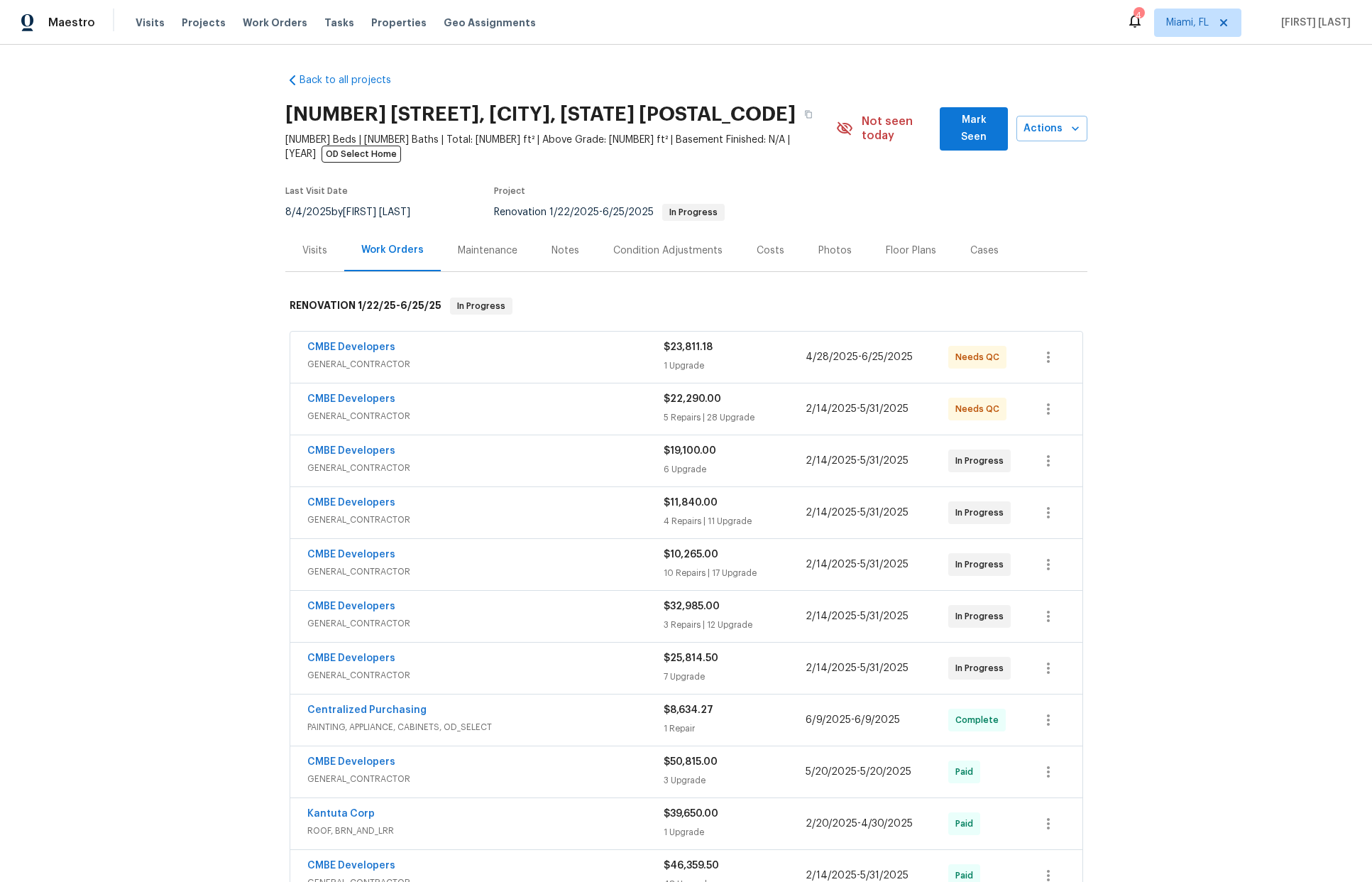 click on "Notes" at bounding box center (565, 251) 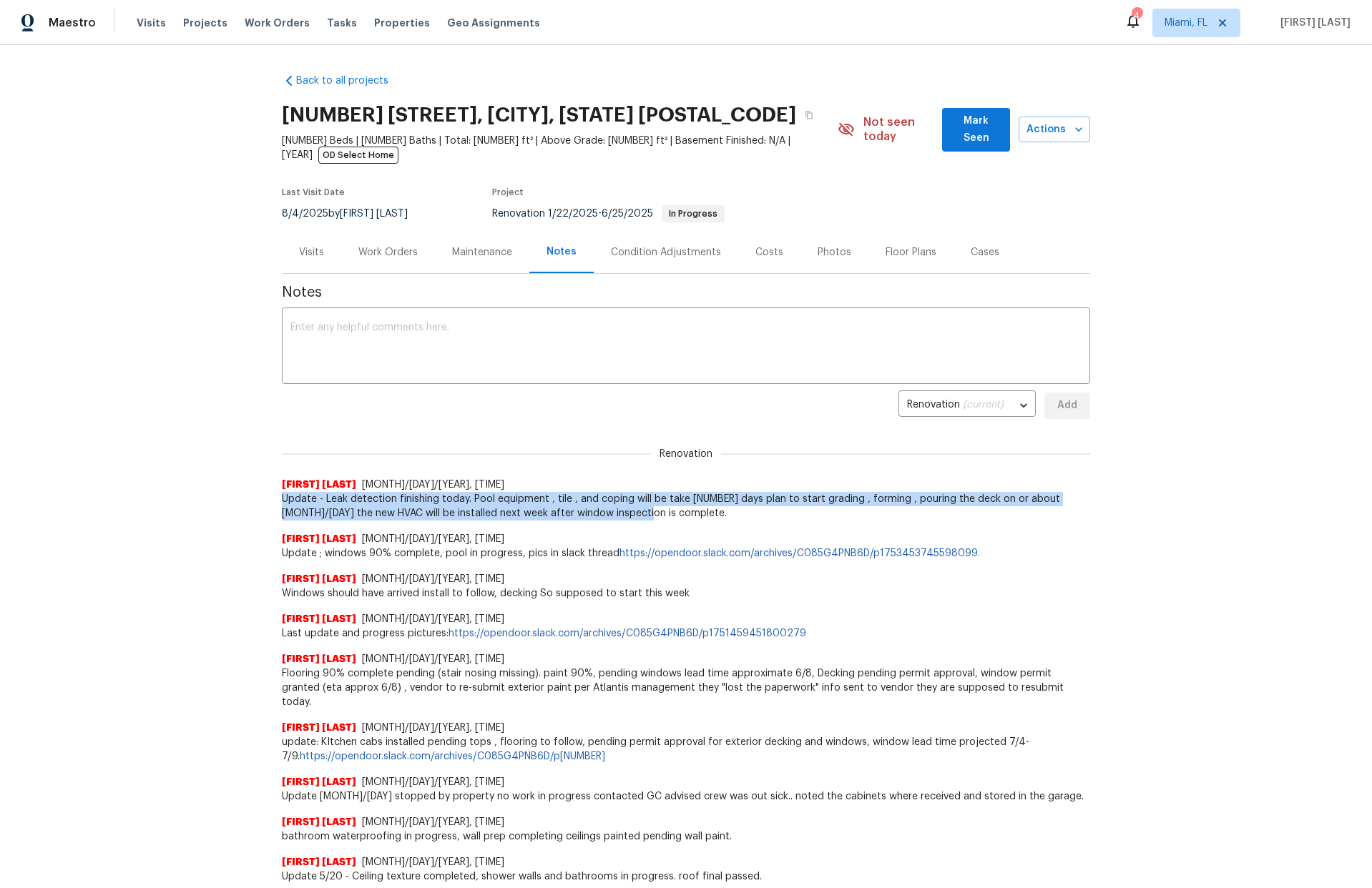 drag, startPoint x: 278, startPoint y: 483, endPoint x: 615, endPoint y: 502, distance: 337.53518 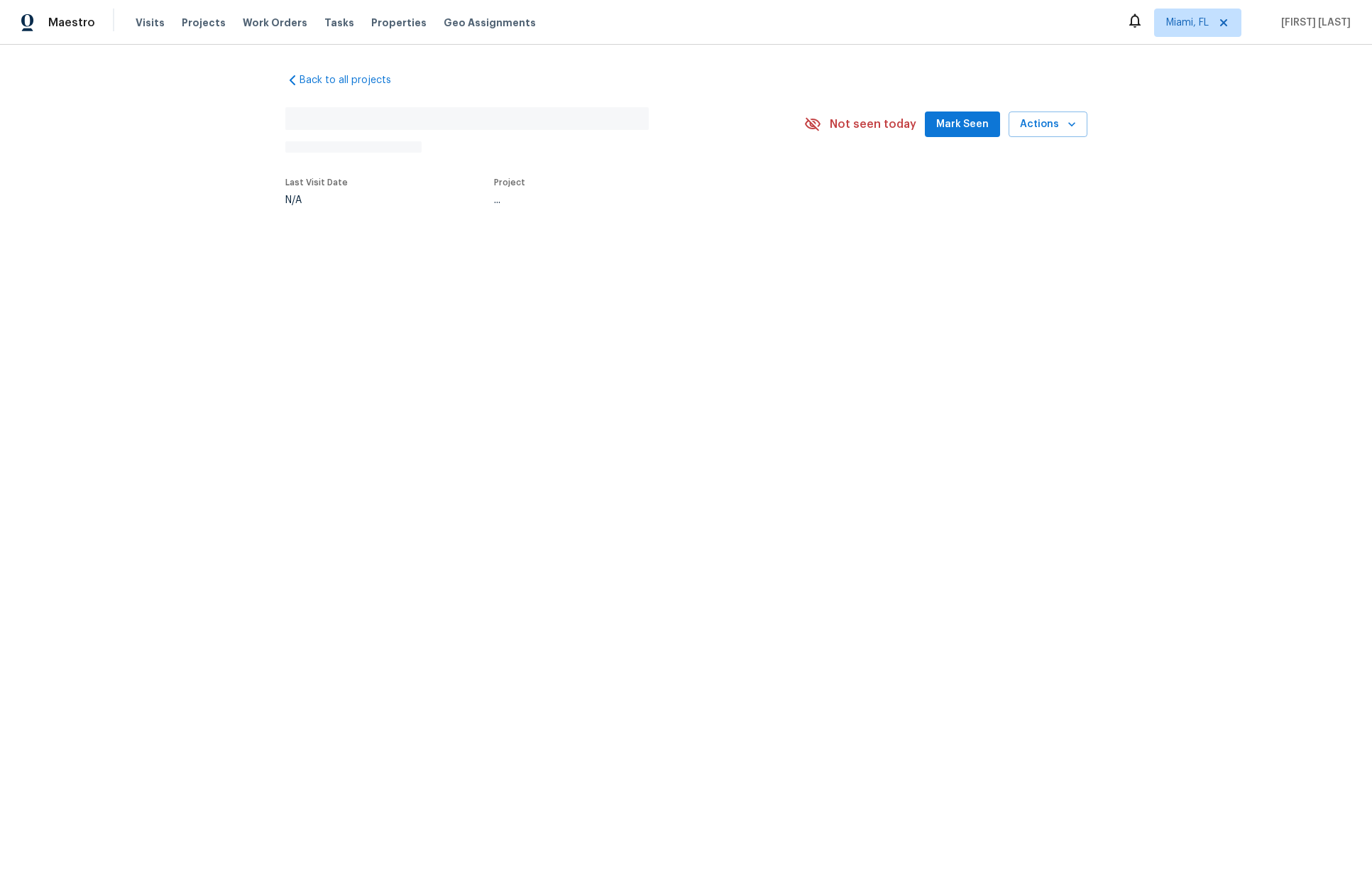 scroll, scrollTop: 0, scrollLeft: 0, axis: both 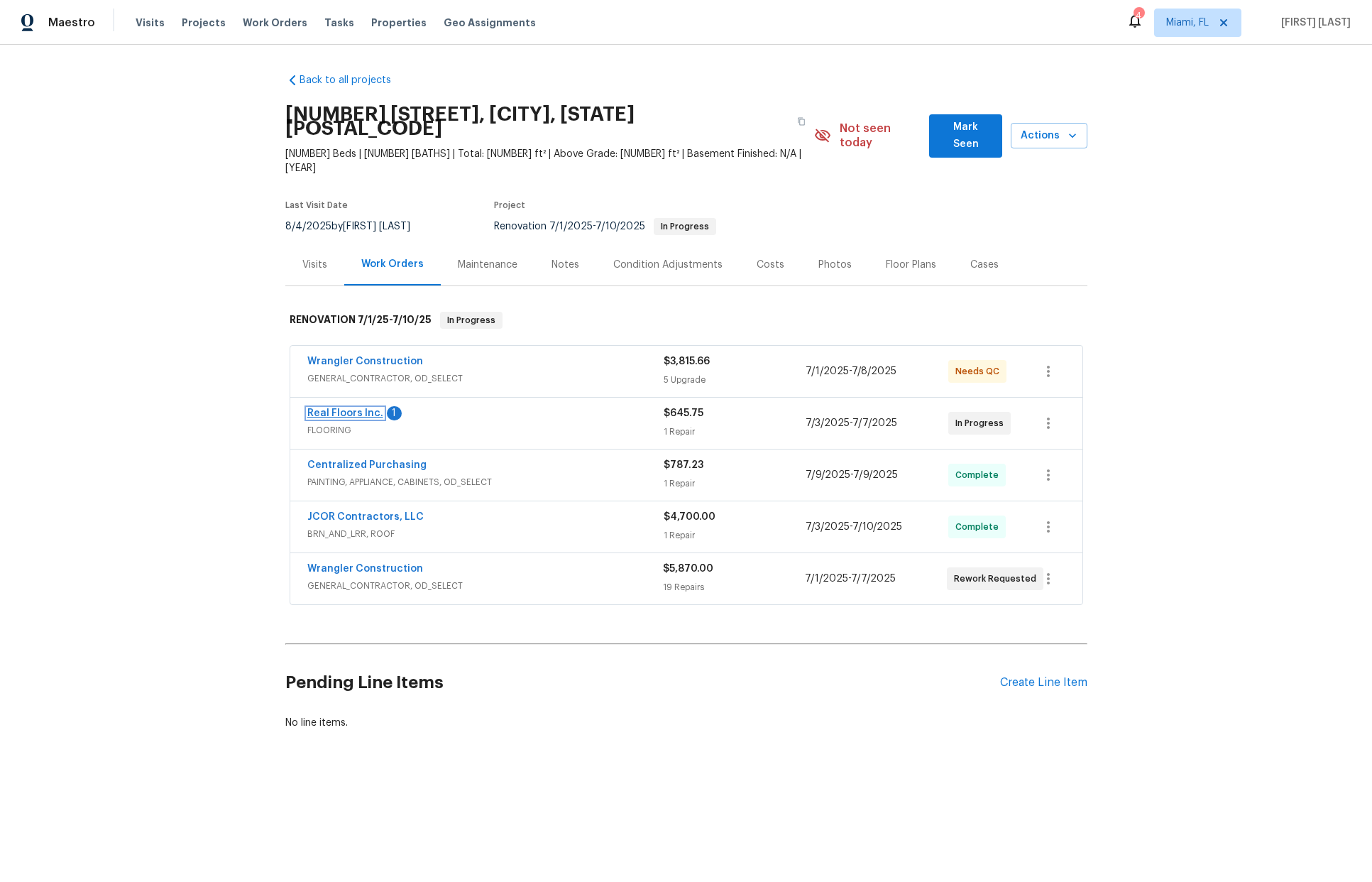 click on "Real Floors Inc." at bounding box center [345, 413] 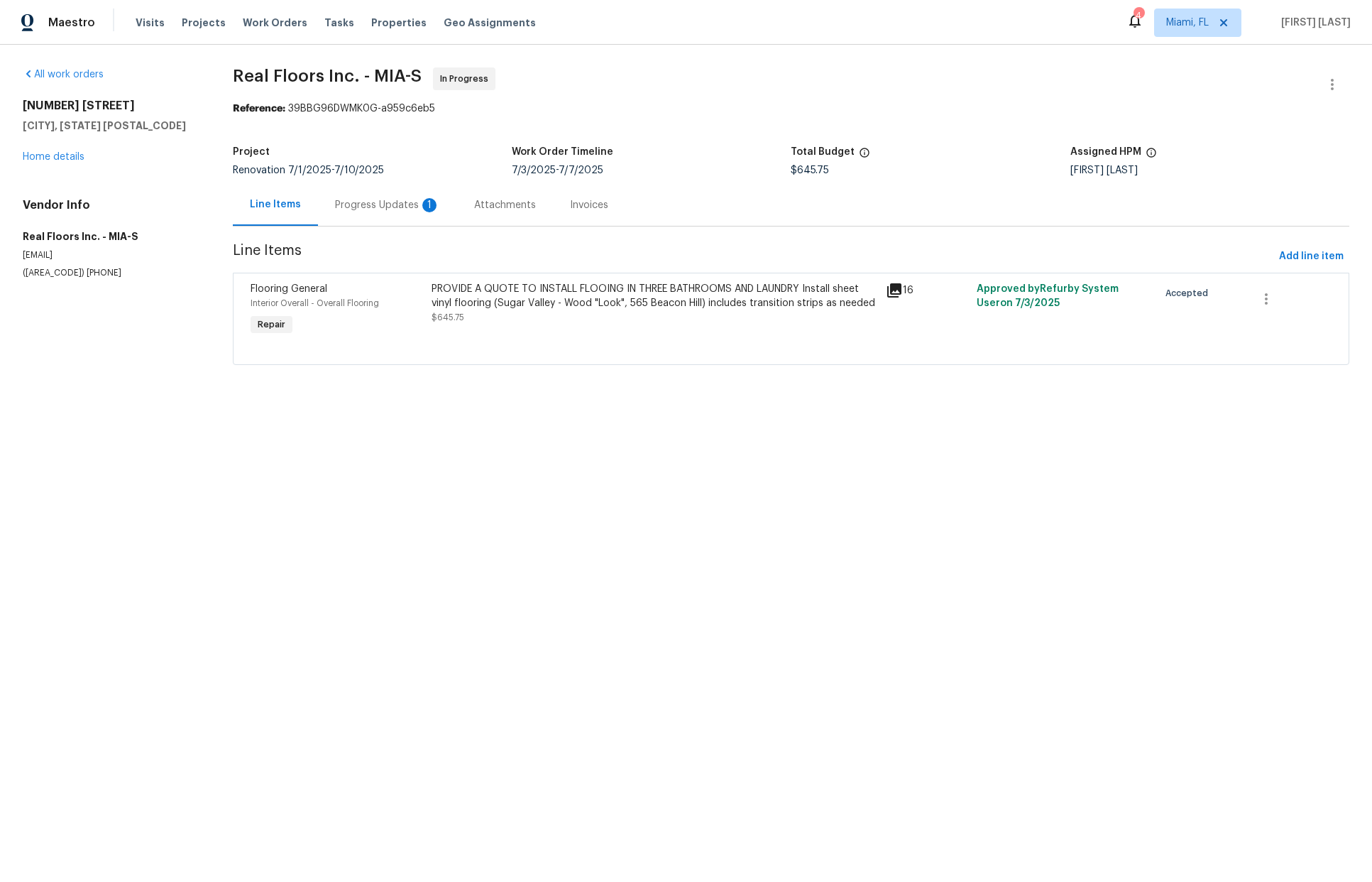 click on "Progress Updates 1" at bounding box center (388, 205) 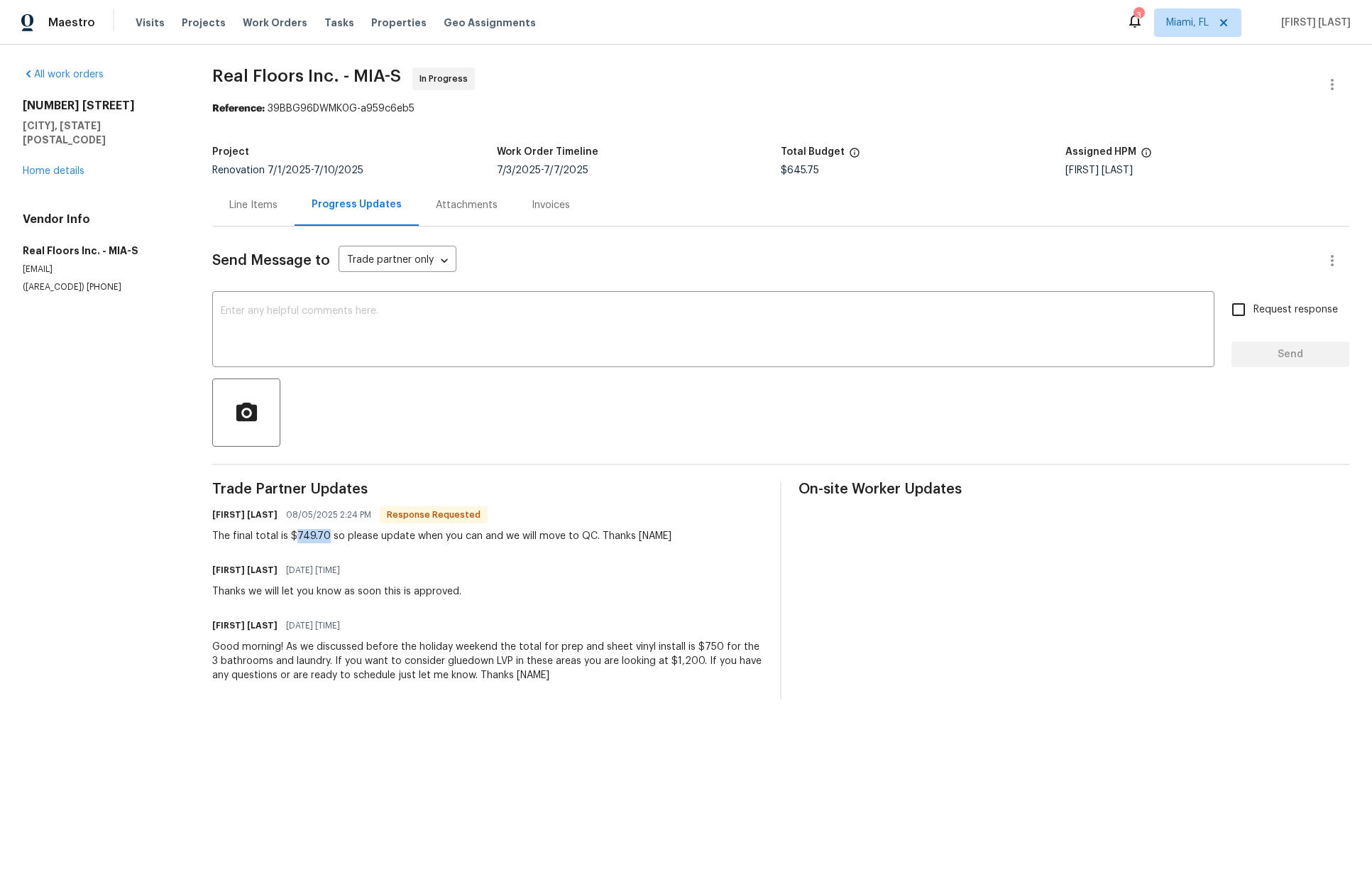 drag, startPoint x: 295, startPoint y: 534, endPoint x: 327, endPoint y: 533, distance: 32.015621 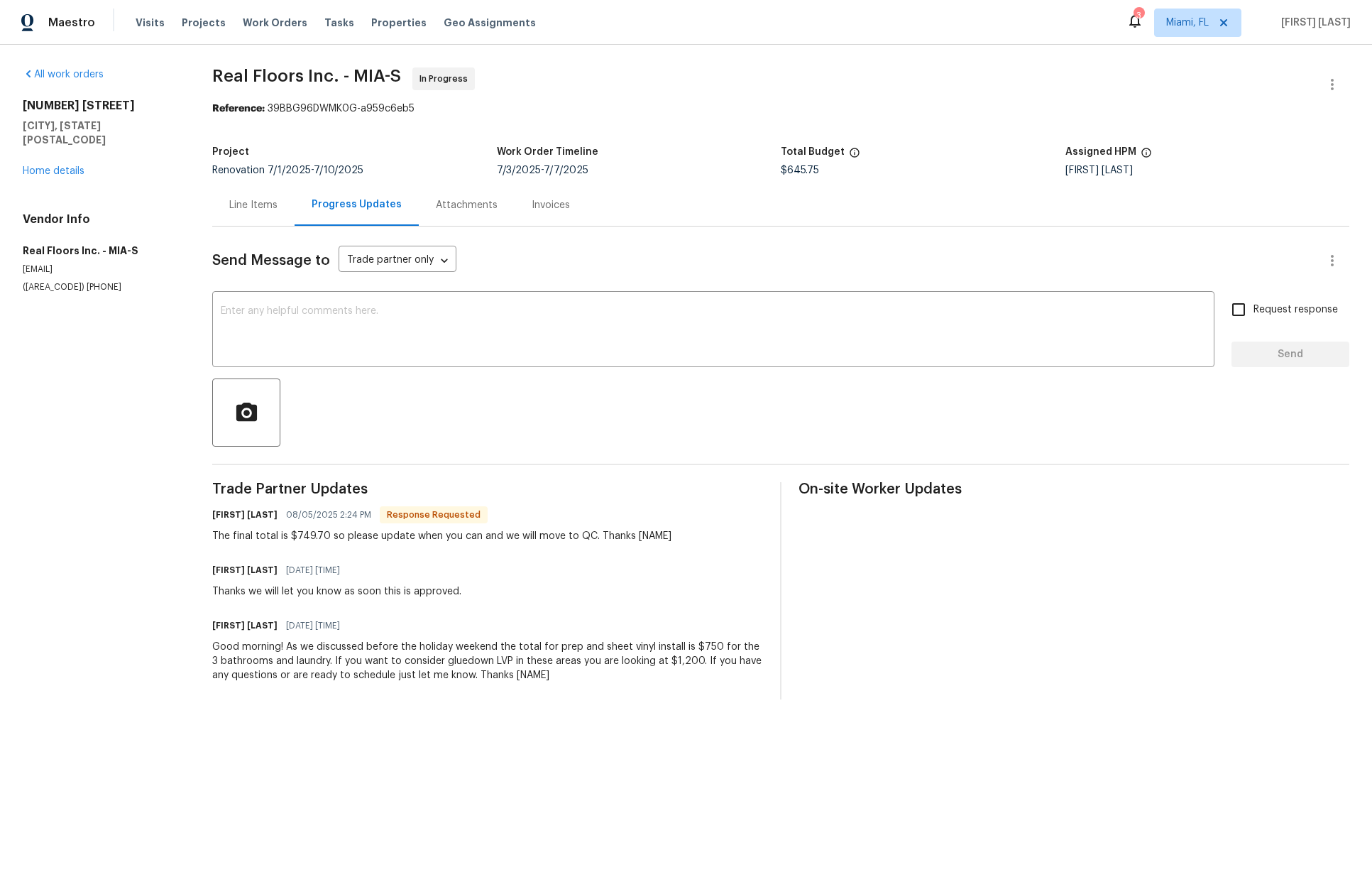 click on "Line Items" at bounding box center (253, 205) 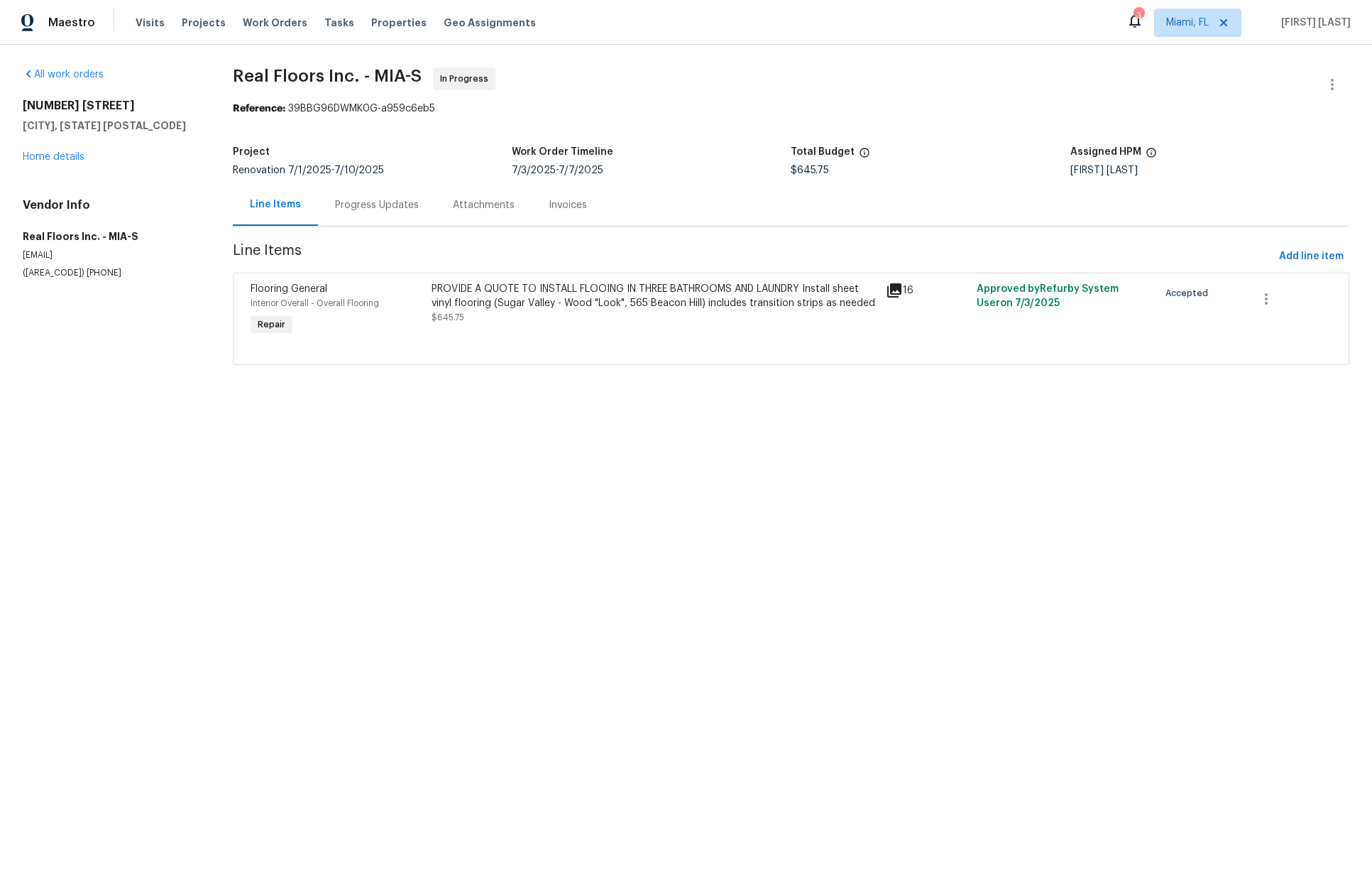 click on "PROVIDE A QUOTE TO INSTALL FLOOING IN THREE BATHROOMS AND LAUNDRY  Install sheet vinyl flooring (Sugar Valley - Wood "Look", 565 Beacon Hill) includes transition strips as needed $645.75" at bounding box center (654, 303) 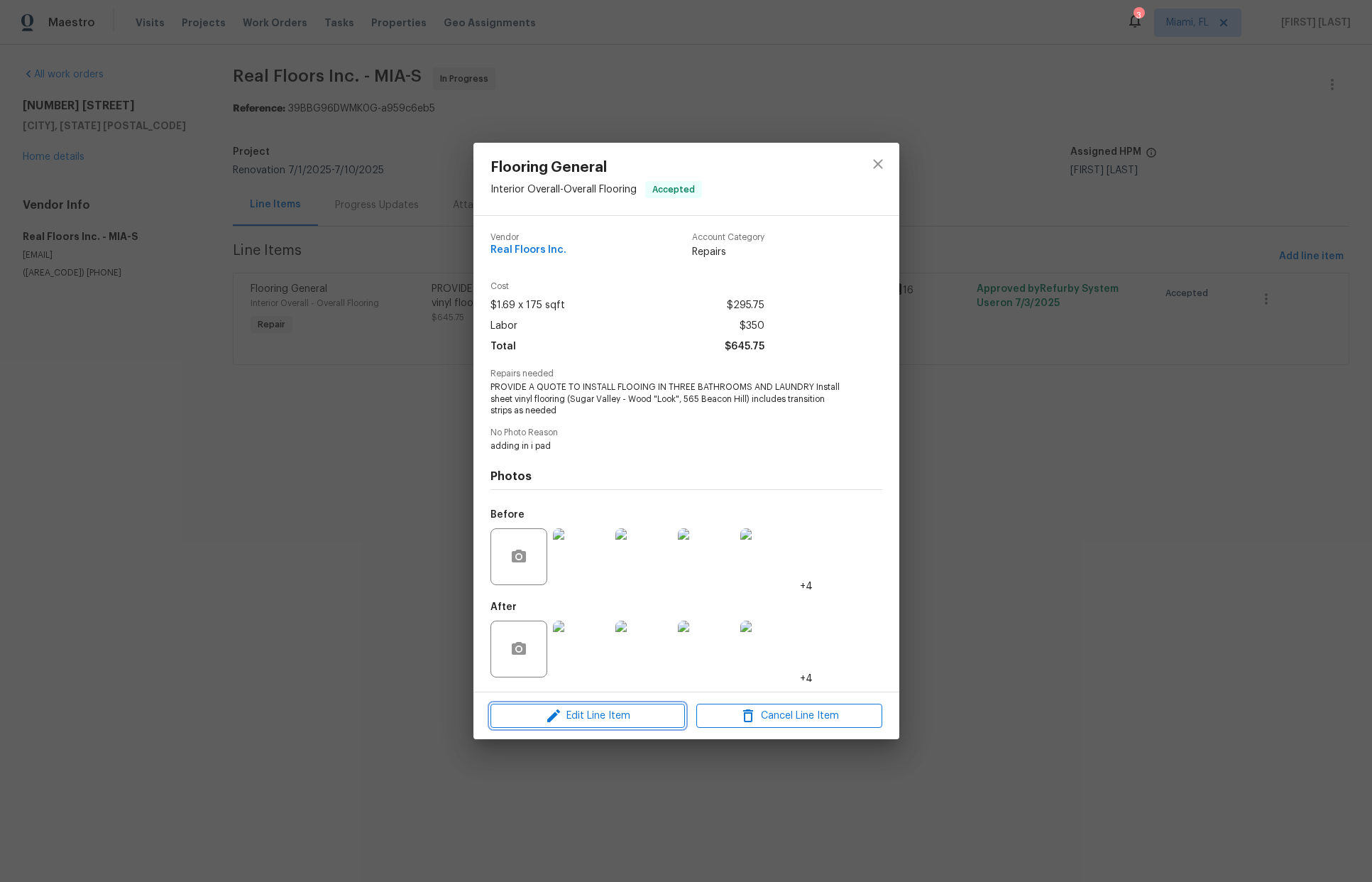 click on "Edit Line Item" at bounding box center (588, 716) 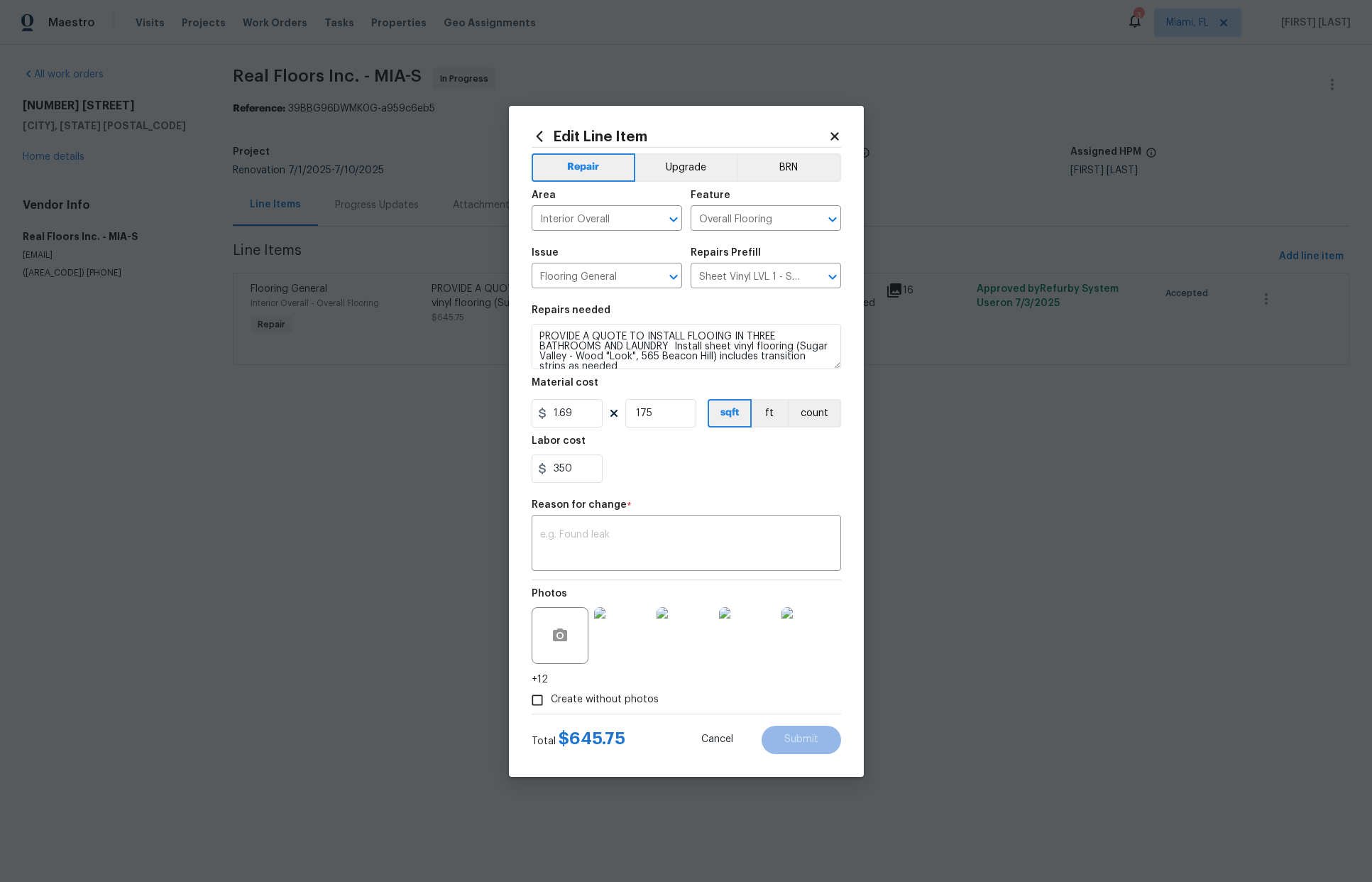 click 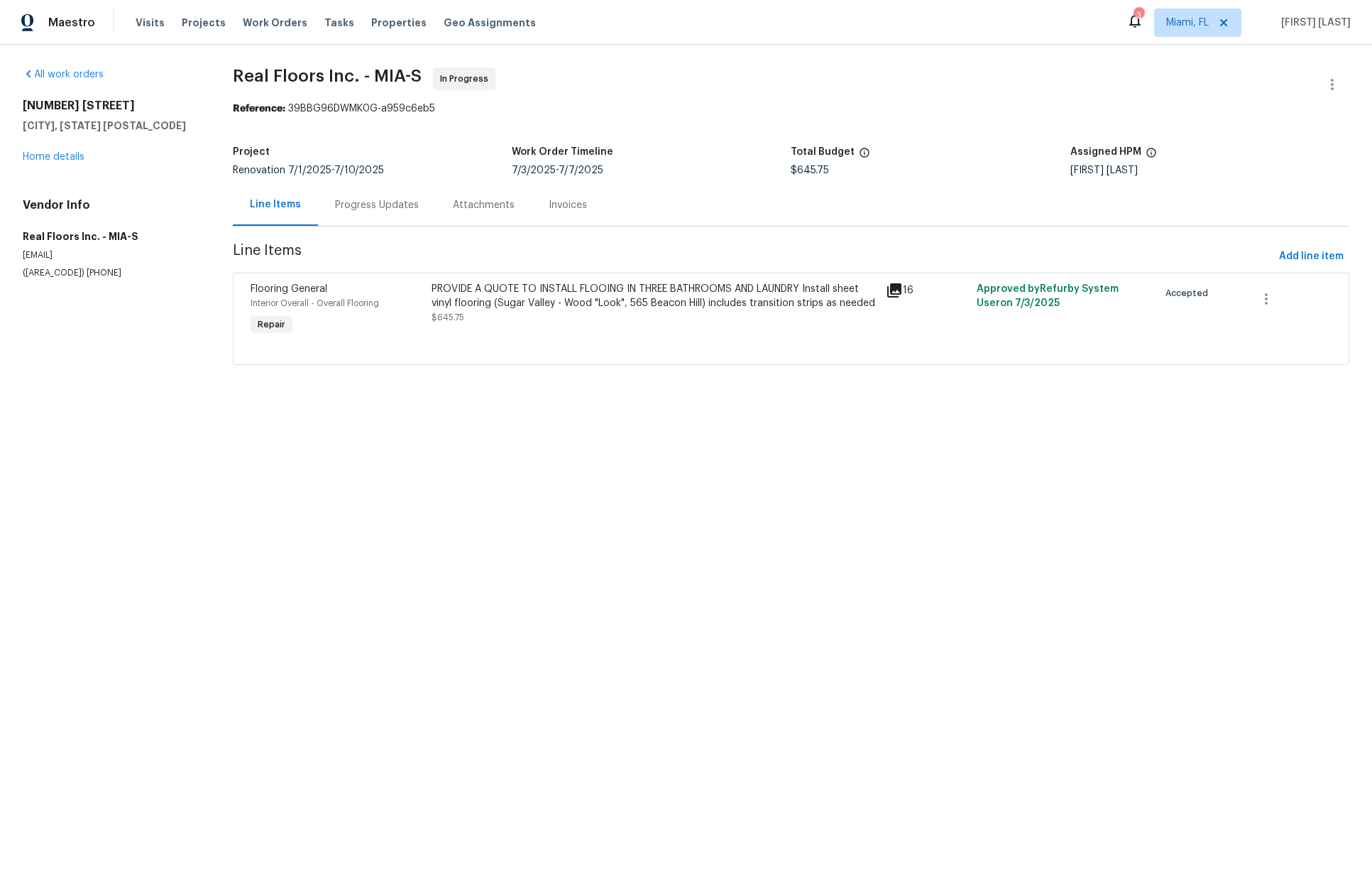 click on "Progress Updates" at bounding box center [377, 205] 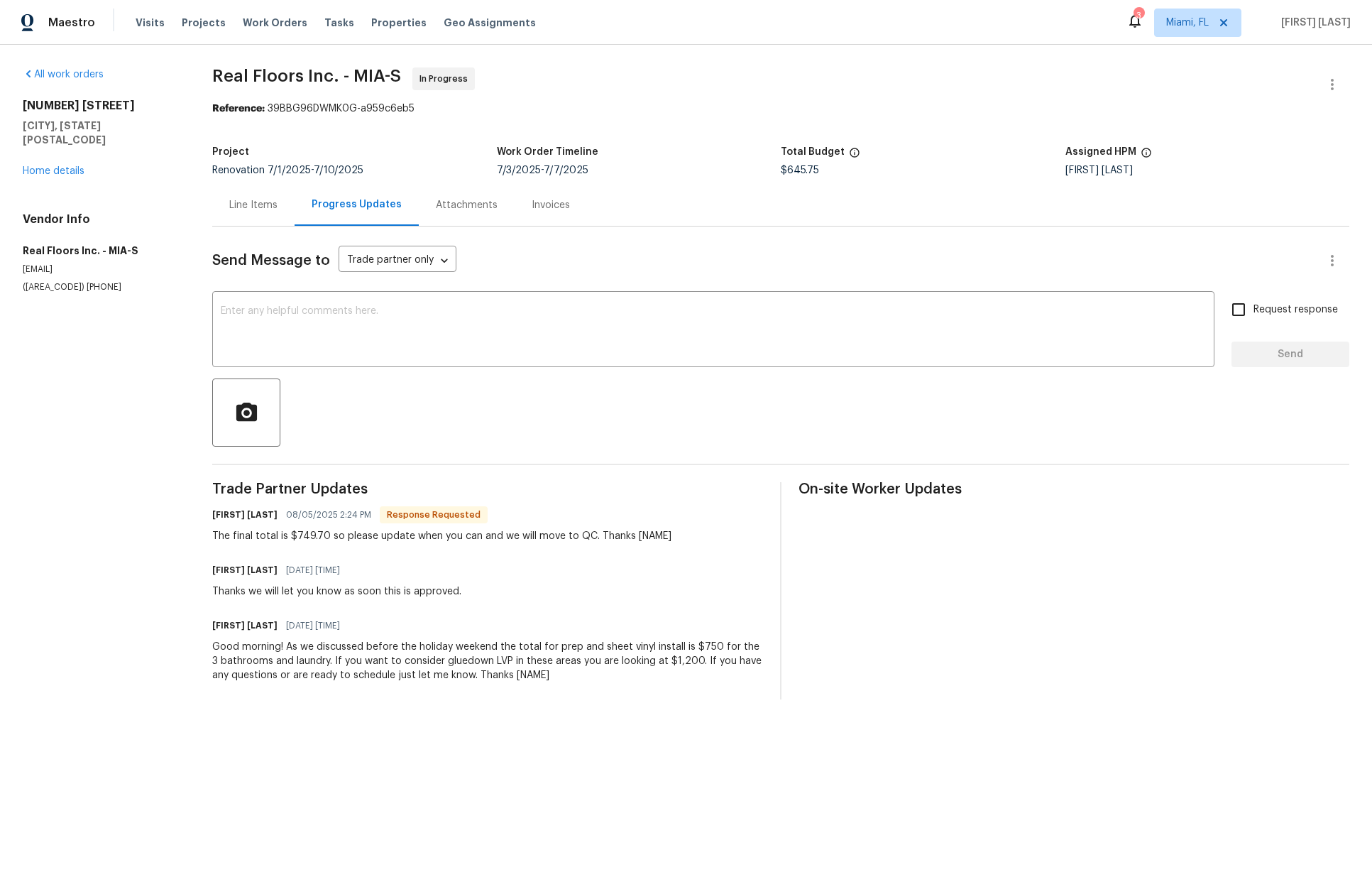 click on "Line Items" at bounding box center [253, 205] 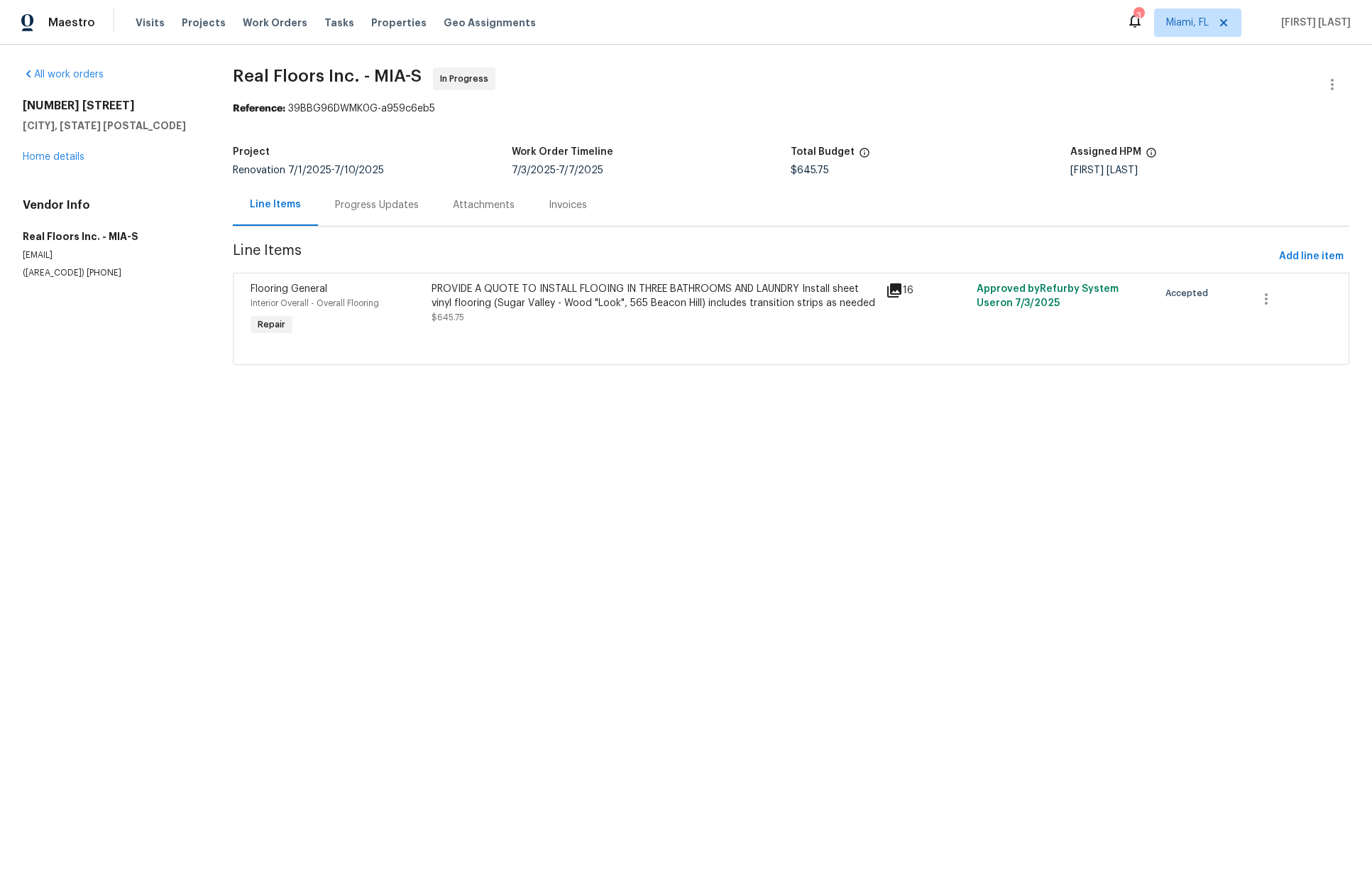 click on "PROVIDE A QUOTE TO INSTALL FLOOING IN THREE BATHROOMS AND LAUNDRY  Install sheet vinyl flooring (Sugar Valley - Wood "Look", 565 Beacon Hill) includes transition strips as needed" at bounding box center (654, 296) 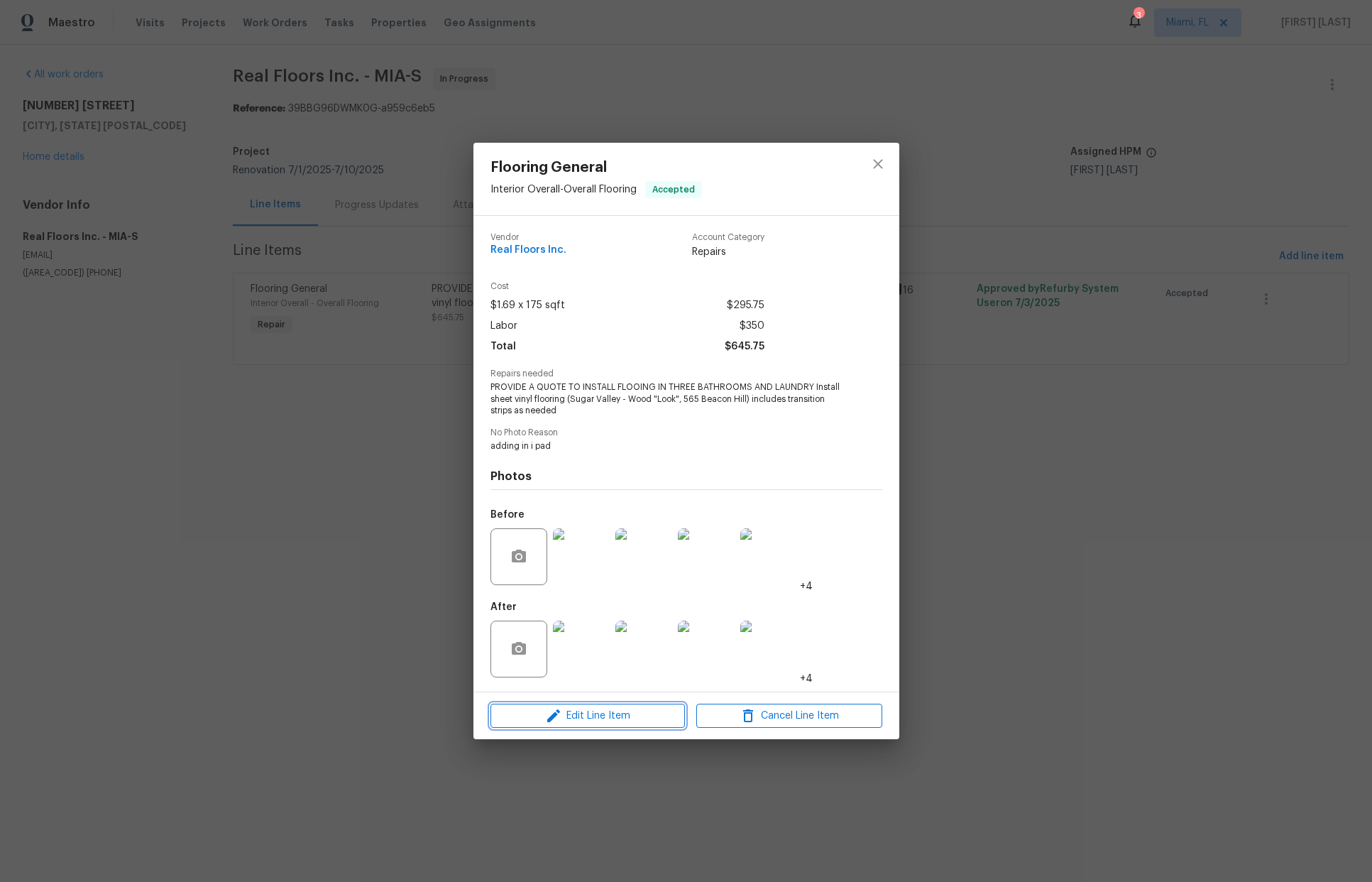 click on "Edit Line Item" at bounding box center [588, 716] 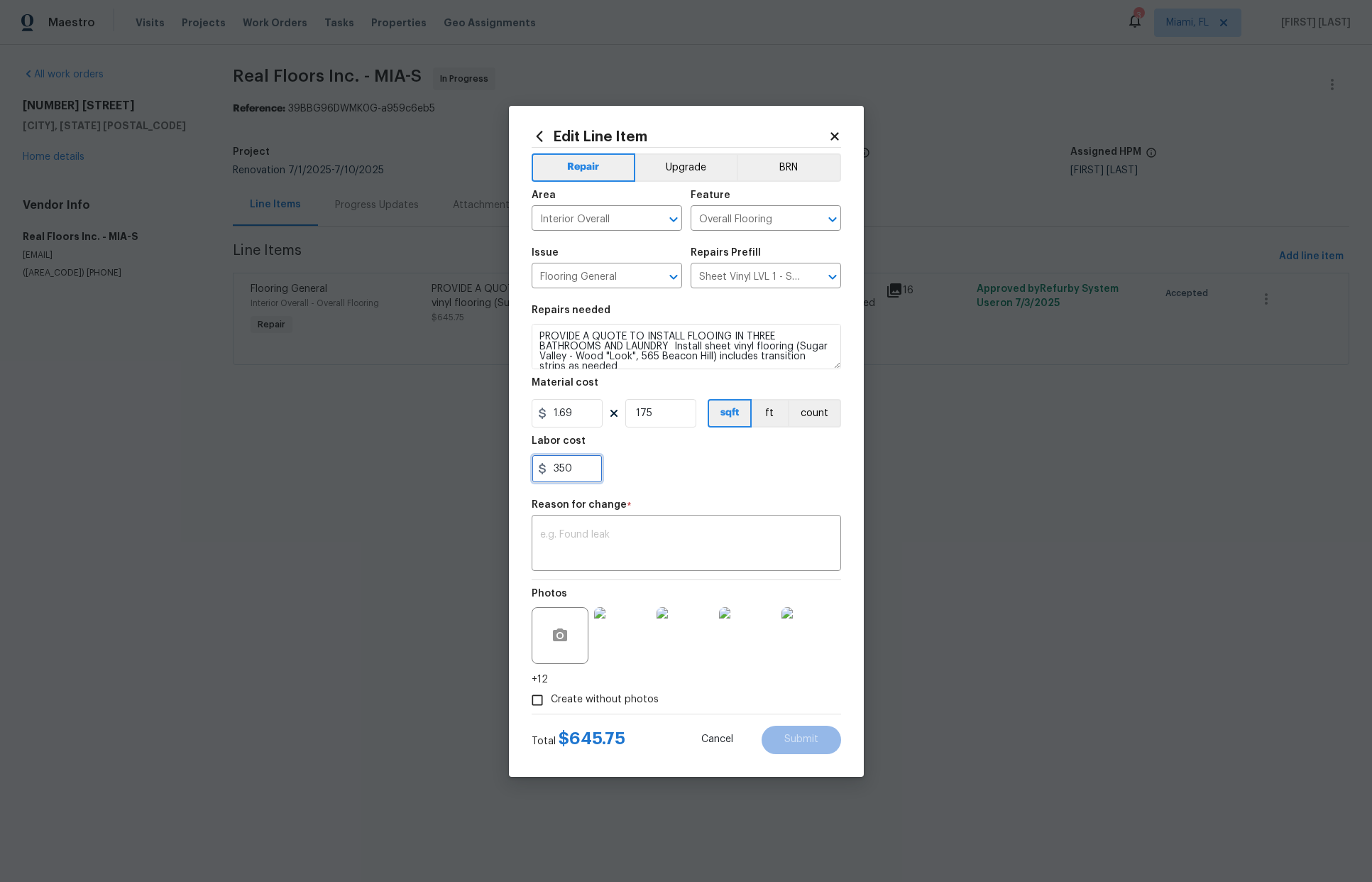 click on "350" at bounding box center [567, 469] 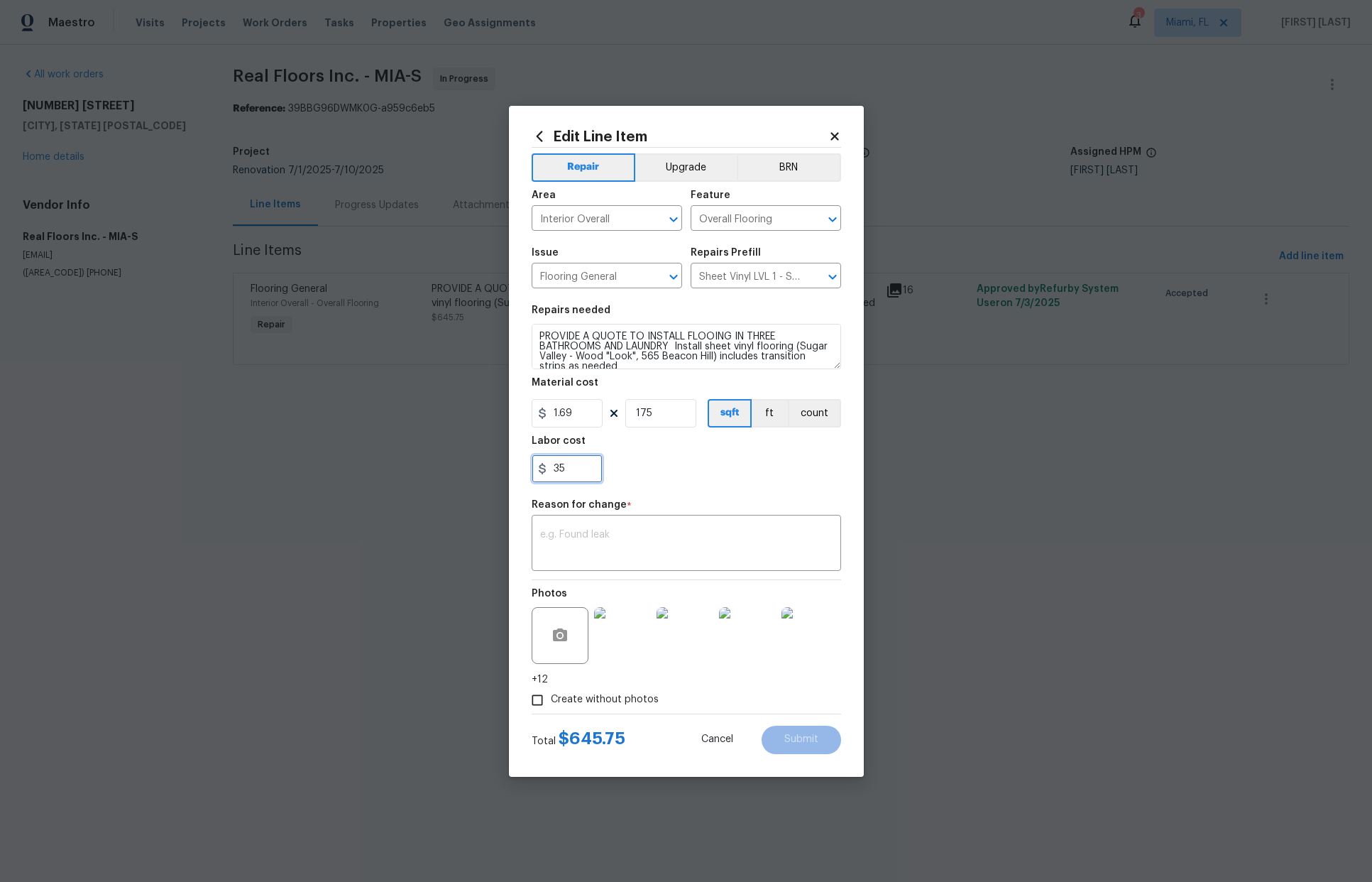 type on "3" 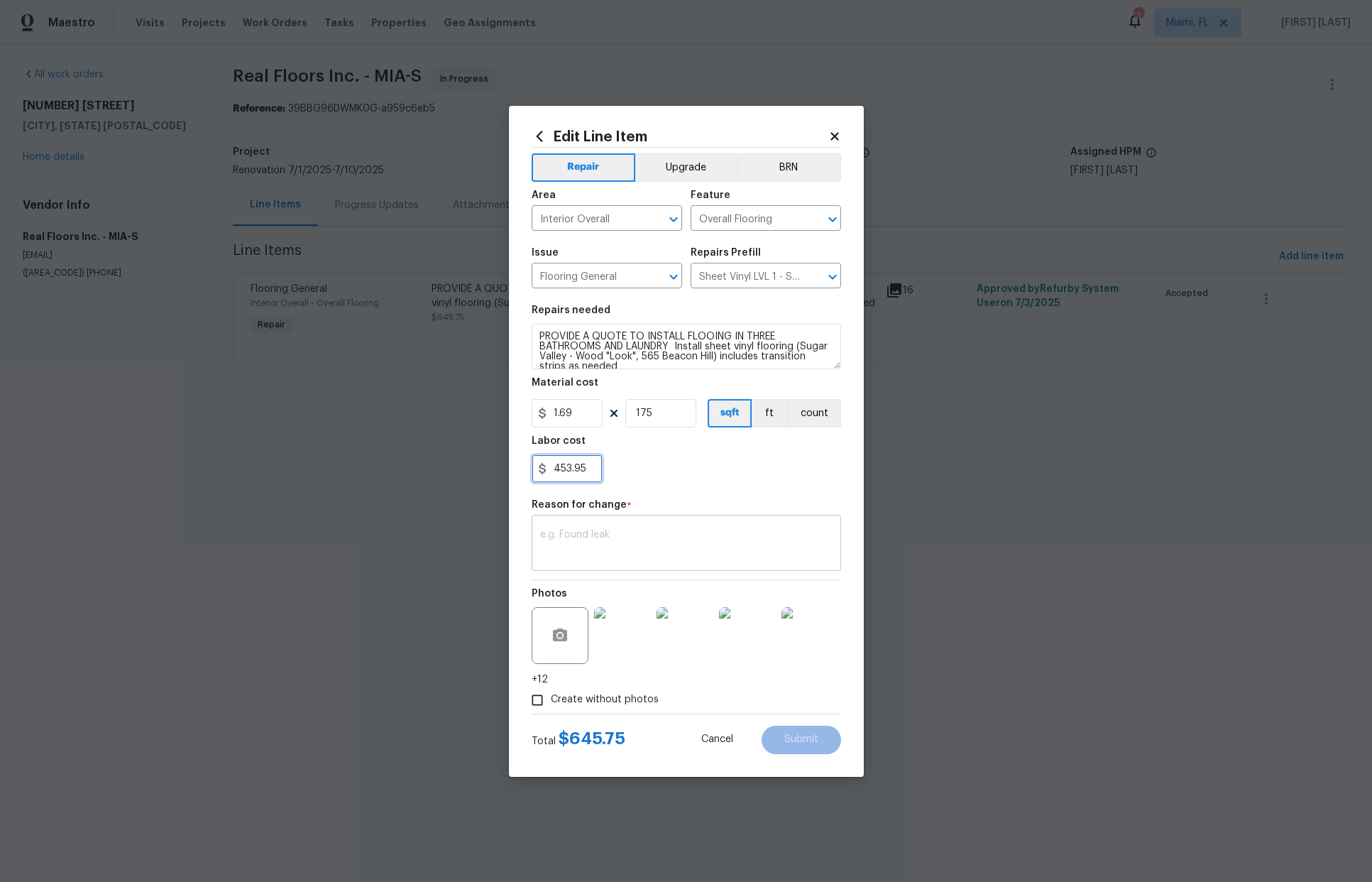 type on "453.95" 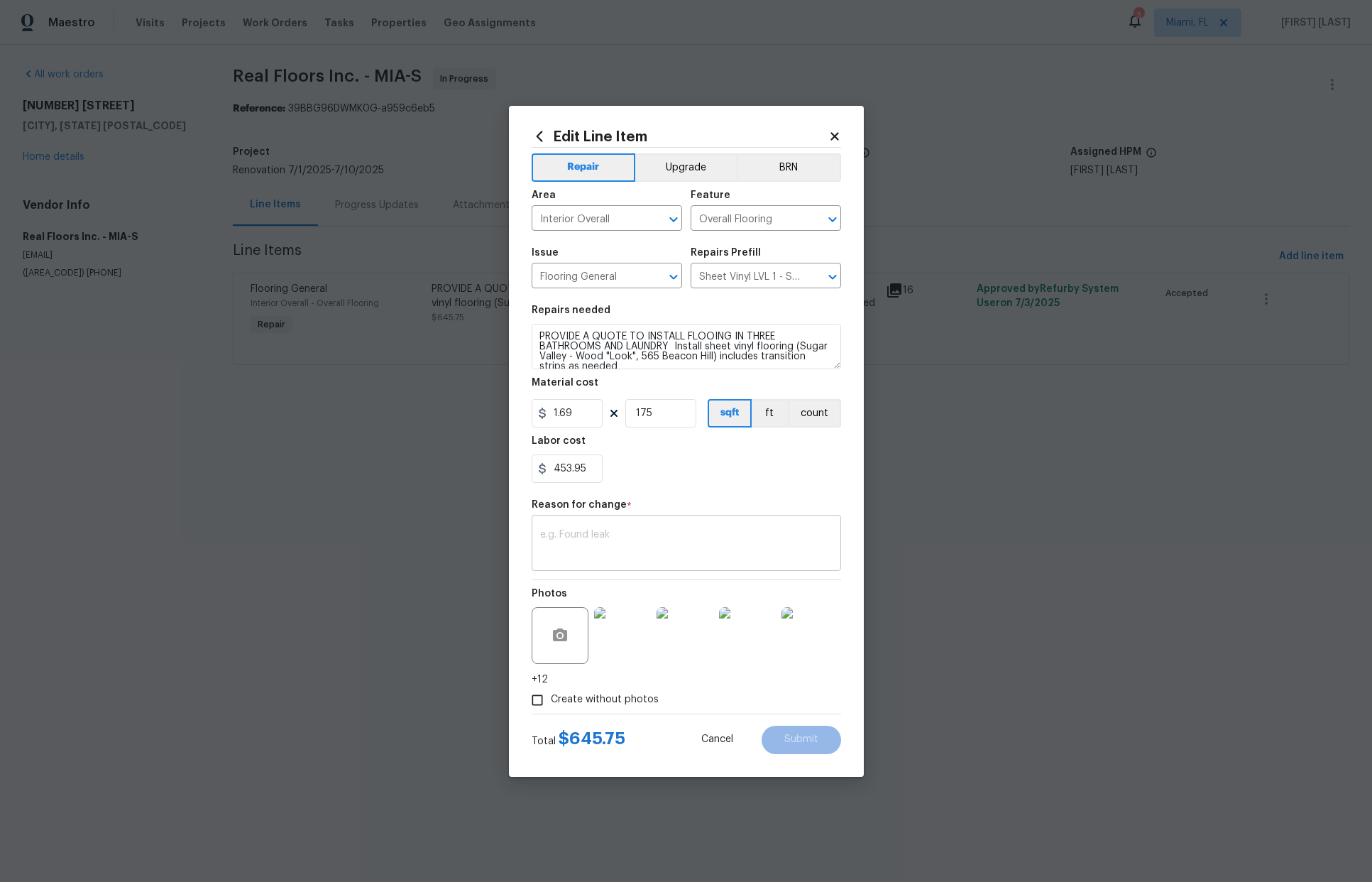 click on "x ​" at bounding box center [686, 545] 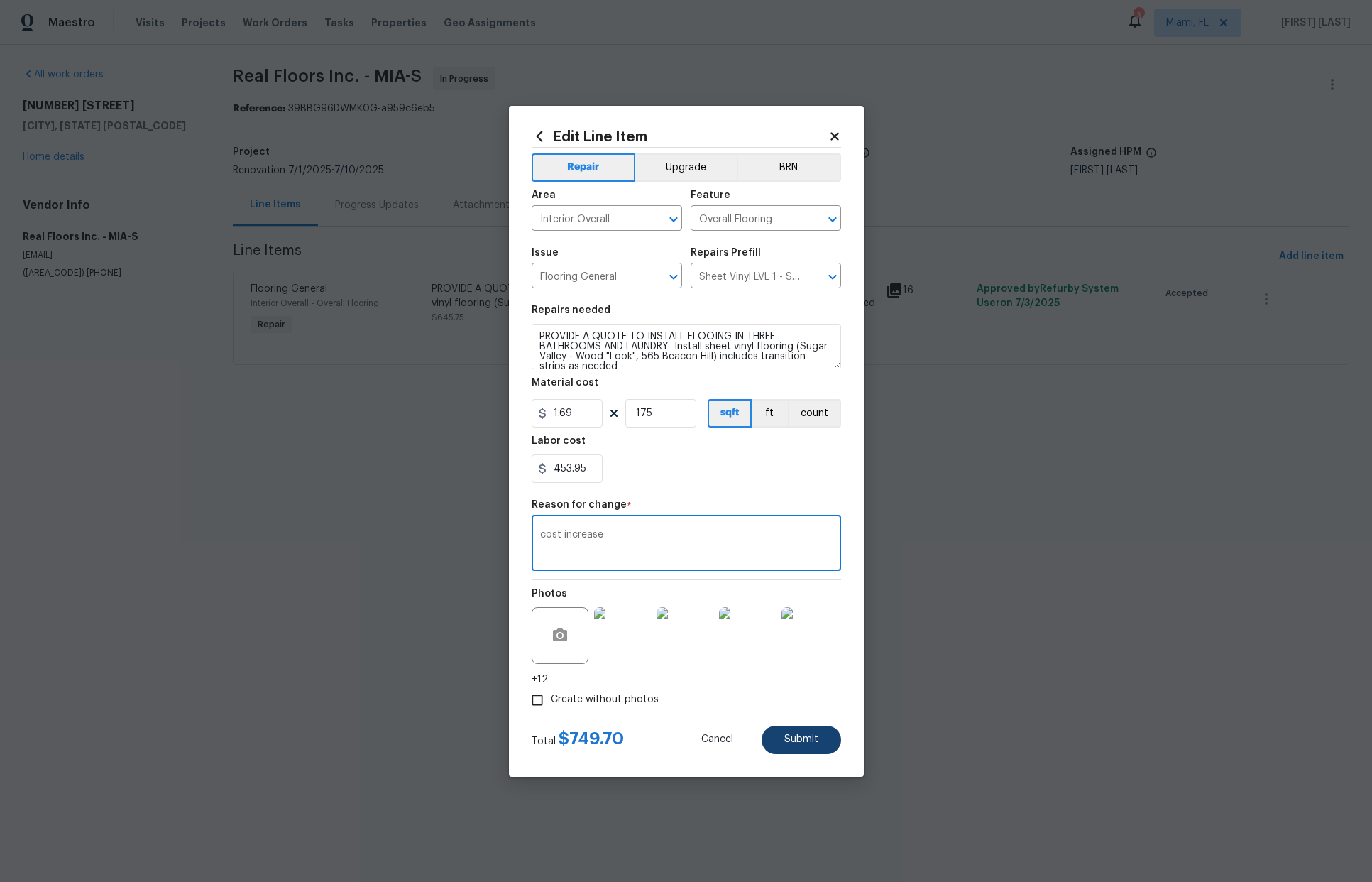 type on "cost increase" 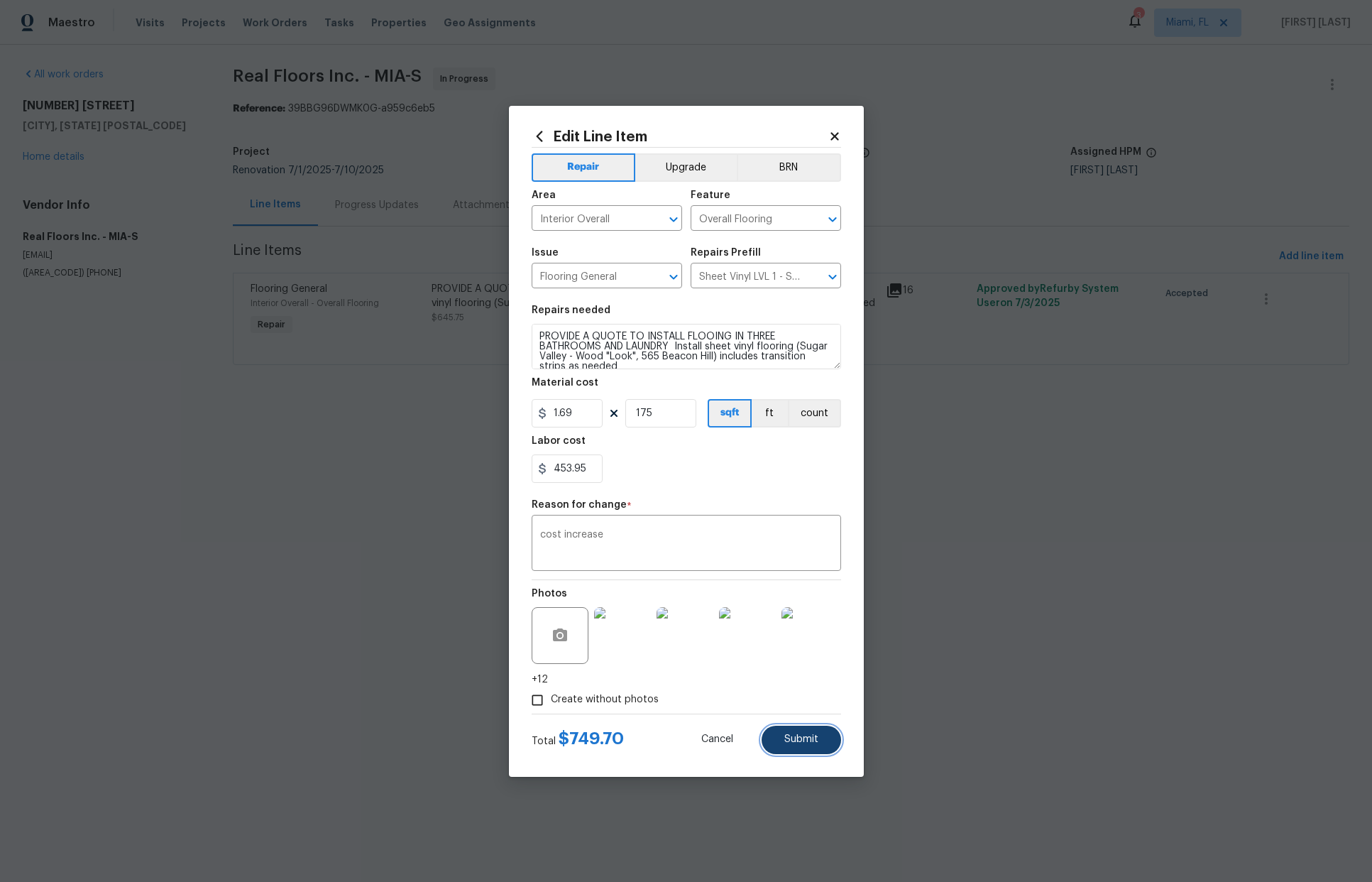 click on "Submit" at bounding box center [801, 739] 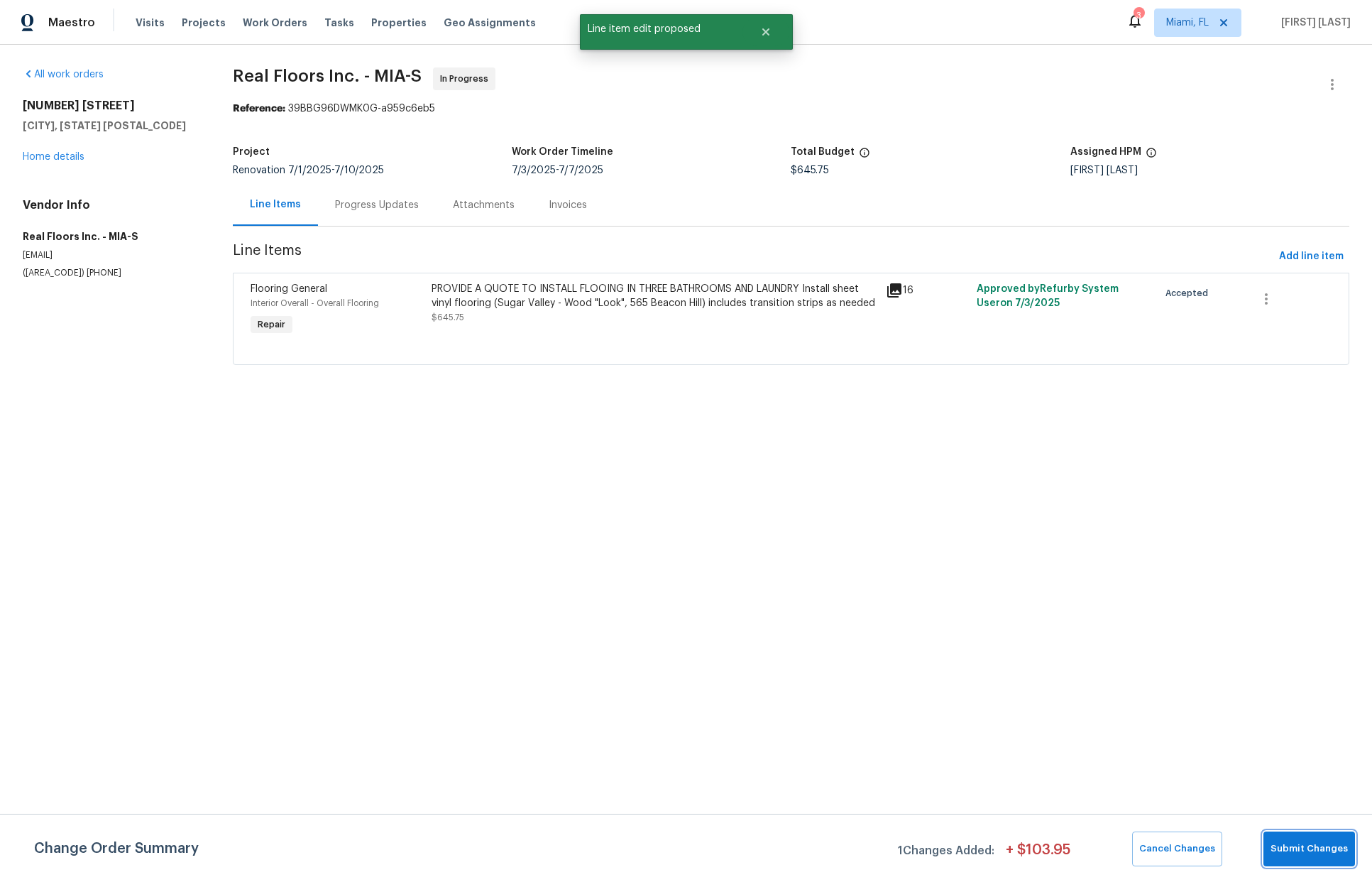 click on "Submit Changes" at bounding box center (1309, 849) 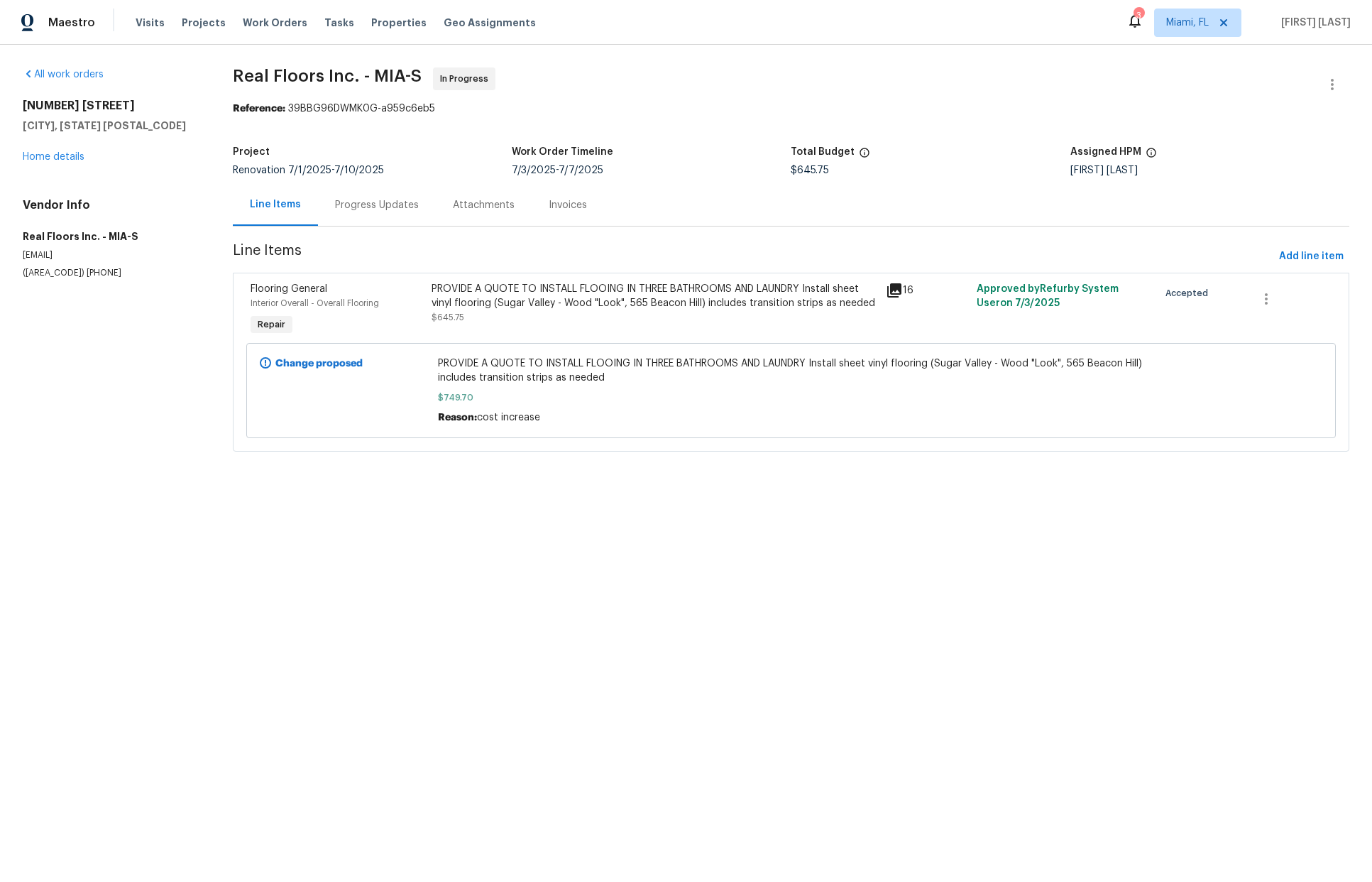 click on "PROVIDE A QUOTE TO INSTALL FLOOING IN THREE BATHROOMS AND LAUNDRY  Install sheet vinyl flooring (Sugar Valley - Wood "Look", 565 Beacon Hill) includes transition strips as needed $645.75" at bounding box center (654, 303) 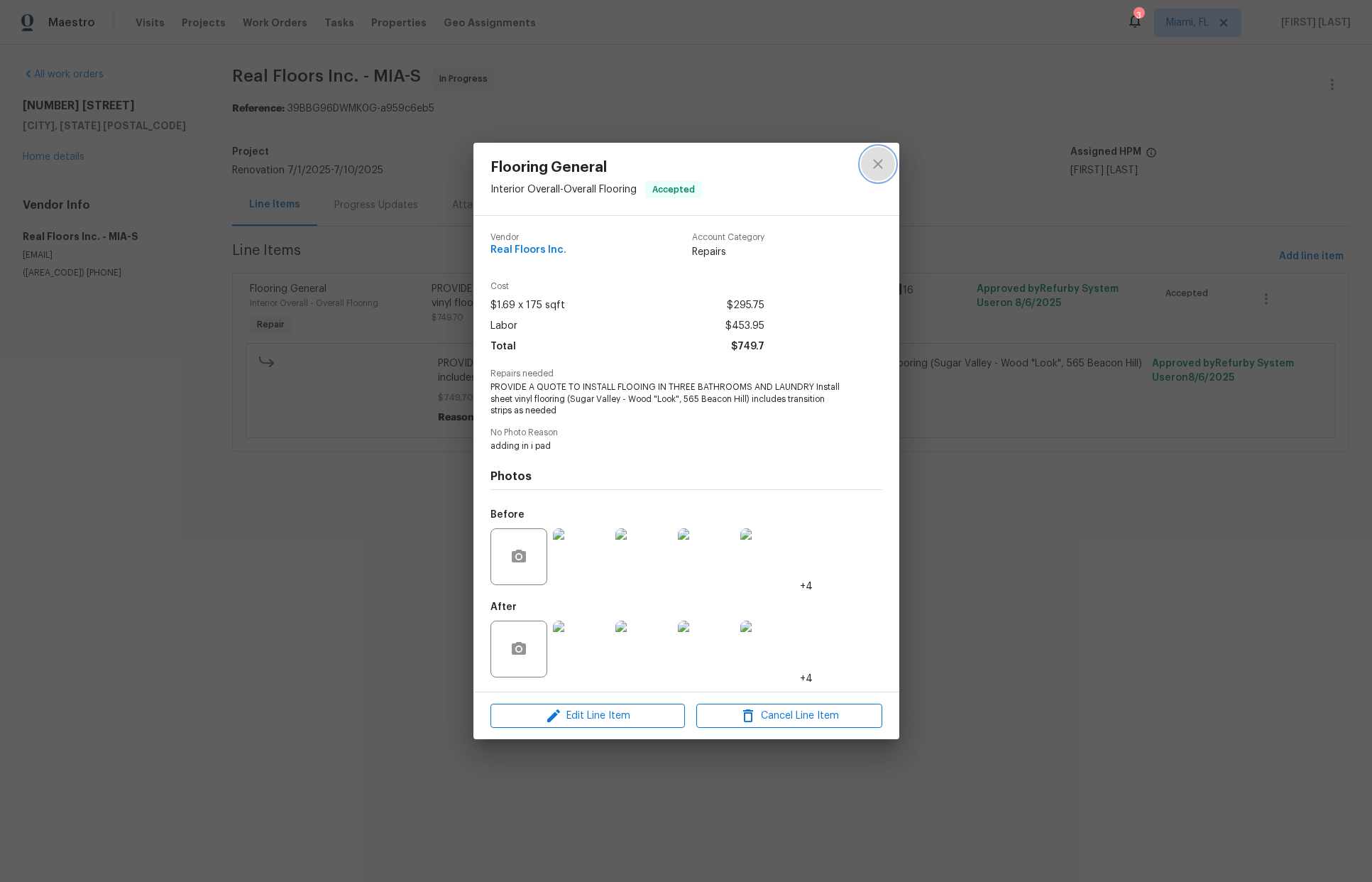 click at bounding box center [878, 164] 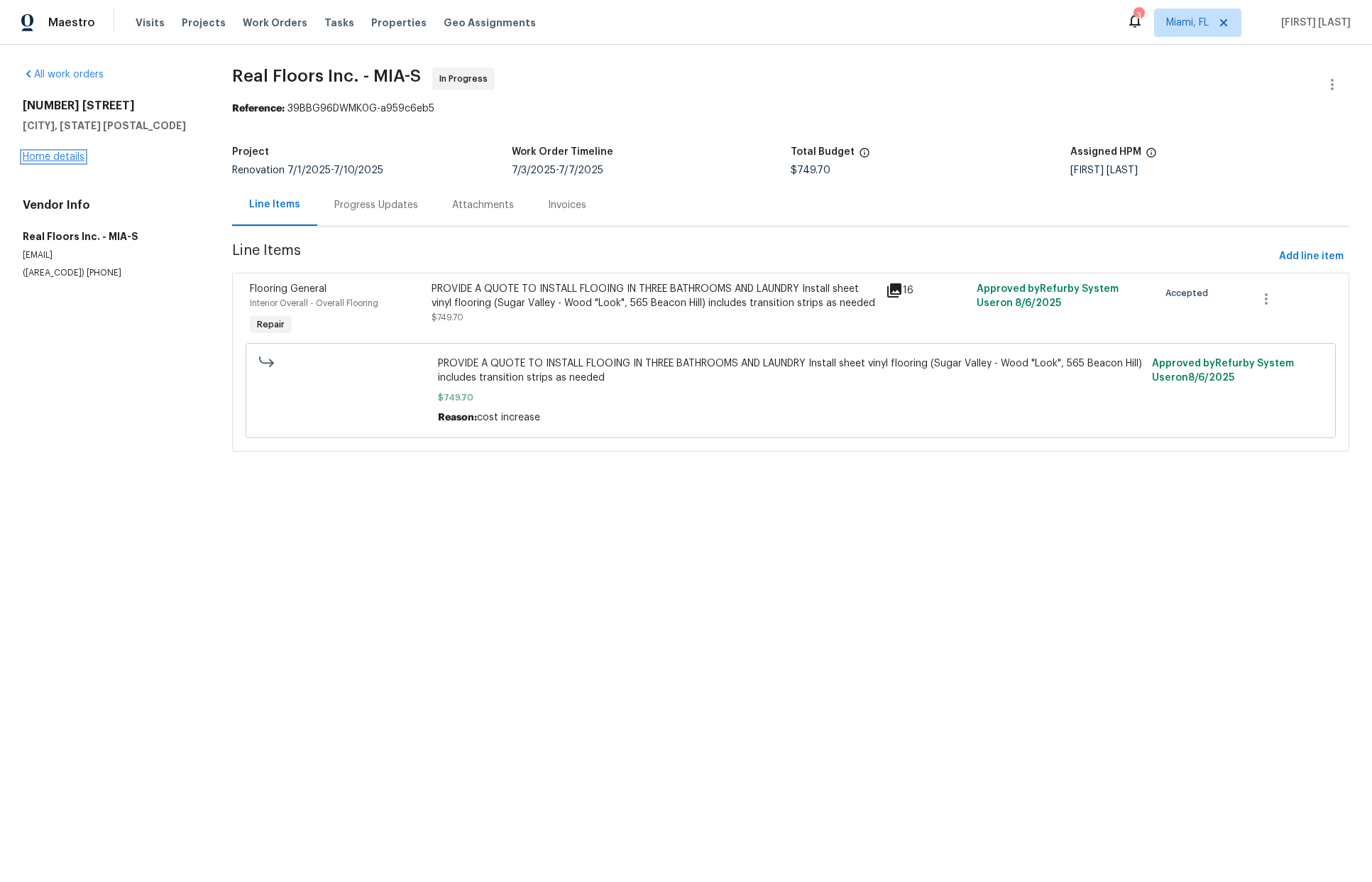 click on "Home details" at bounding box center (53, 157) 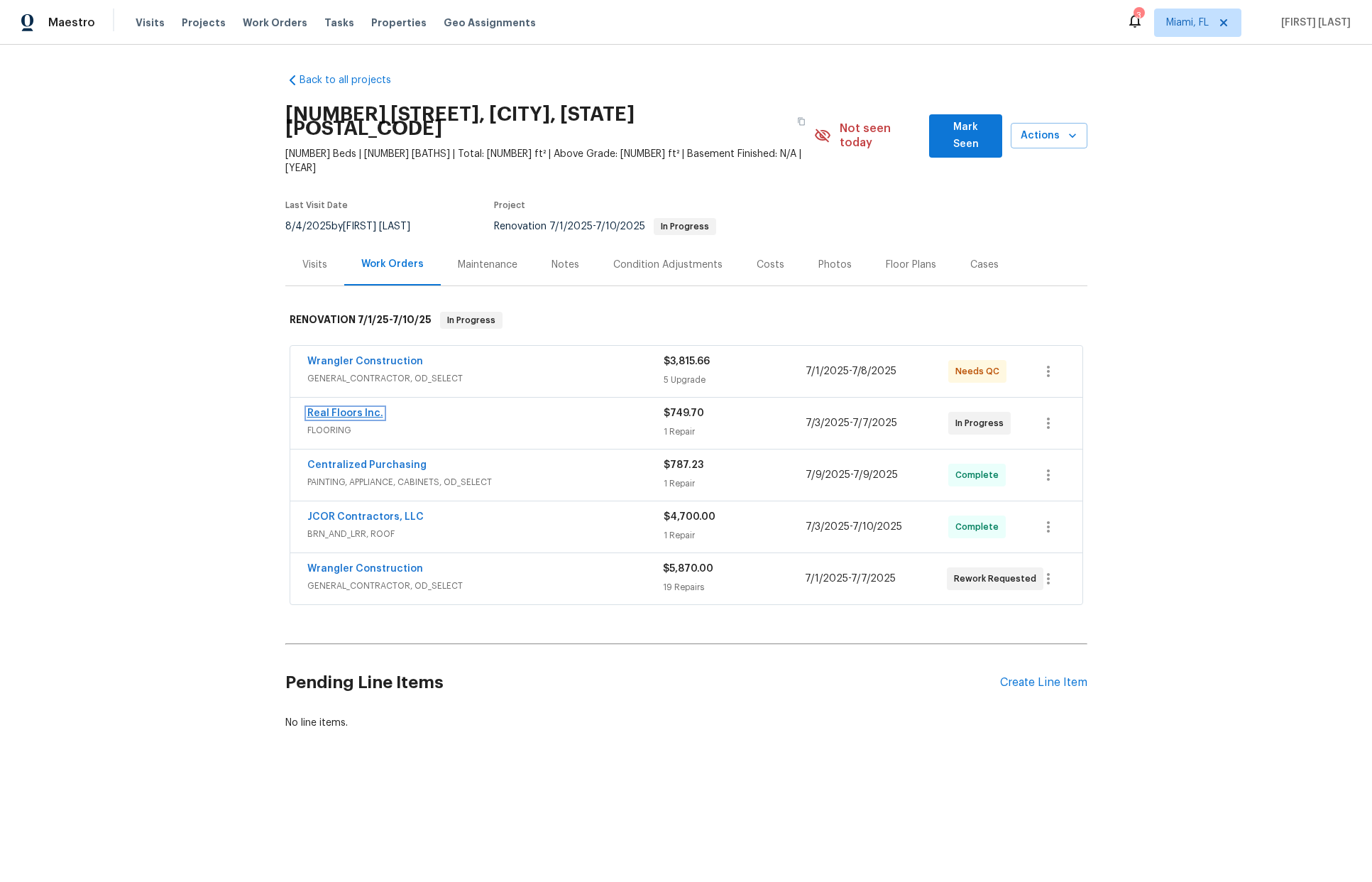 click on "Real Floors Inc." at bounding box center (345, 413) 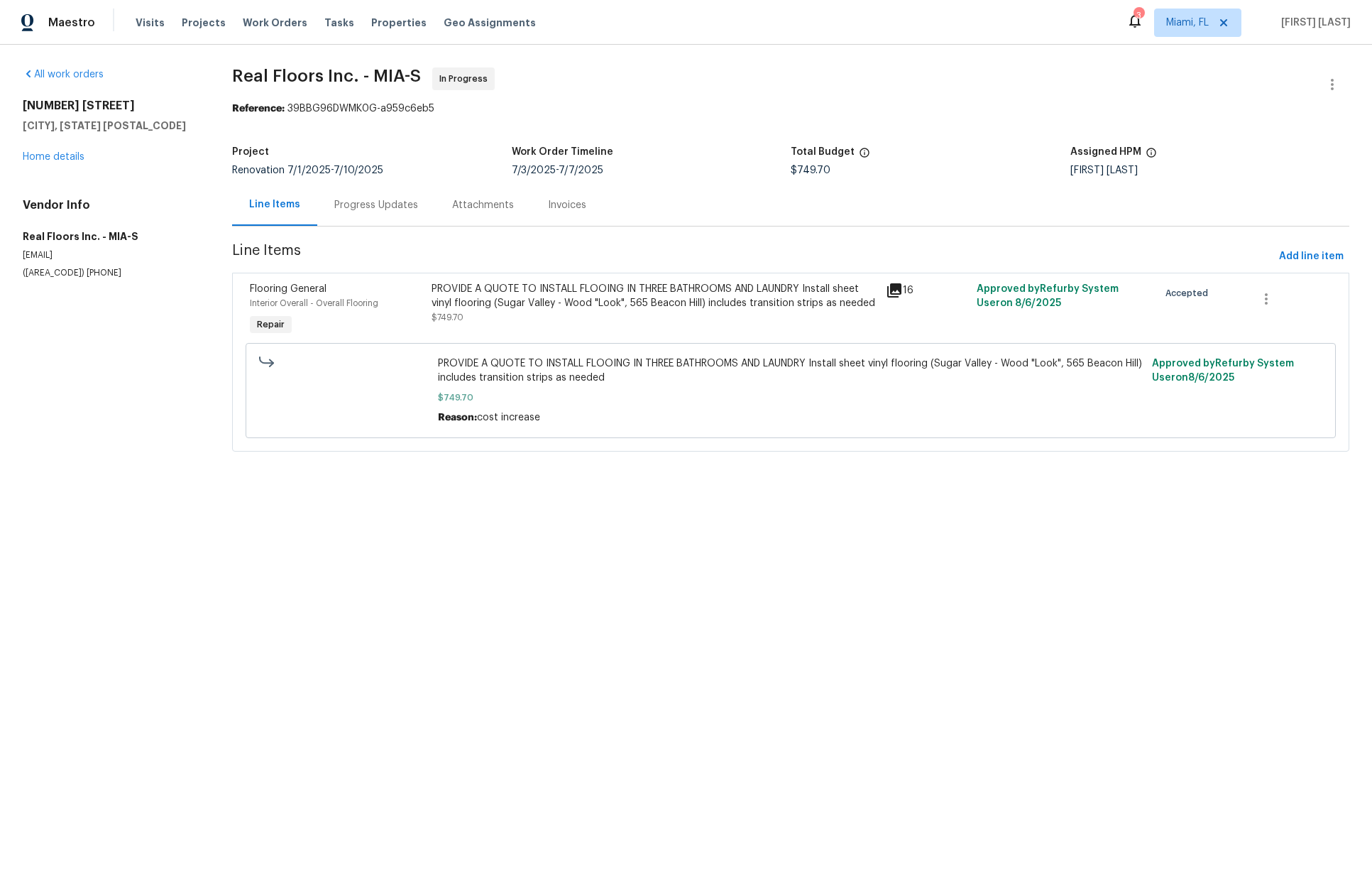 click on "Progress Updates" at bounding box center [376, 205] 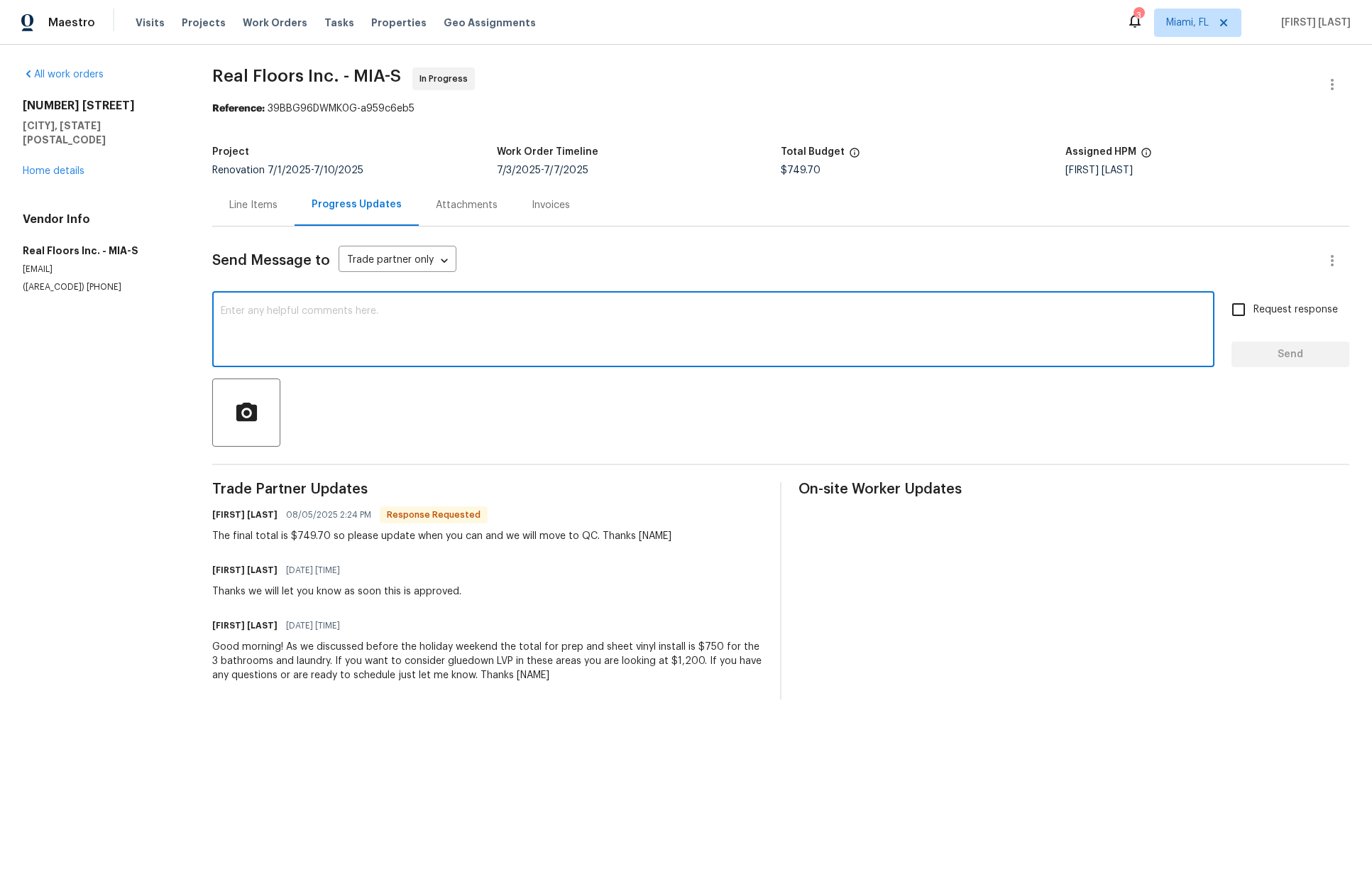 click at bounding box center (713, 331) 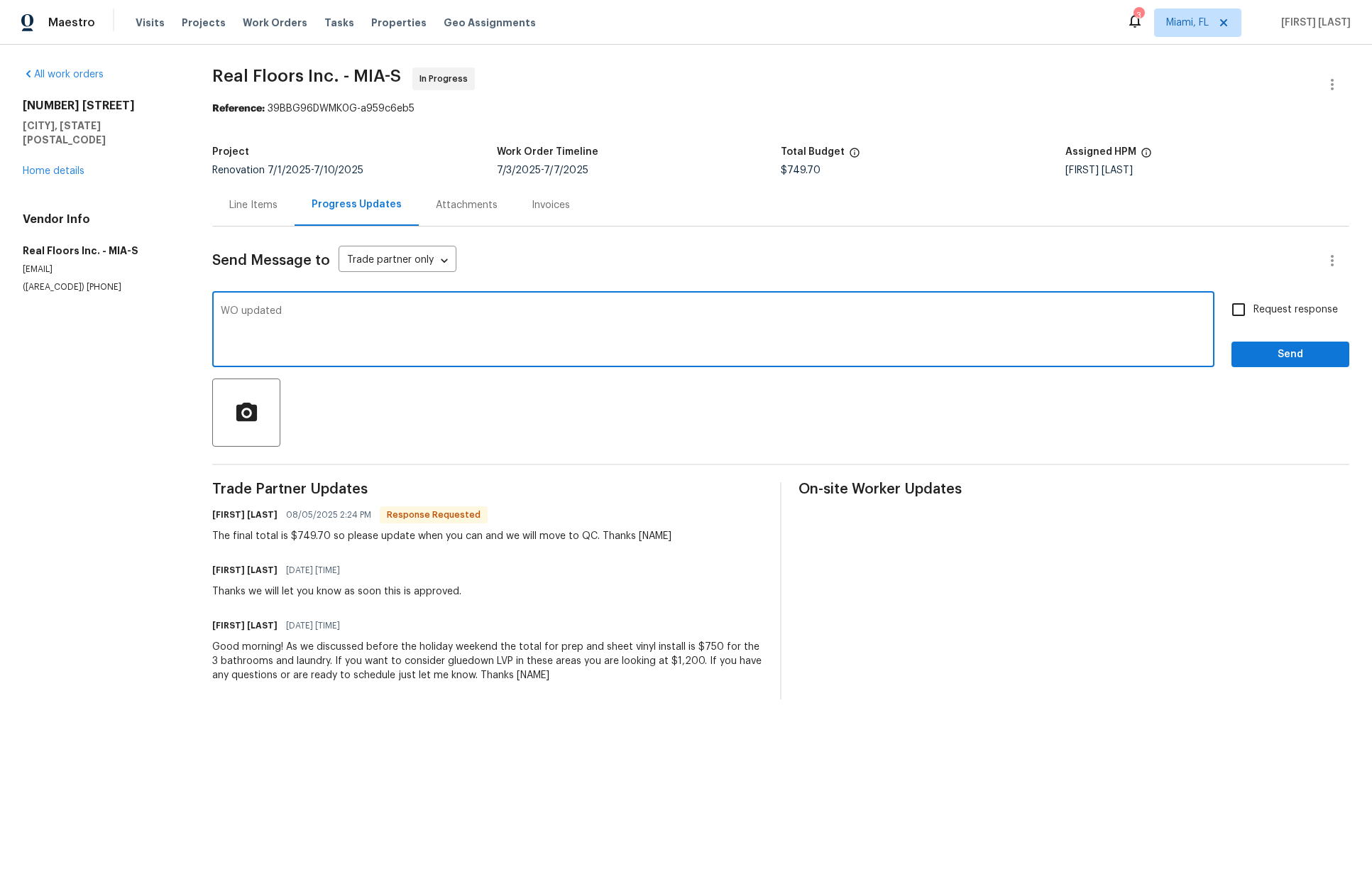 type on "WO updated" 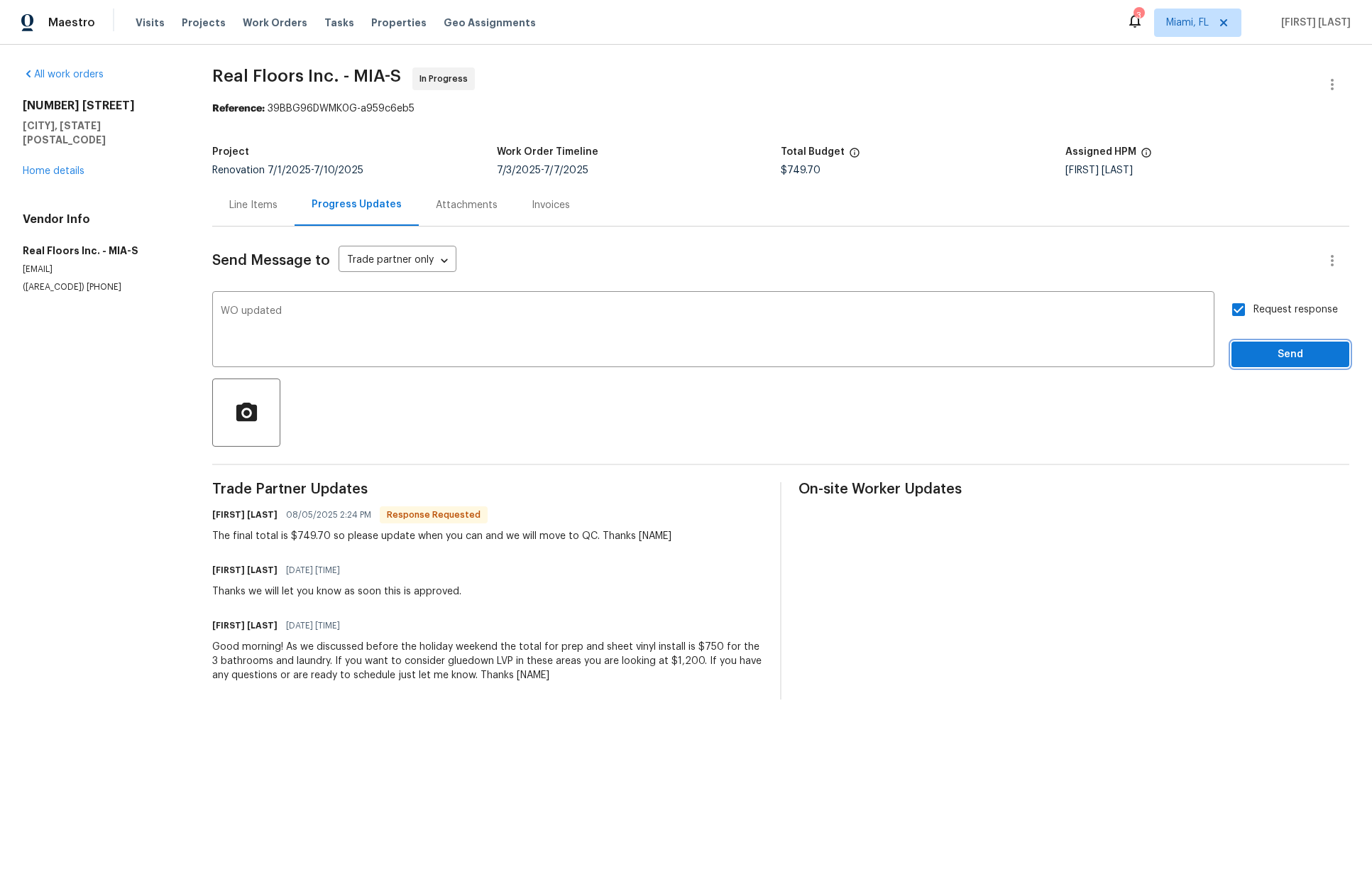 click on "Send" at bounding box center [1290, 354] 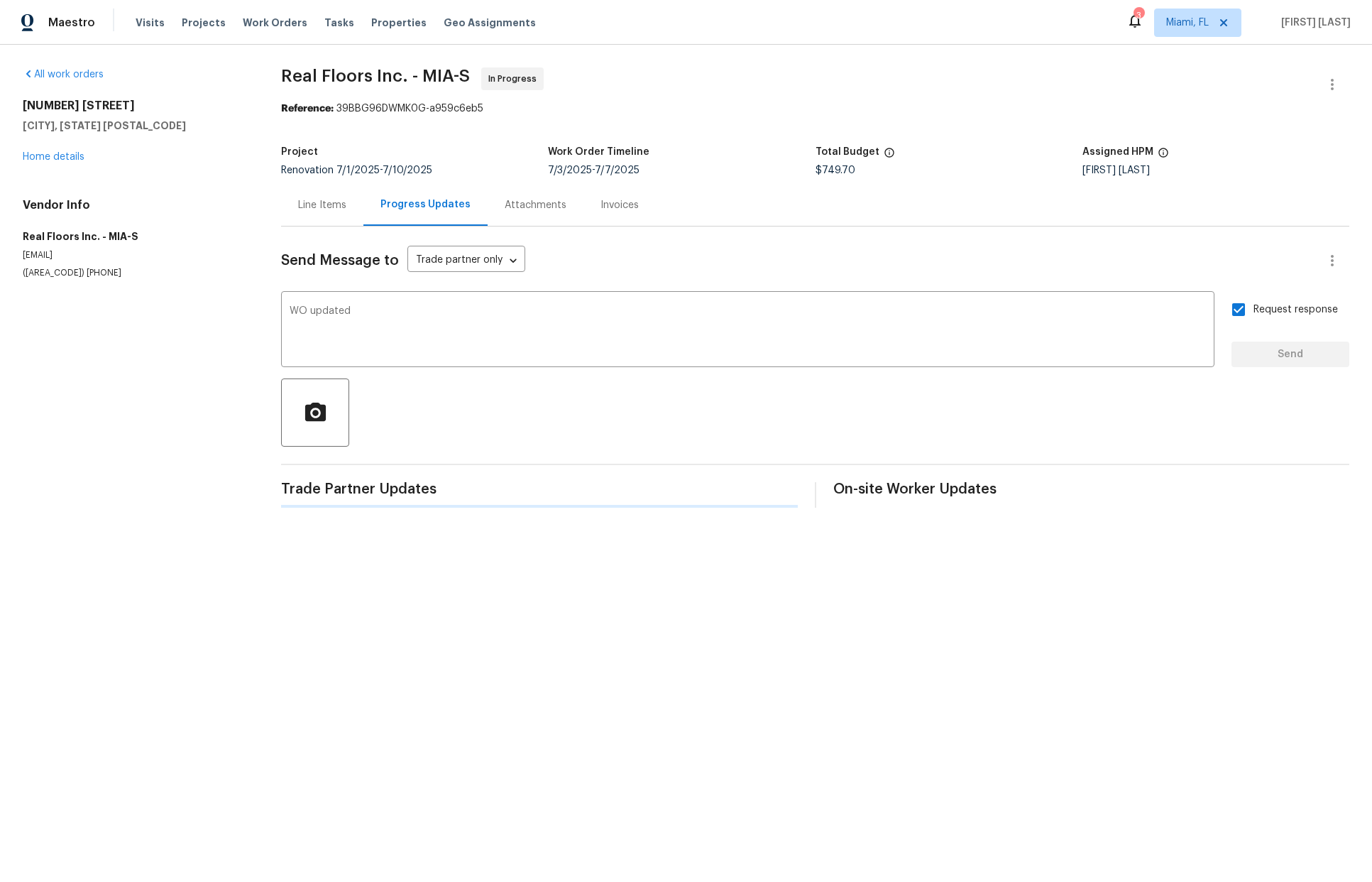 type 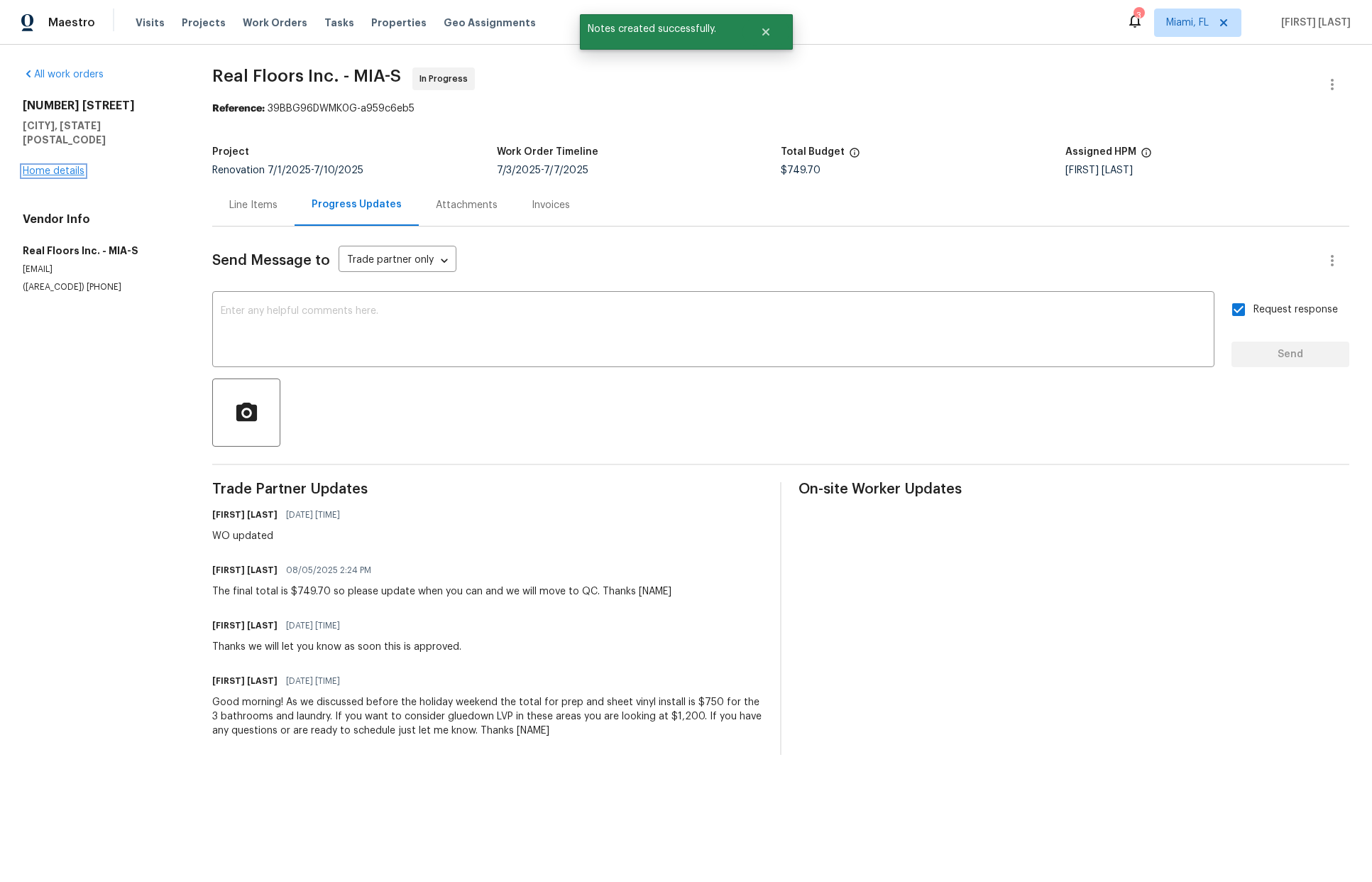 click on "Home details" at bounding box center [53, 171] 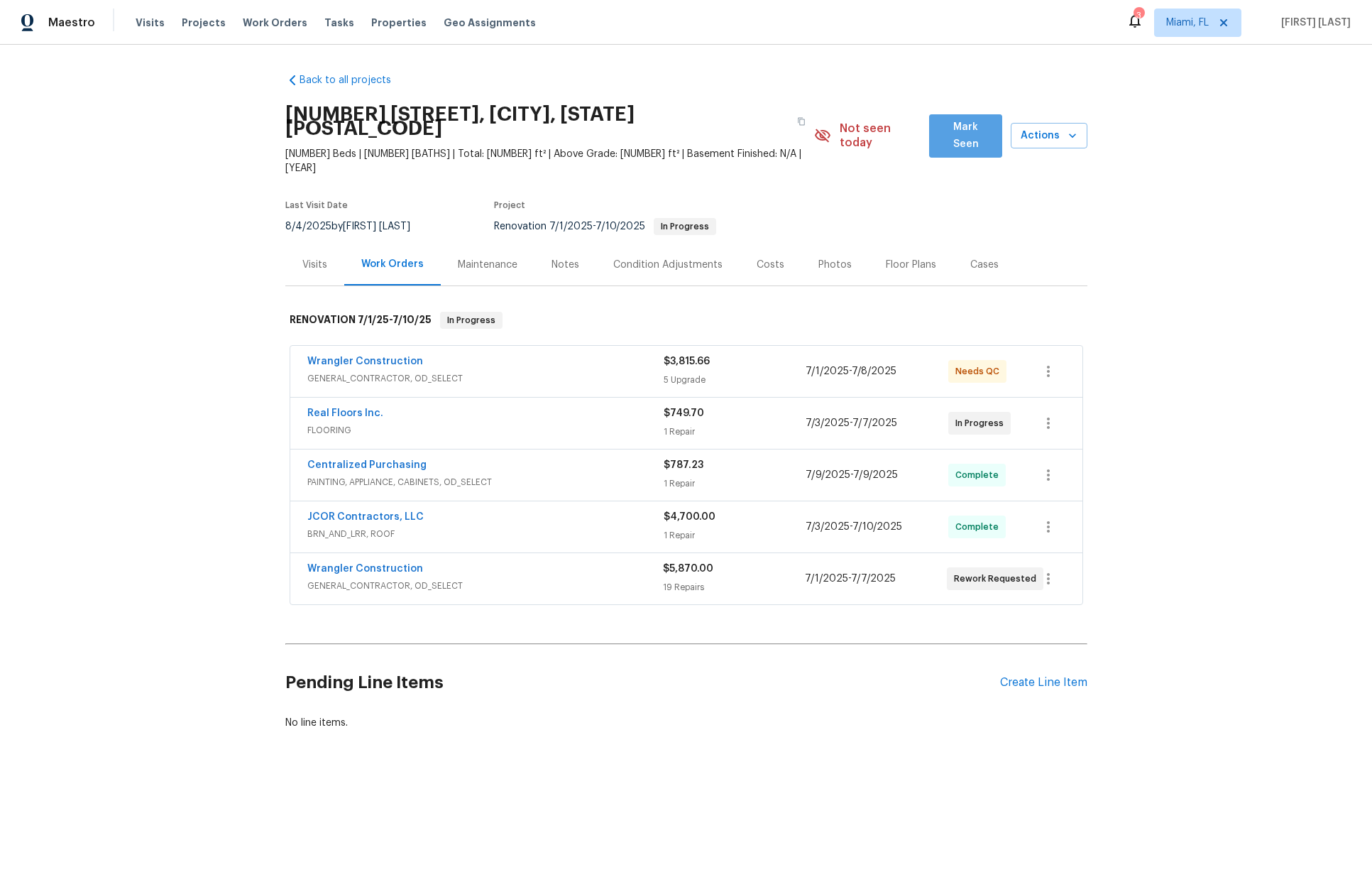 click on "Mark Seen" at bounding box center (965, 136) 